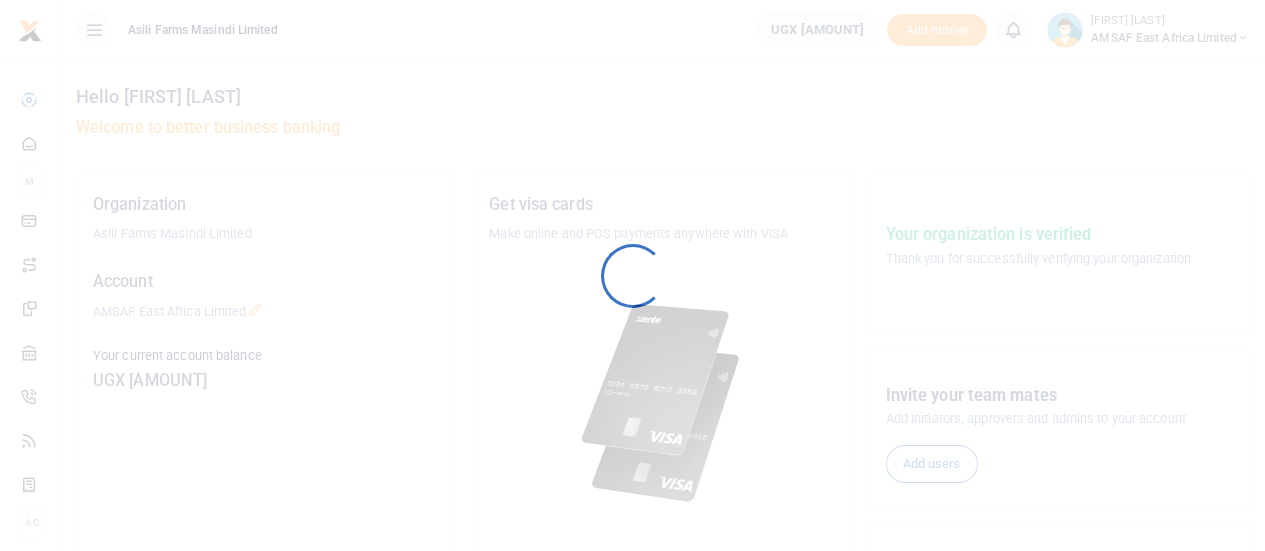 scroll, scrollTop: 0, scrollLeft: 0, axis: both 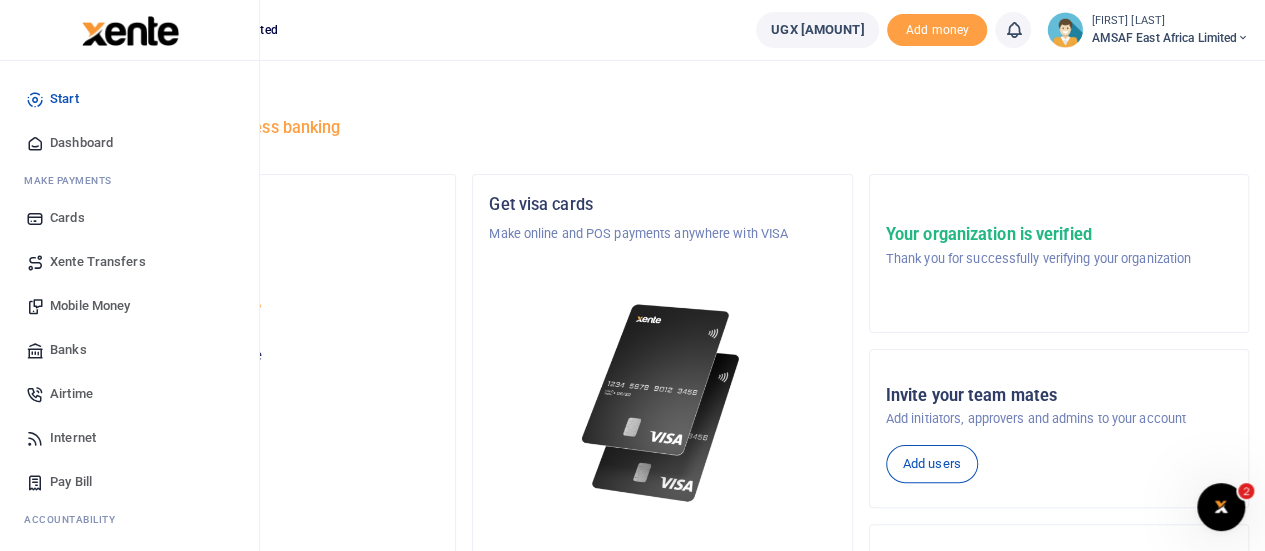 click on "Mobile Money" at bounding box center (90, 306) 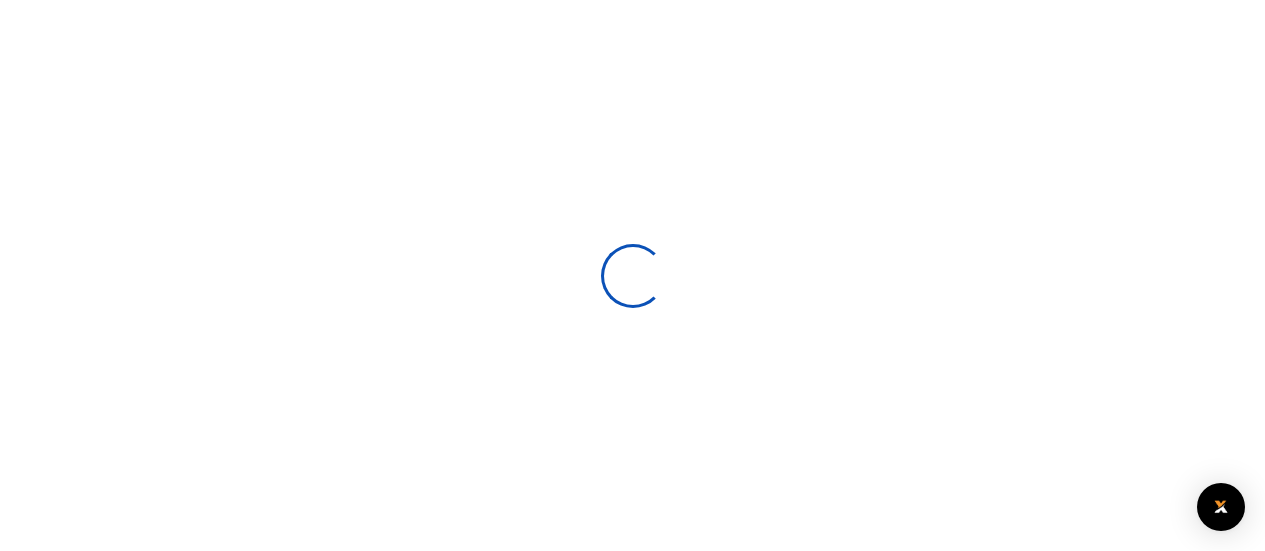 scroll, scrollTop: 0, scrollLeft: 0, axis: both 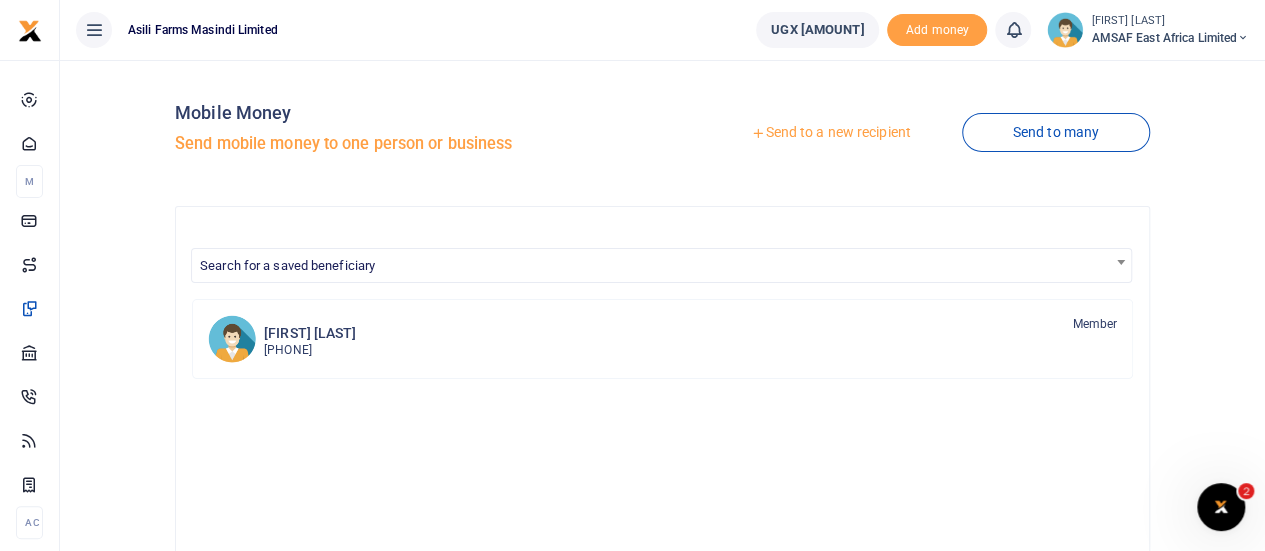 click on "Send to a new recipient" at bounding box center [830, 133] 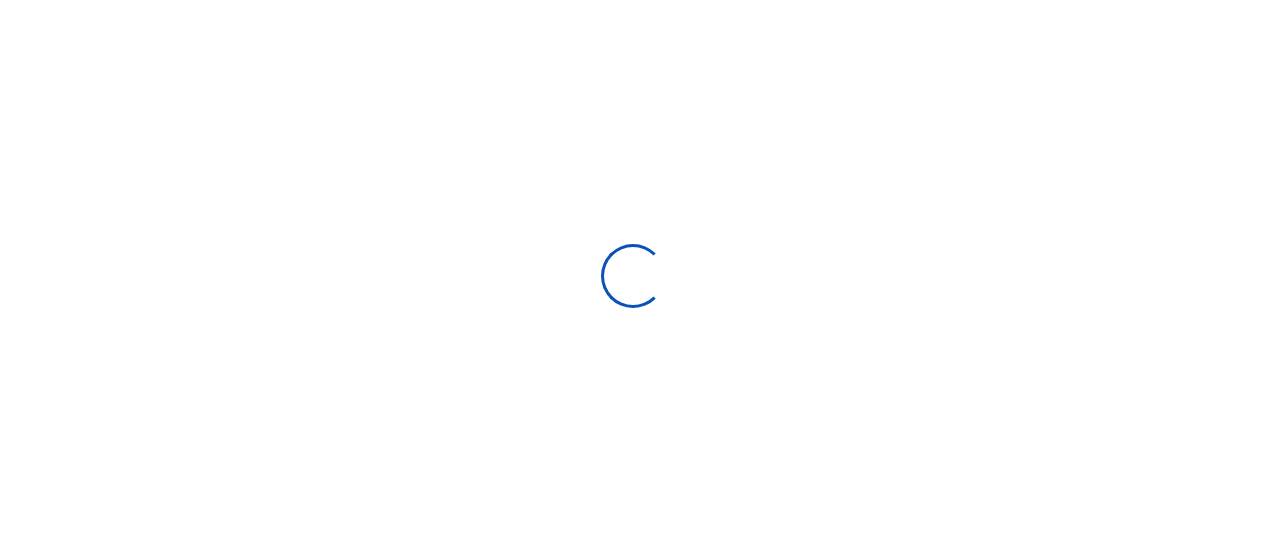 scroll, scrollTop: 0, scrollLeft: 0, axis: both 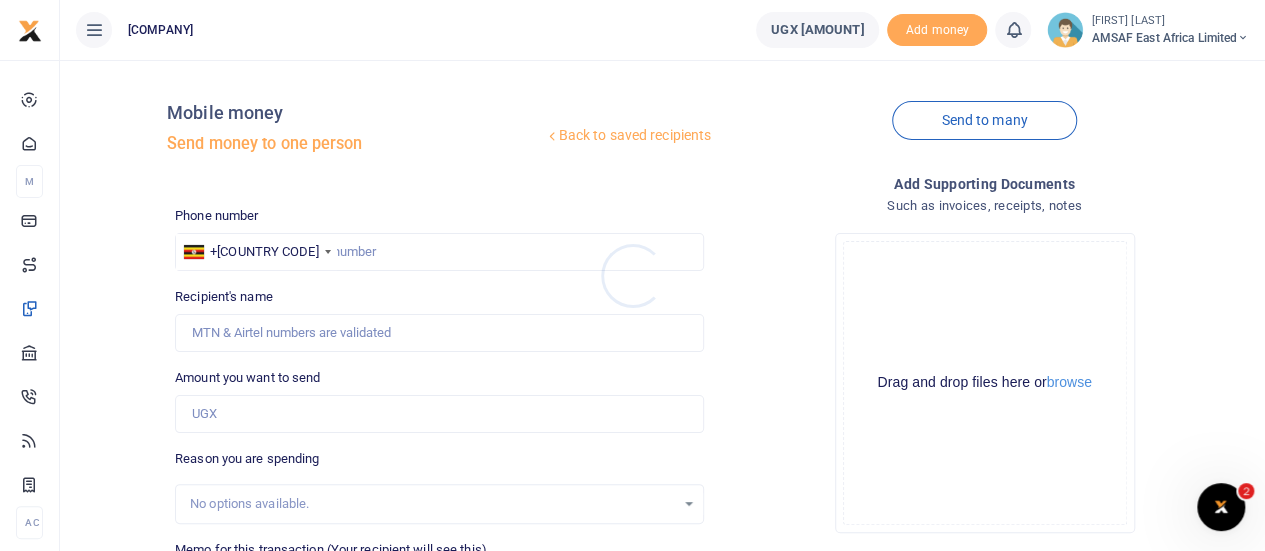 click at bounding box center [632, 275] 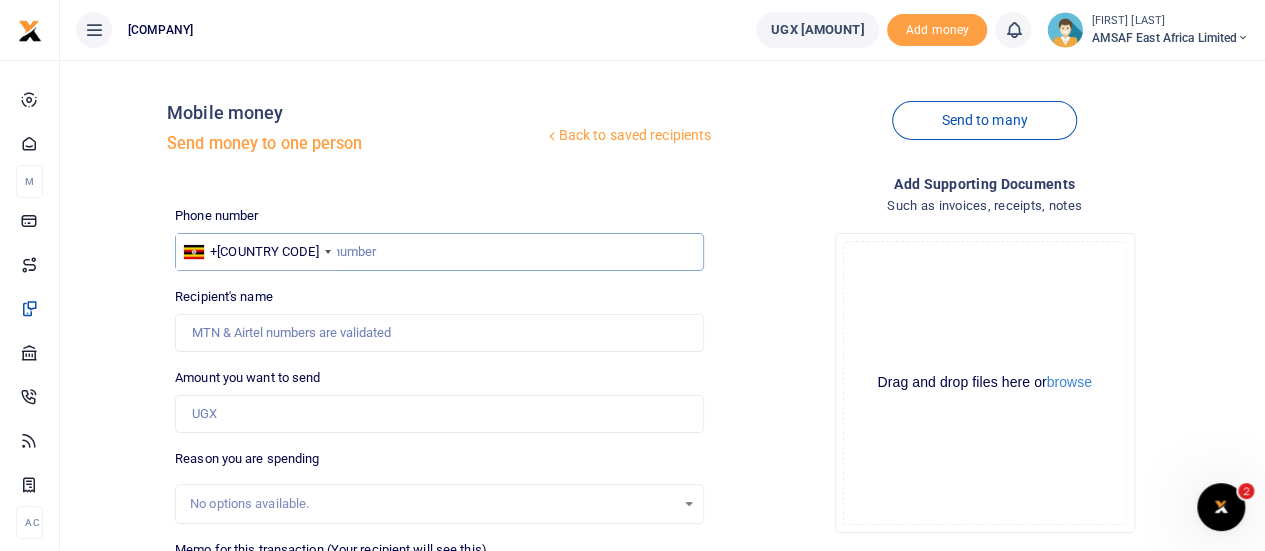 click at bounding box center [439, 252] 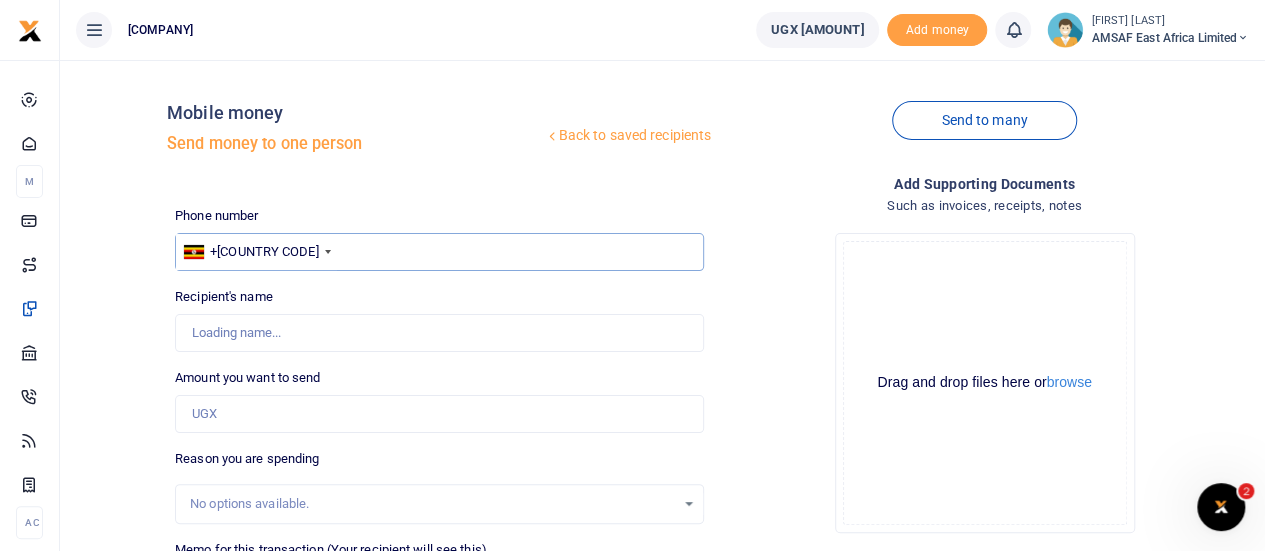 type on "[PHONE]" 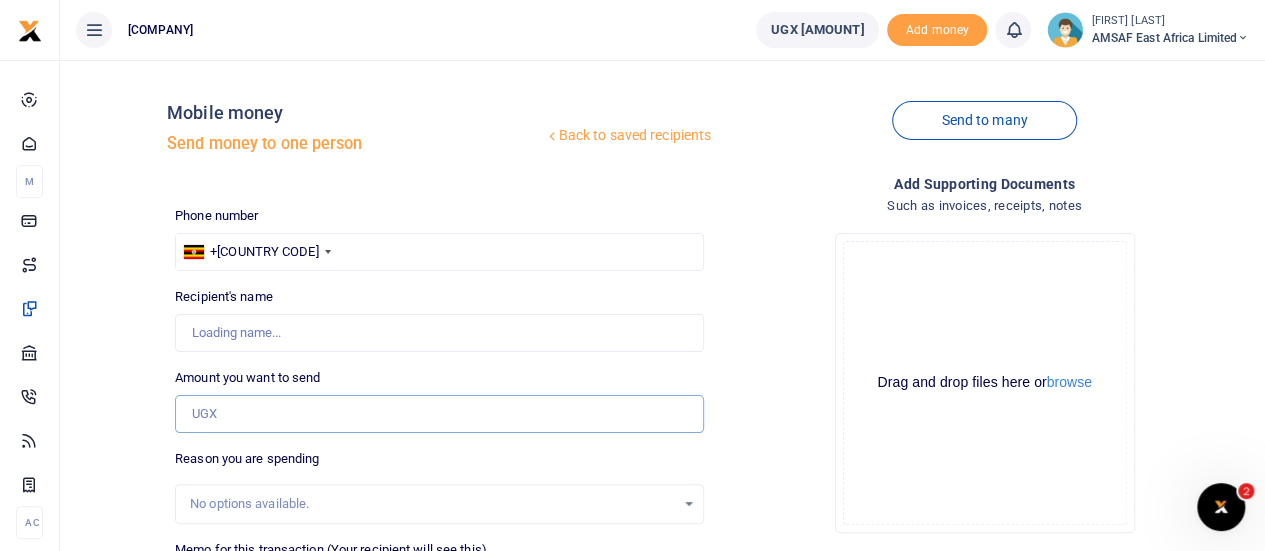 click on "Amount you want to send" at bounding box center [439, 414] 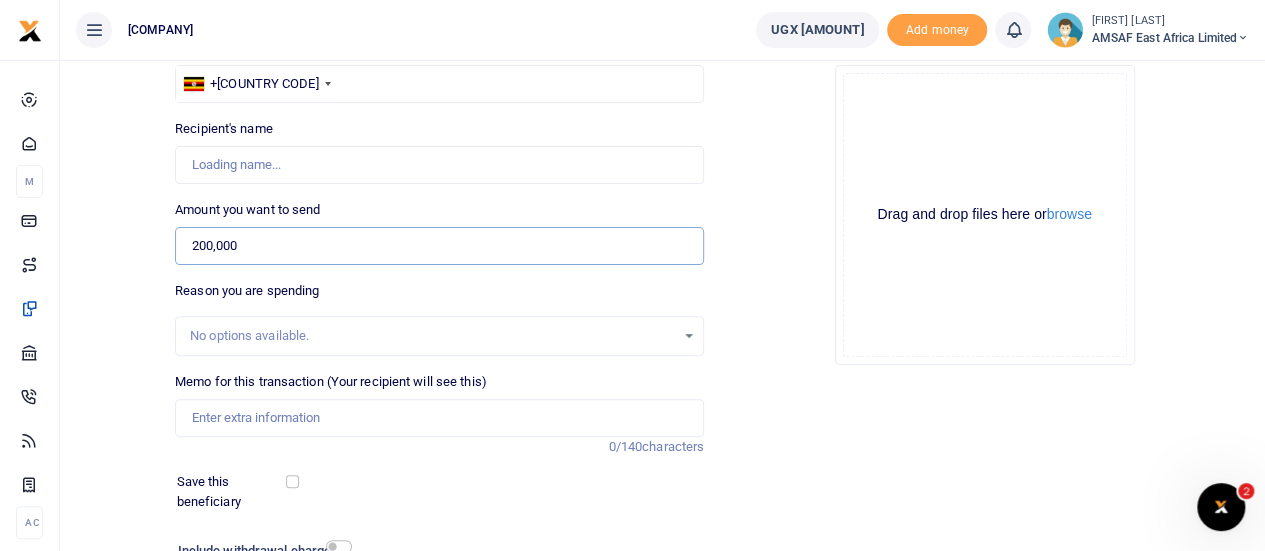 scroll, scrollTop: 200, scrollLeft: 0, axis: vertical 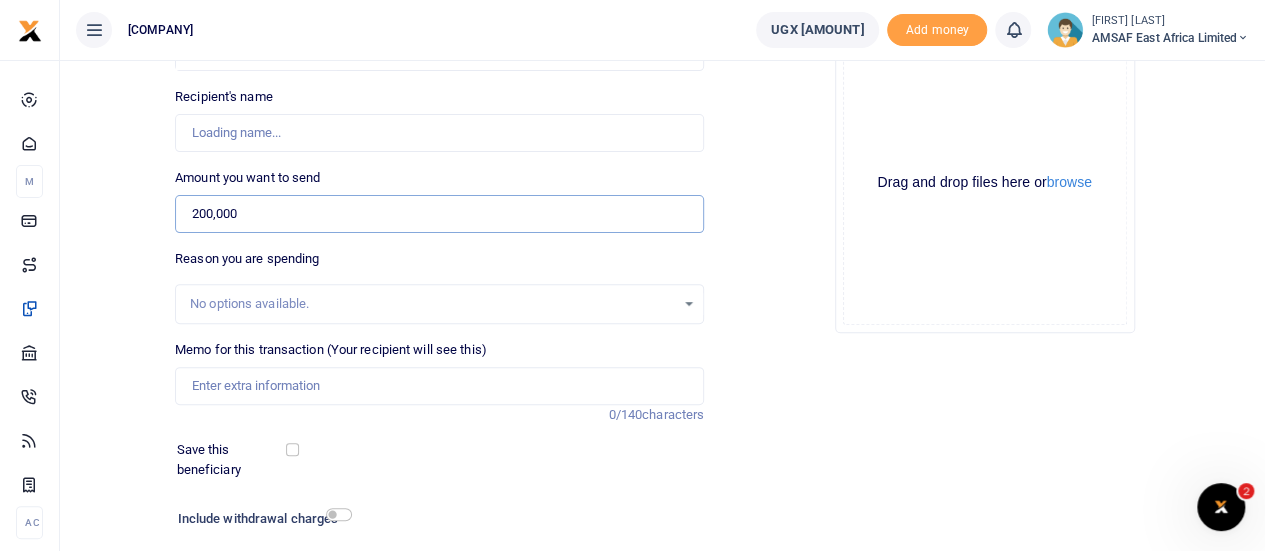 type on "200,000" 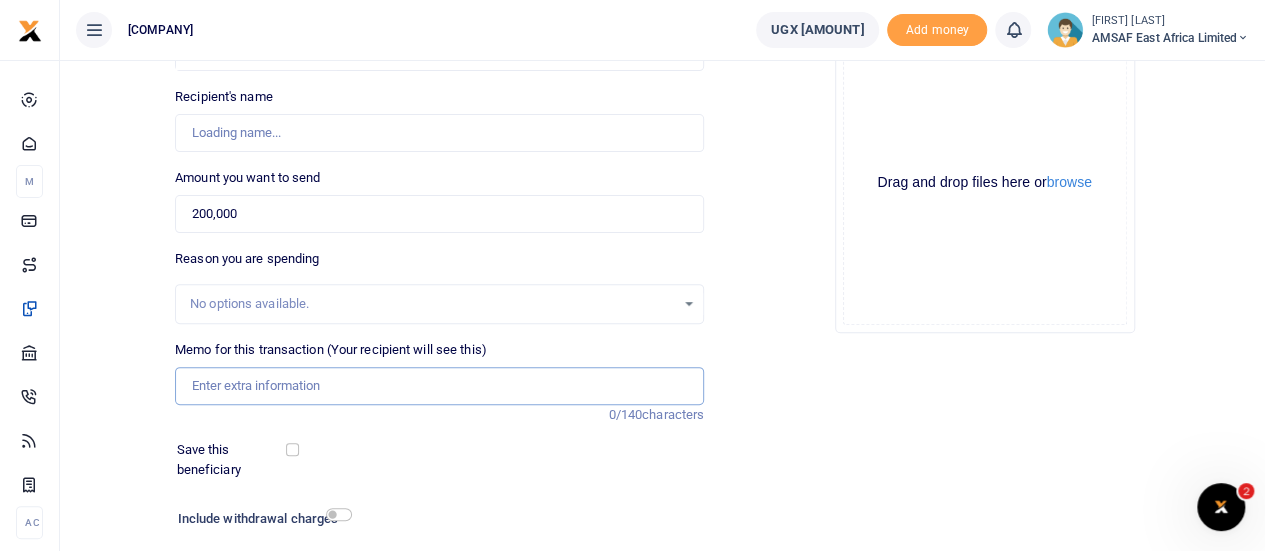 click on "Memo for this transaction (Your recipient will see this)" at bounding box center [439, 386] 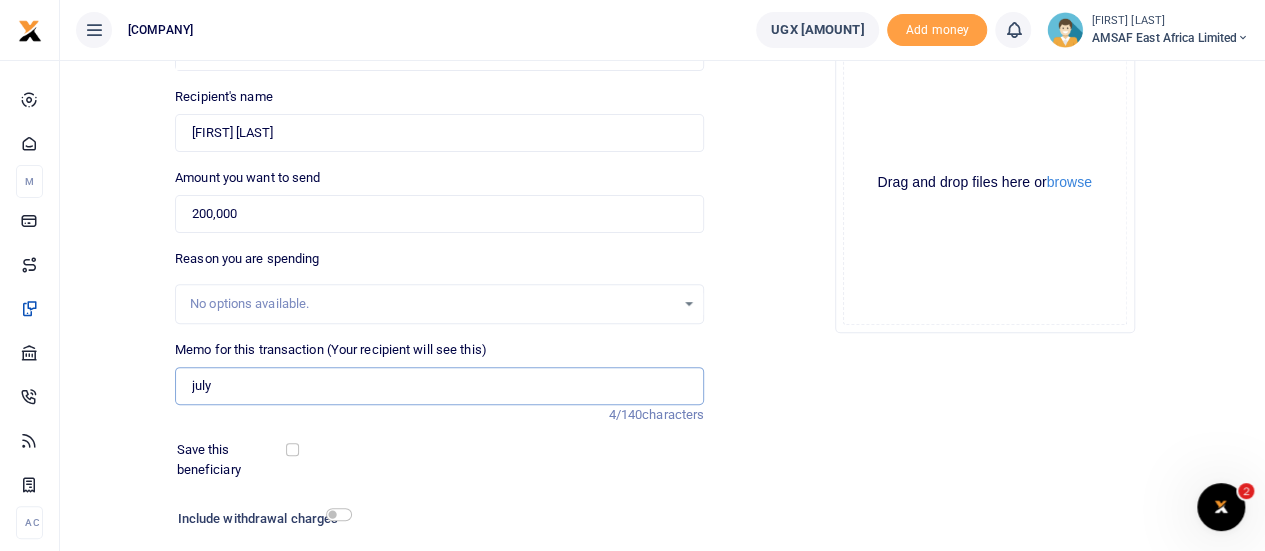type on "July communication allowance" 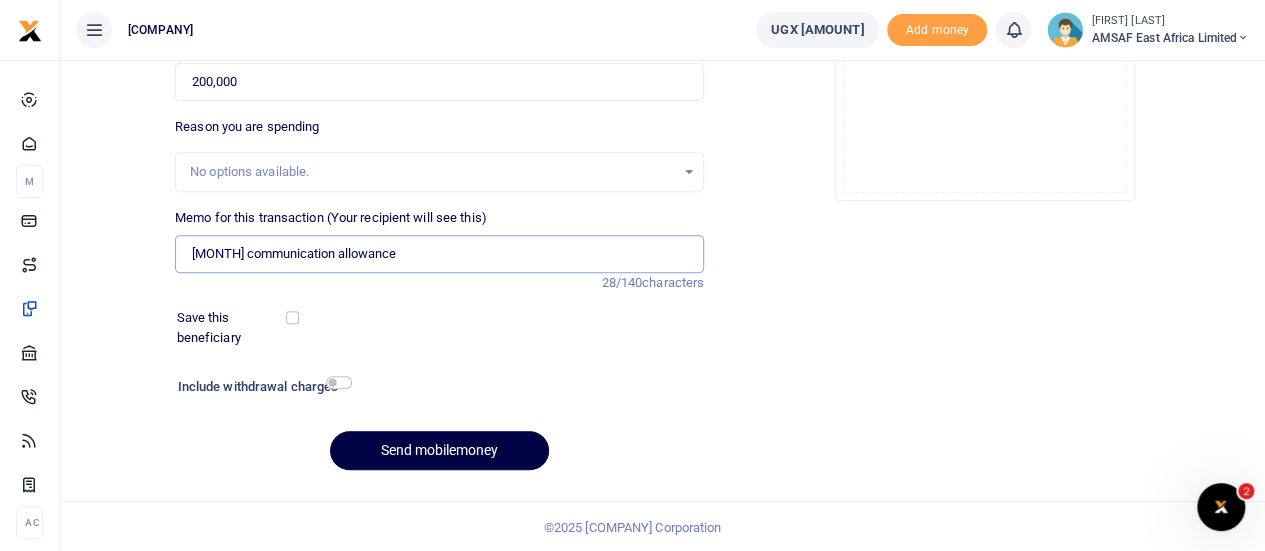 scroll, scrollTop: 332, scrollLeft: 0, axis: vertical 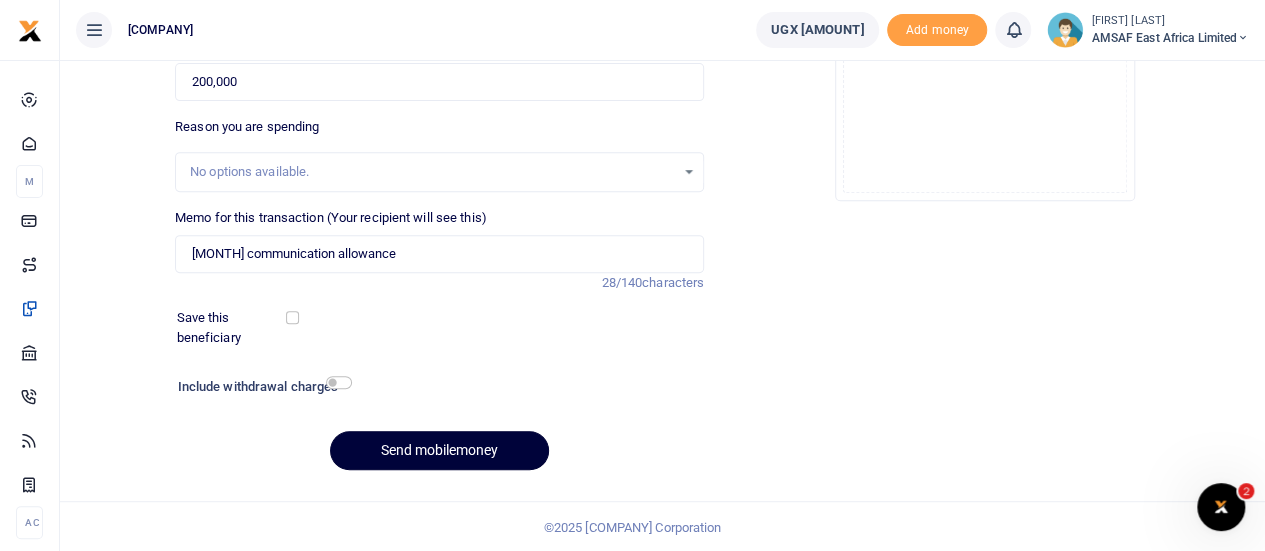 click on "Send mobilemoney" at bounding box center [439, 450] 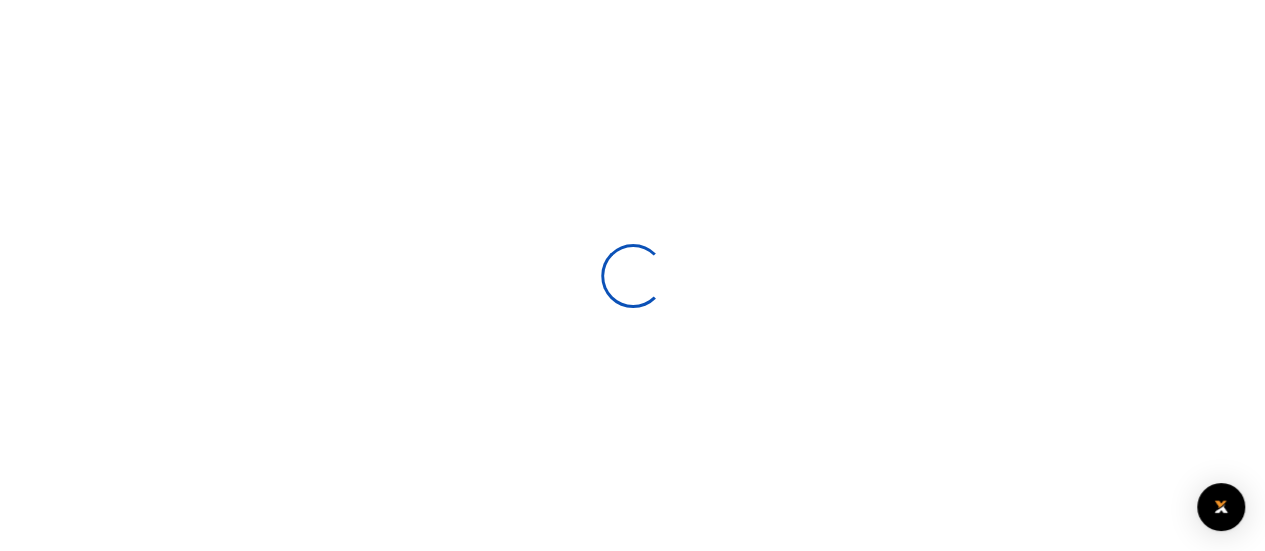 scroll, scrollTop: 332, scrollLeft: 0, axis: vertical 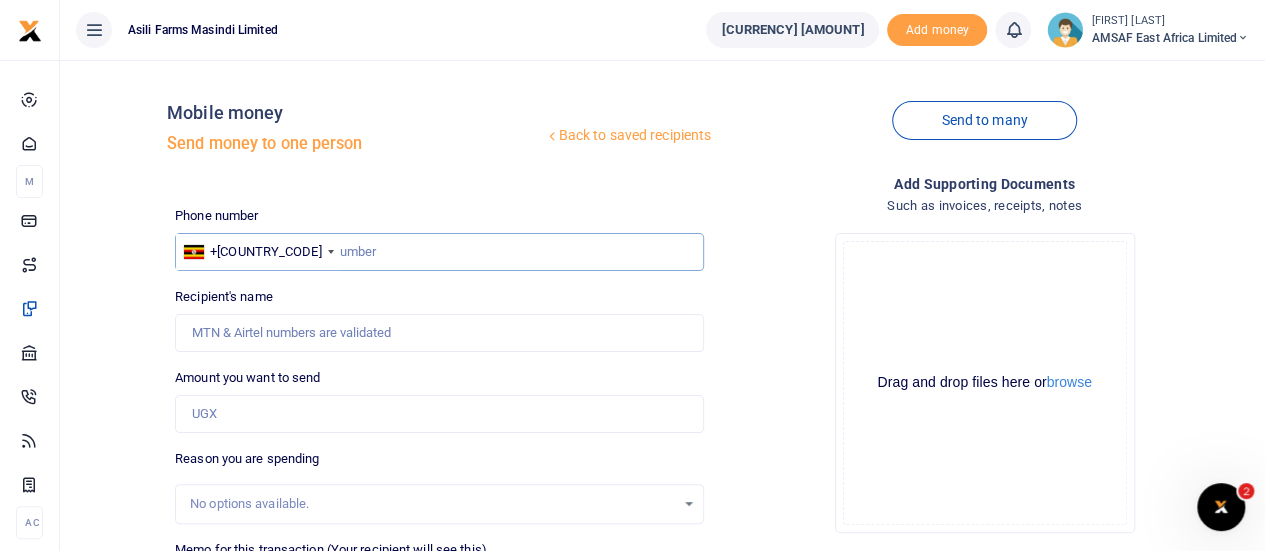 click at bounding box center [439, 252] 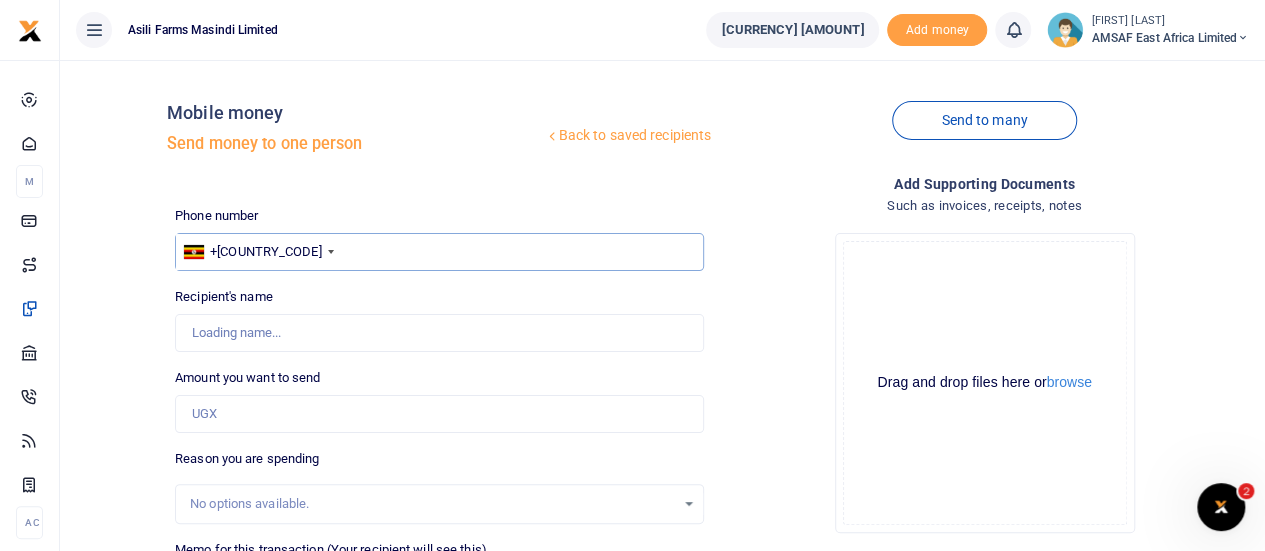 type on "752601369" 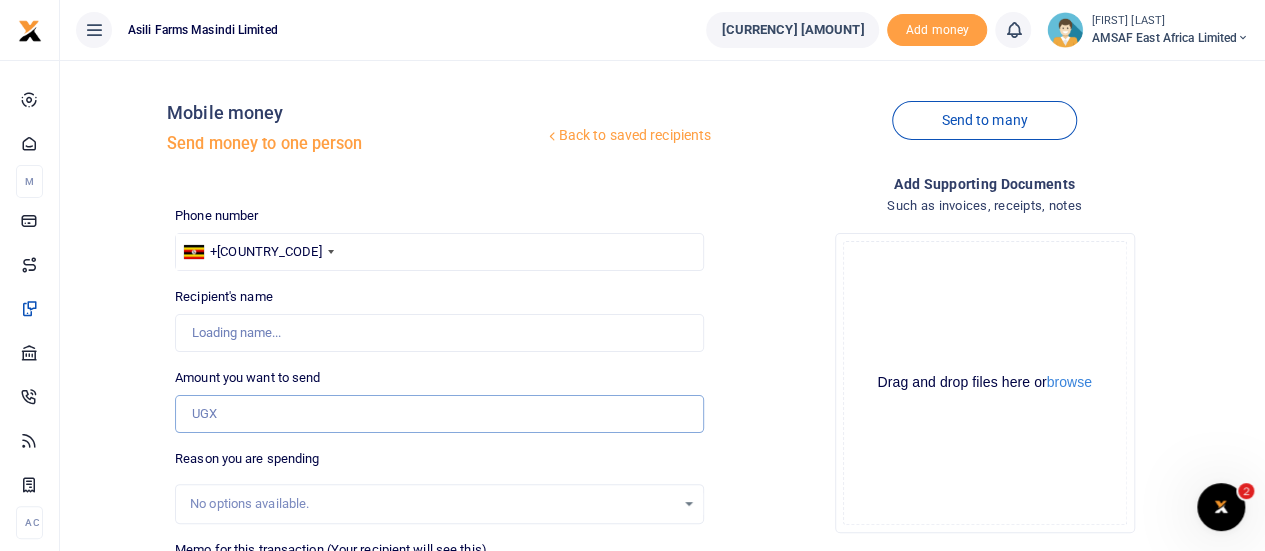 click on "Amount you want to send" at bounding box center [439, 414] 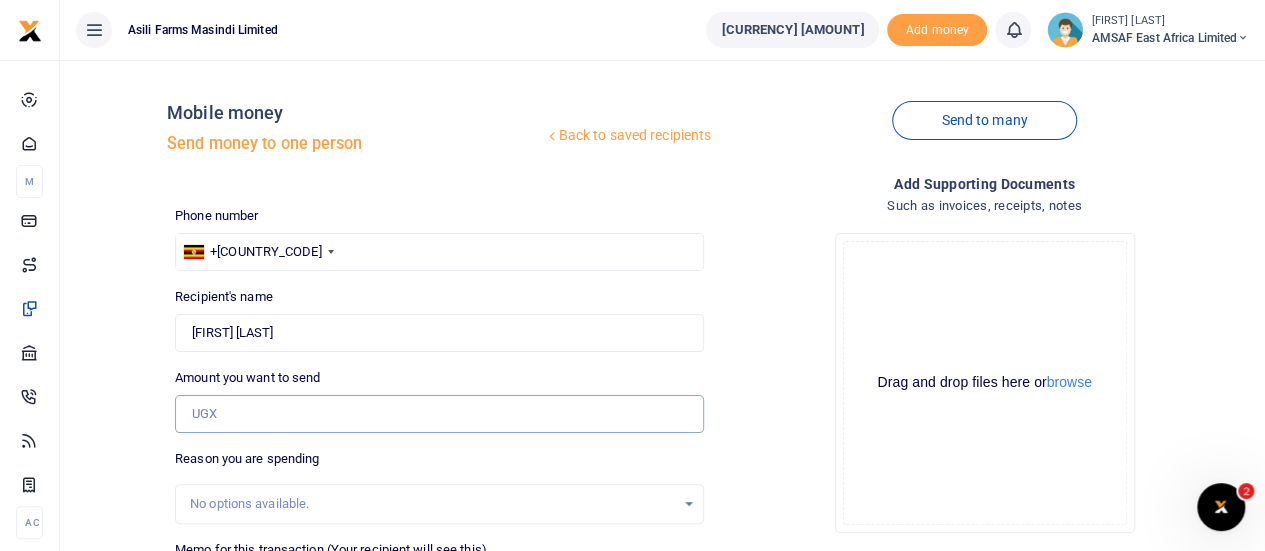 type on "300,000" 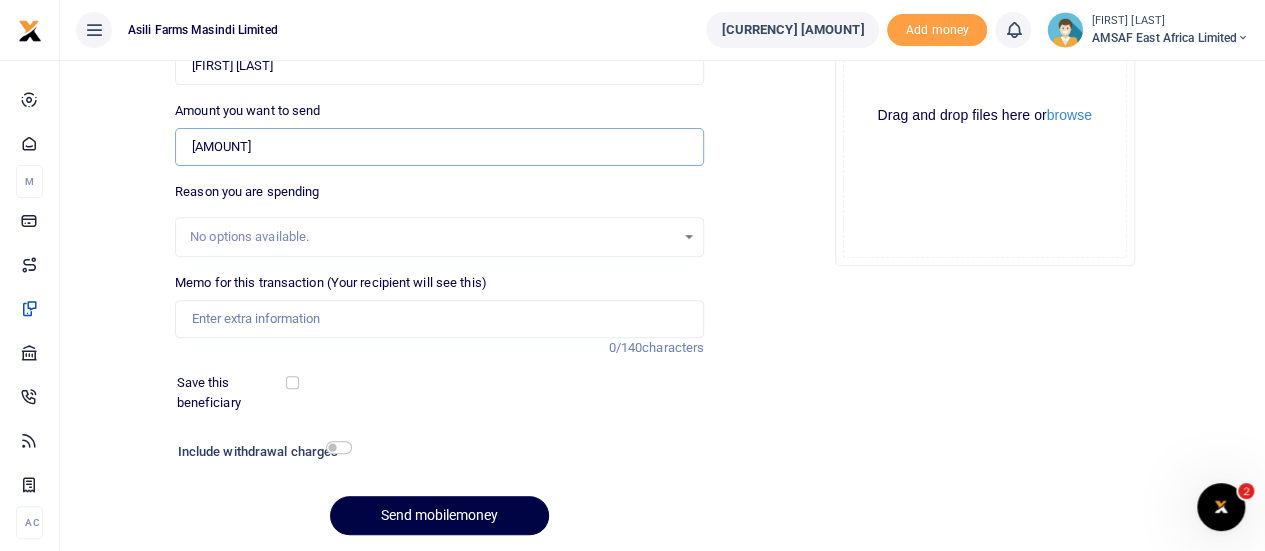 scroll, scrollTop: 300, scrollLeft: 0, axis: vertical 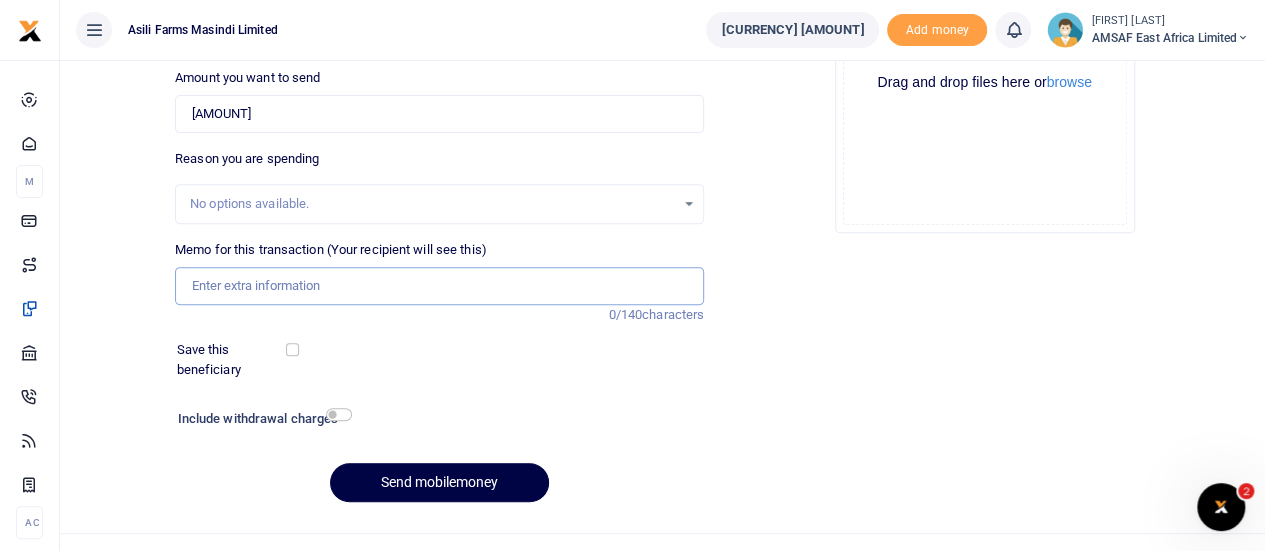 click on "Memo for this transaction (Your recipient will see this)" at bounding box center [439, 286] 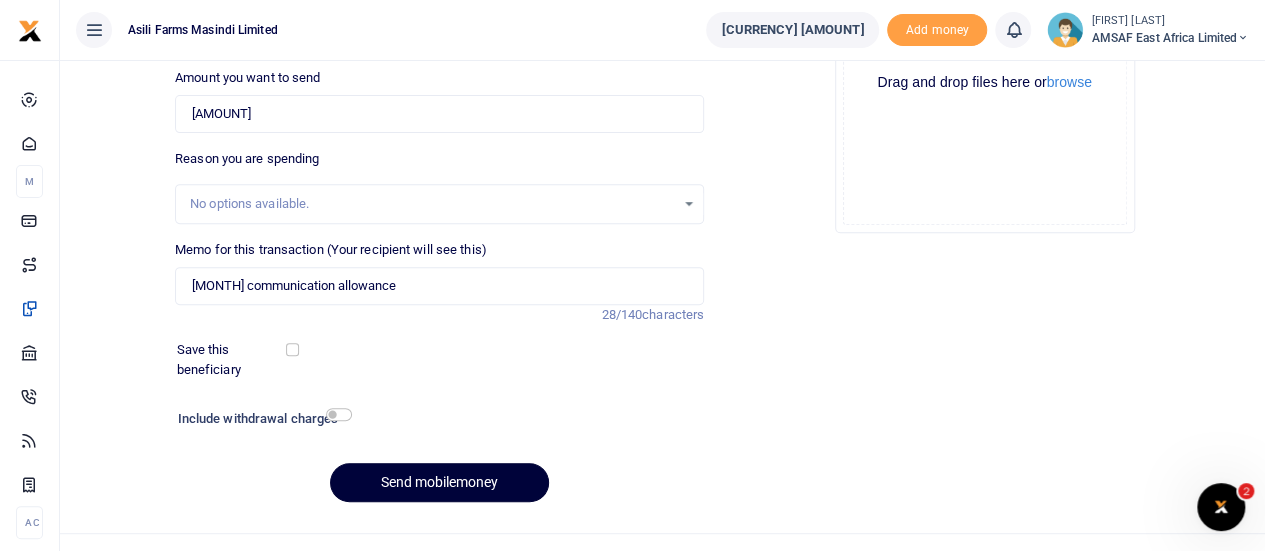 click on "Send mobilemoney" at bounding box center [439, 482] 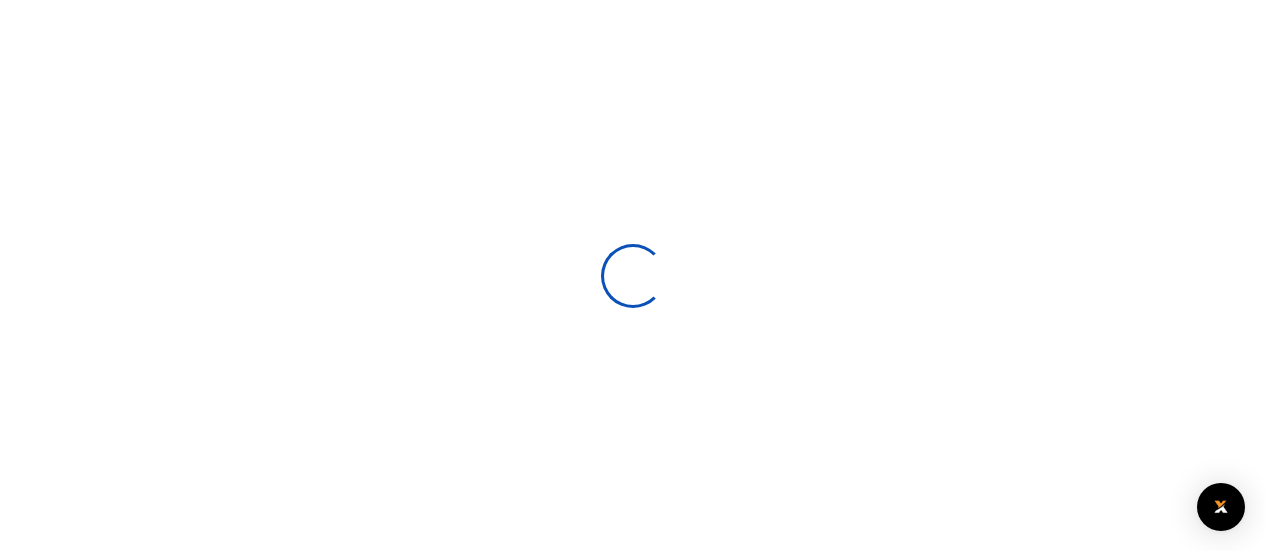 scroll, scrollTop: 298, scrollLeft: 0, axis: vertical 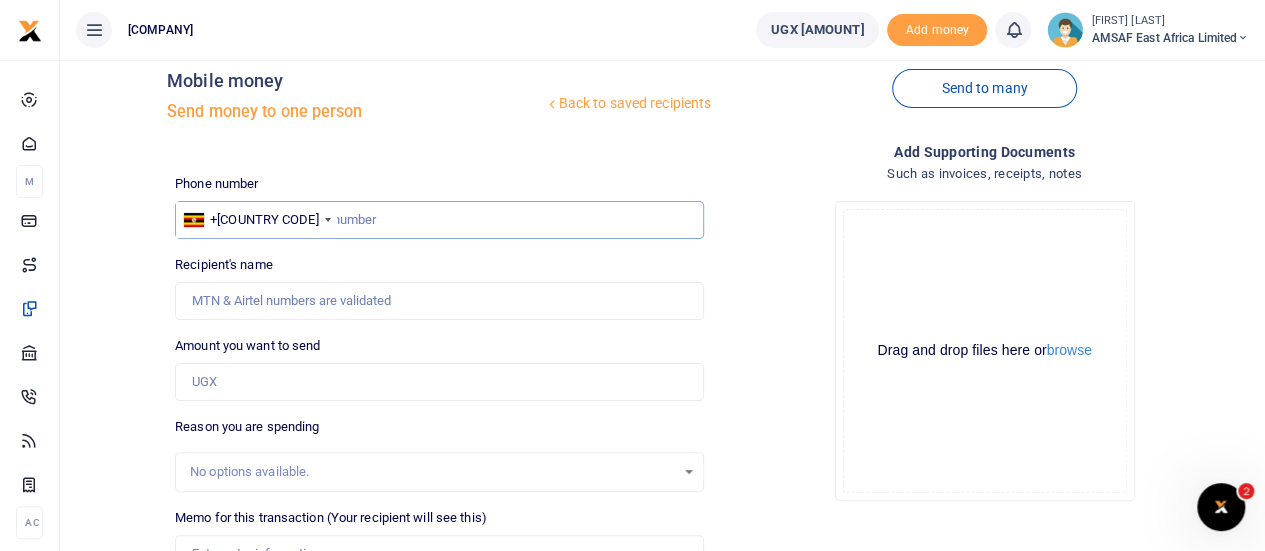 click at bounding box center (439, 220) 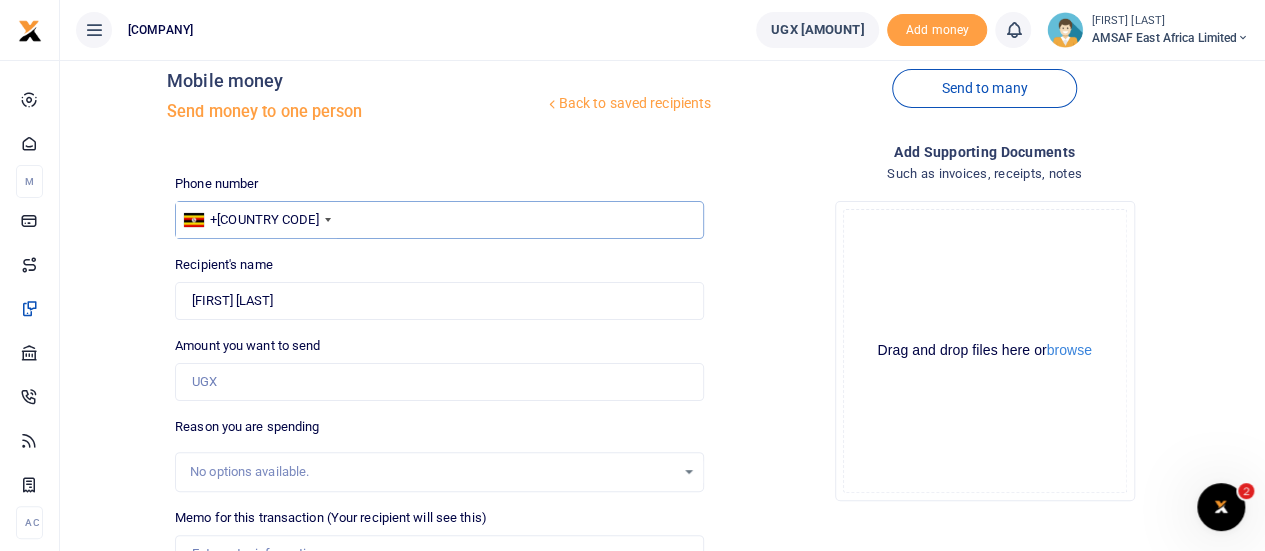 type on "776165554" 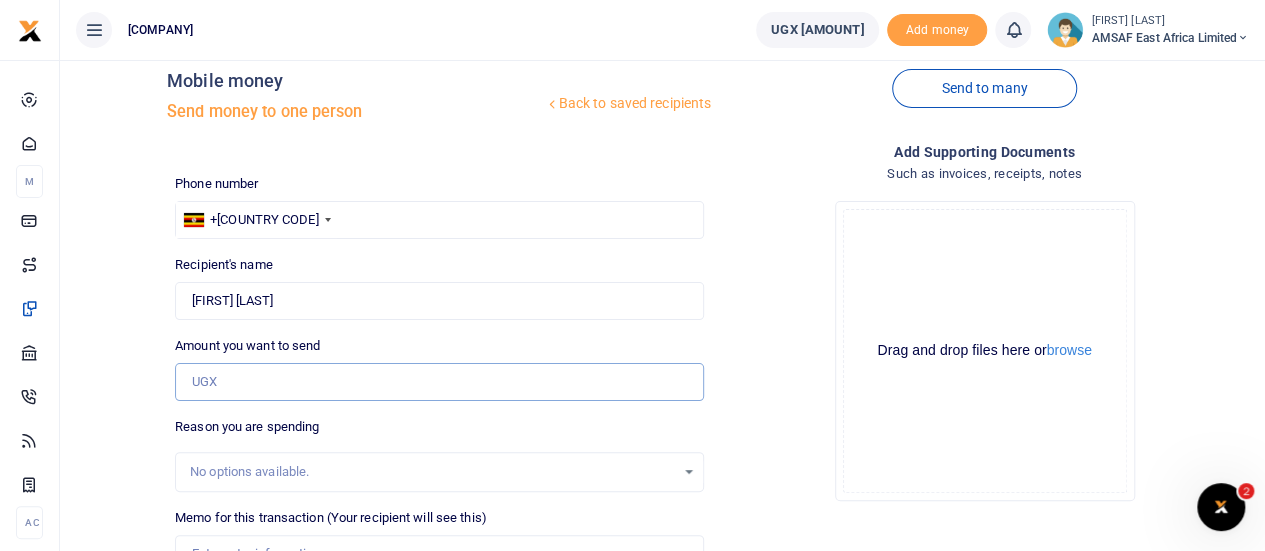 click on "Amount you want to send" at bounding box center (439, 382) 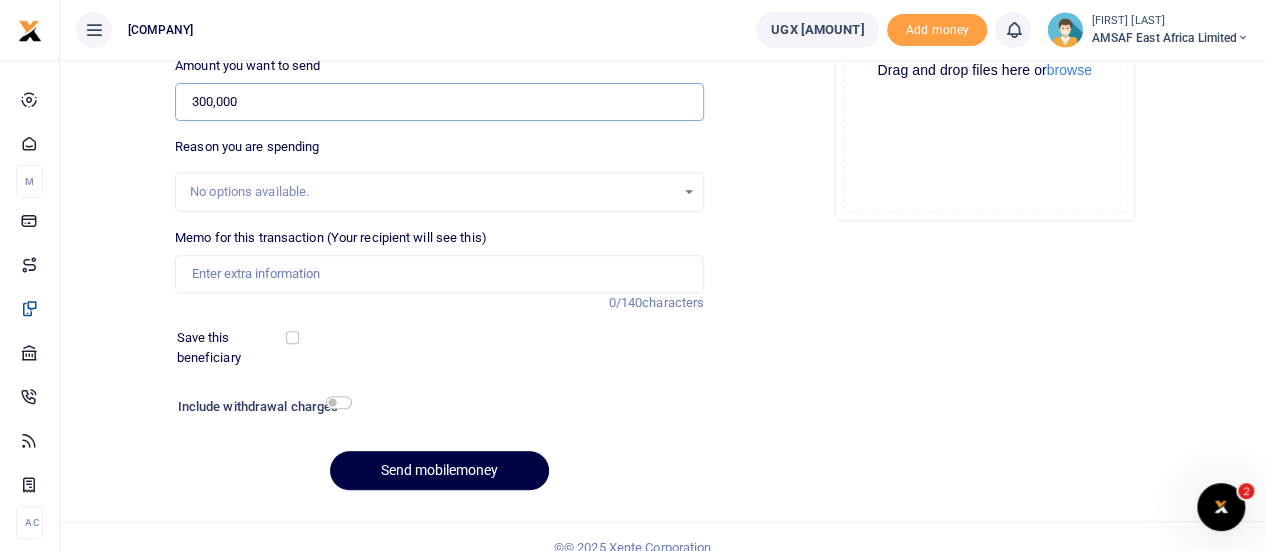 scroll, scrollTop: 232, scrollLeft: 0, axis: vertical 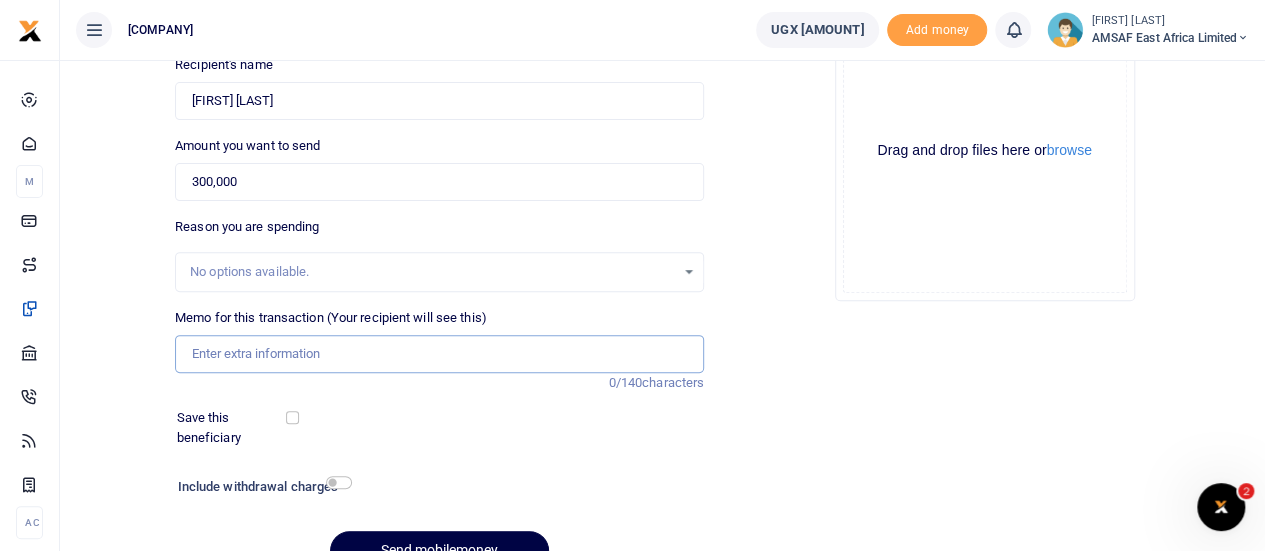 click on "Memo for this transaction (Your recipient will see this)" at bounding box center [439, 354] 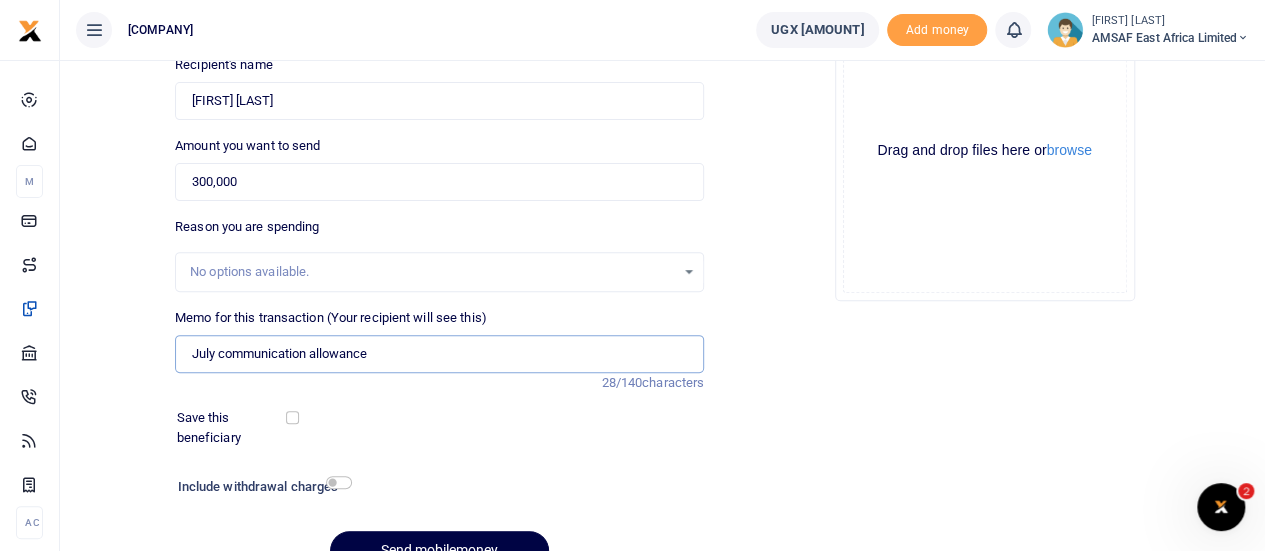 scroll, scrollTop: 332, scrollLeft: 0, axis: vertical 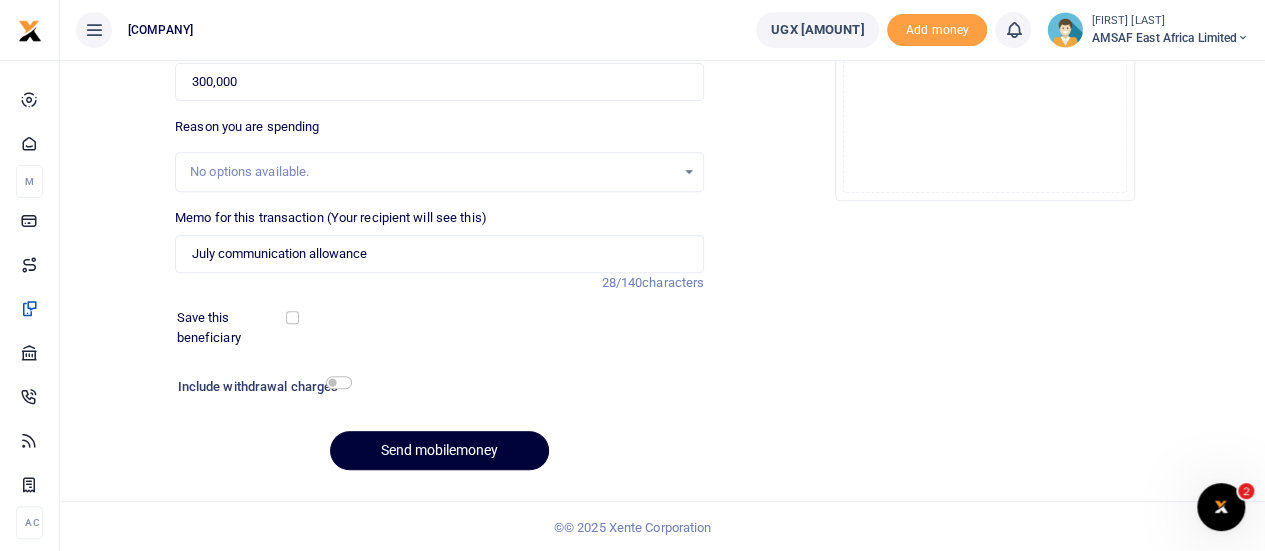 click on "Send mobilemoney" at bounding box center (439, 450) 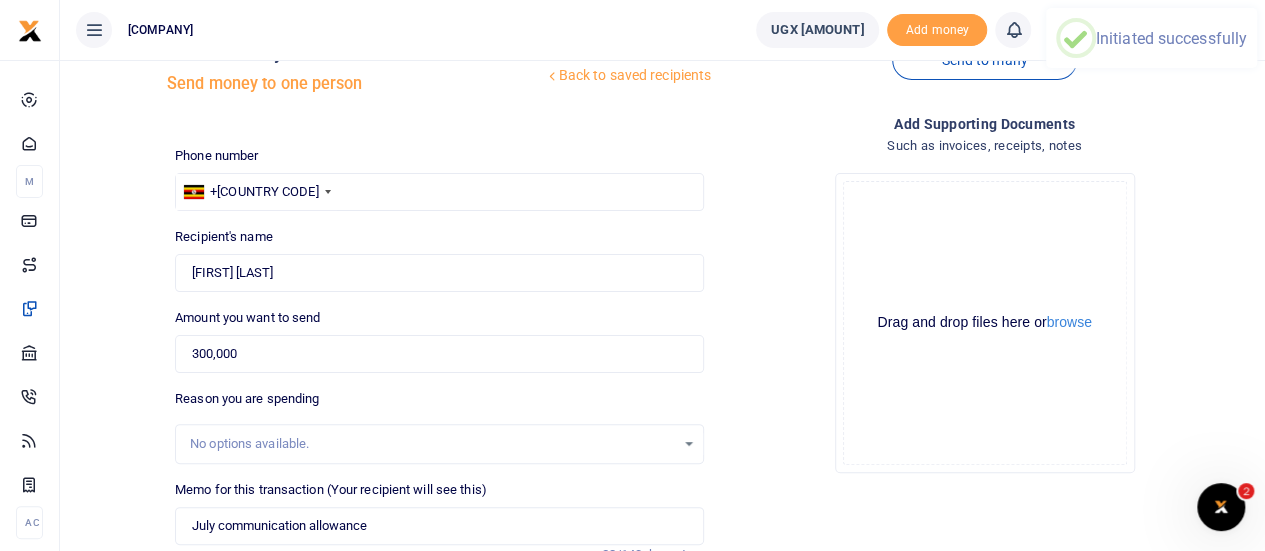 scroll, scrollTop: 0, scrollLeft: 0, axis: both 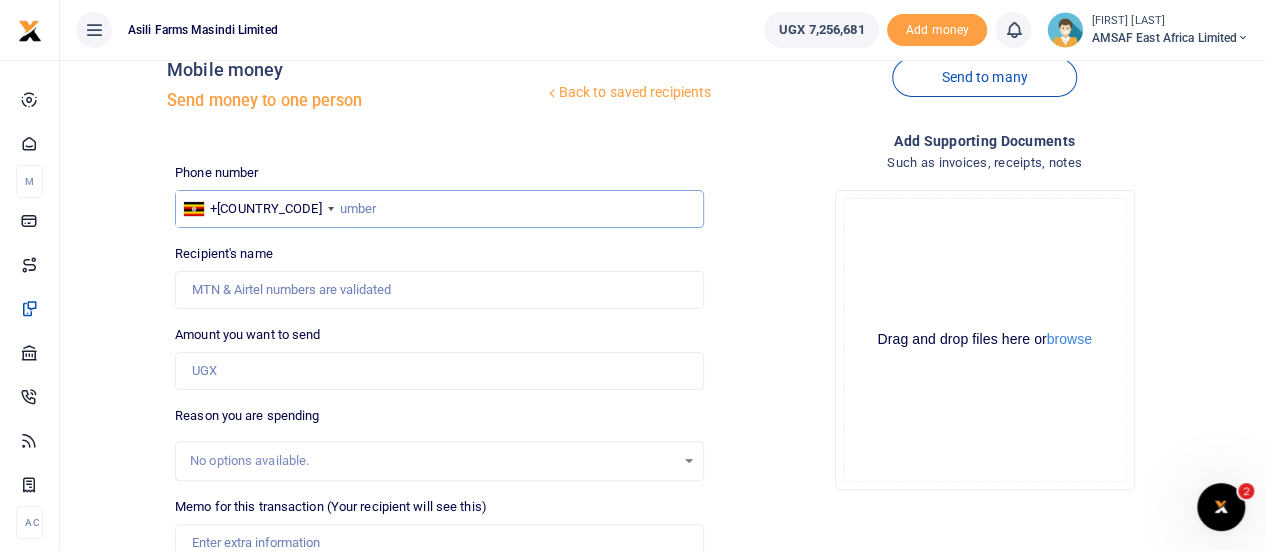 click at bounding box center [439, 209] 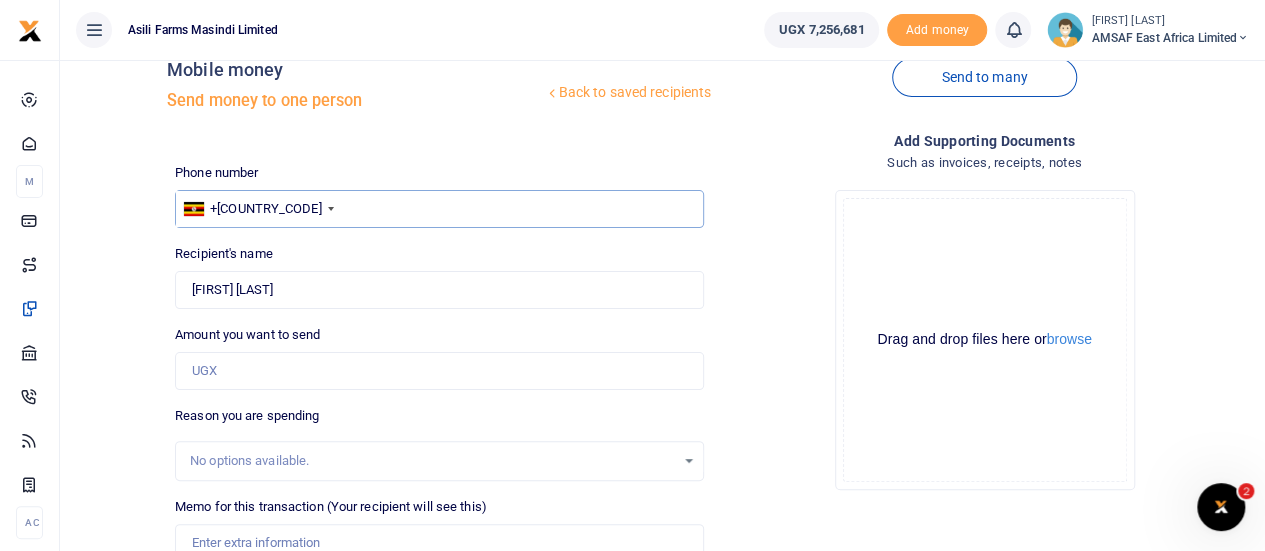 type on "789373033" 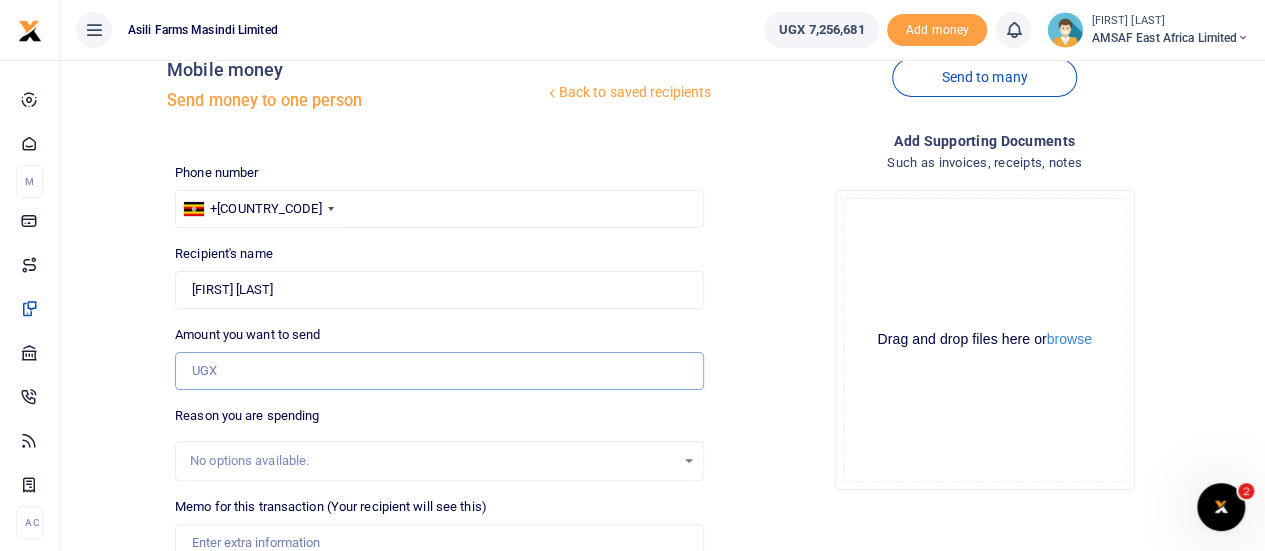 click on "Amount you want to send" at bounding box center (439, 371) 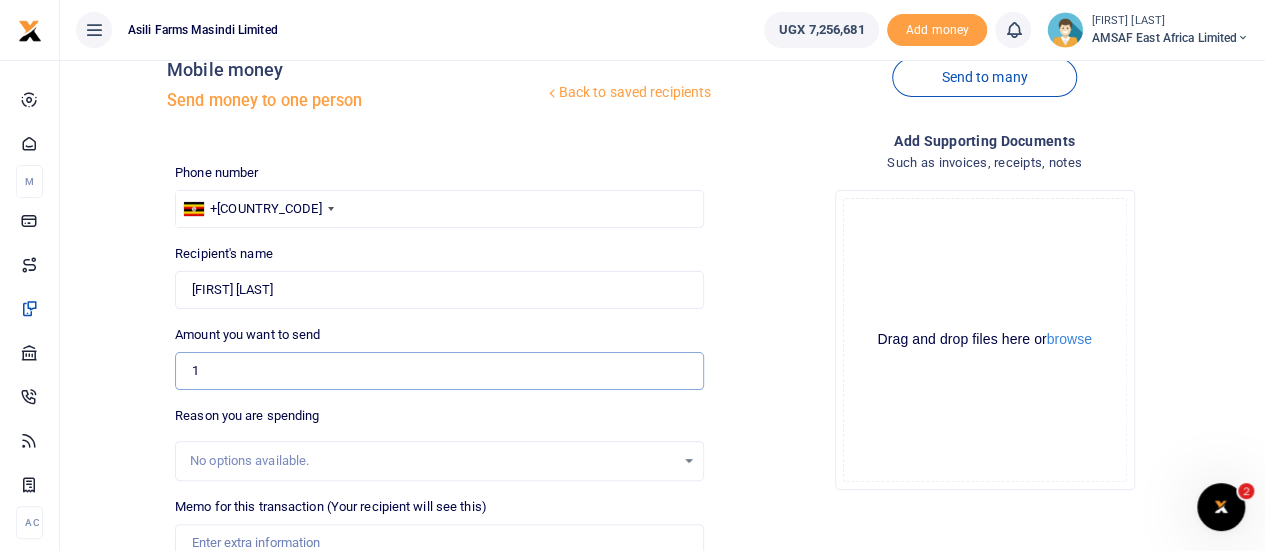 type on "100,000" 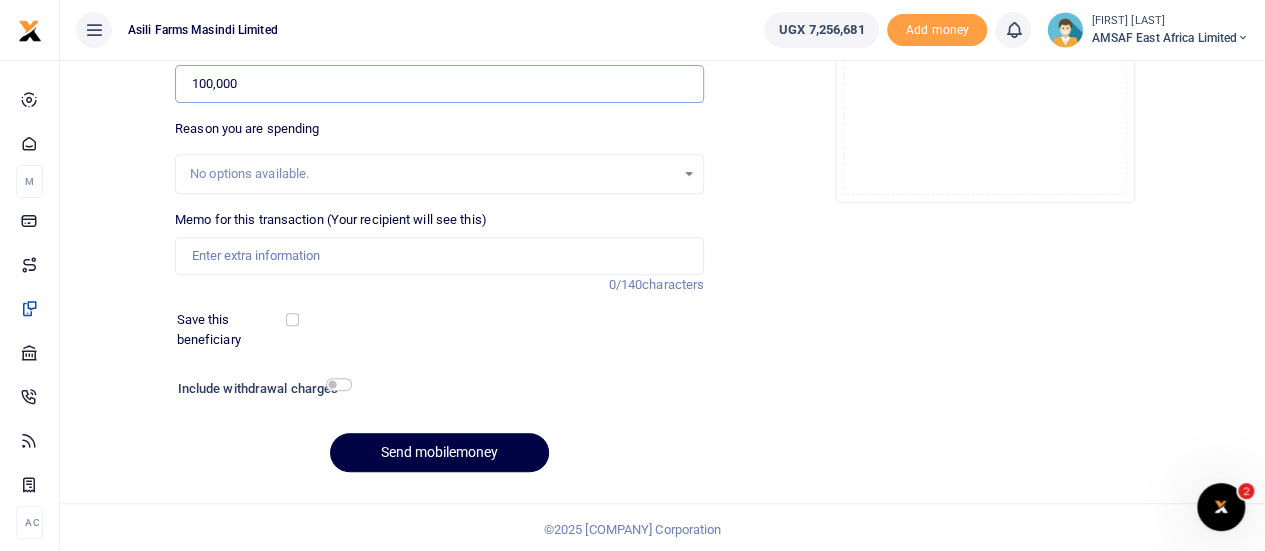 scroll, scrollTop: 332, scrollLeft: 0, axis: vertical 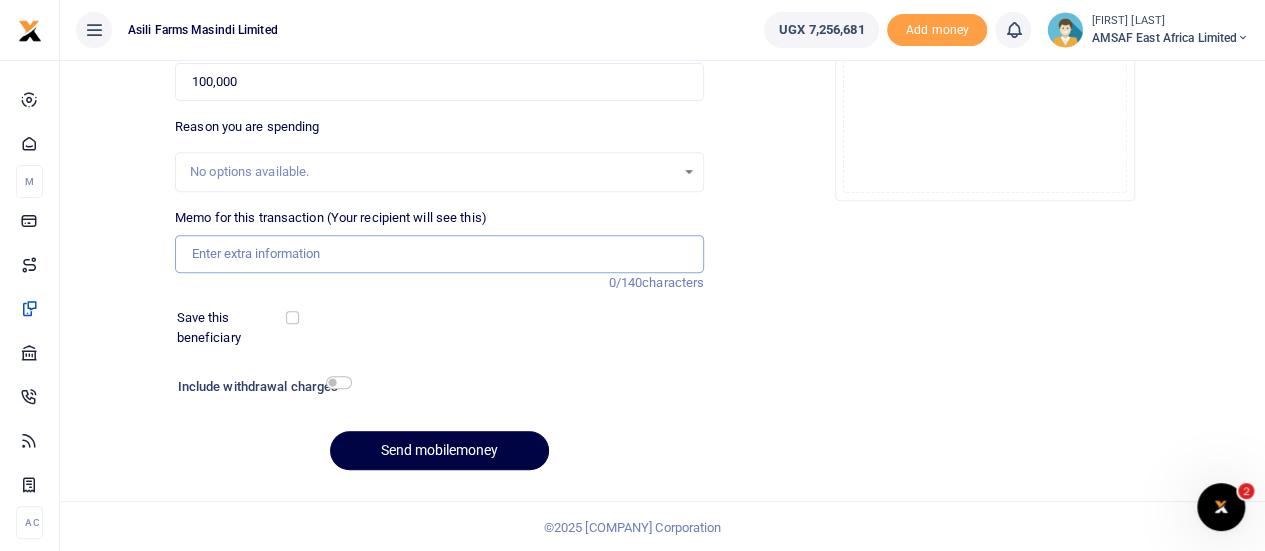 click on "Memo for this transaction (Your recipient will see this)" at bounding box center [439, 254] 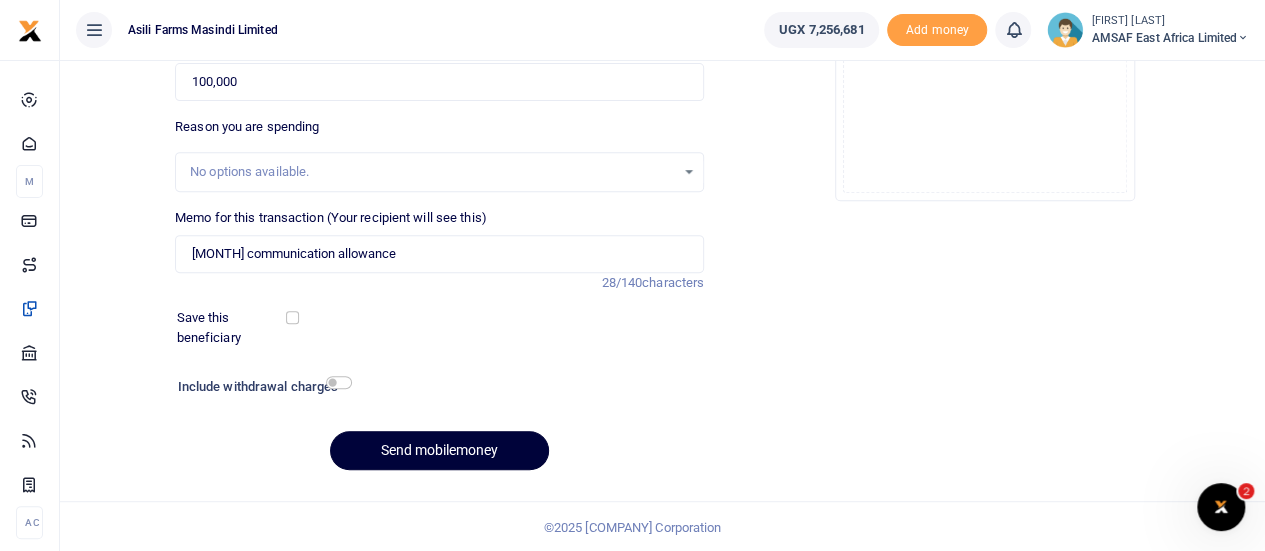 click on "Send mobilemoney" at bounding box center [439, 450] 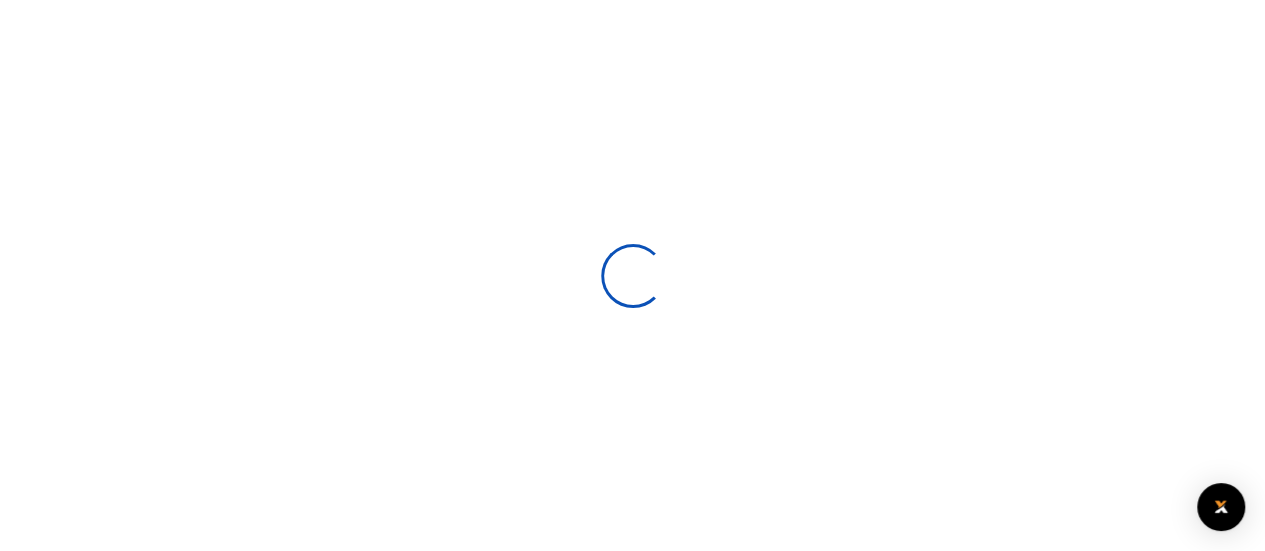 scroll, scrollTop: 332, scrollLeft: 0, axis: vertical 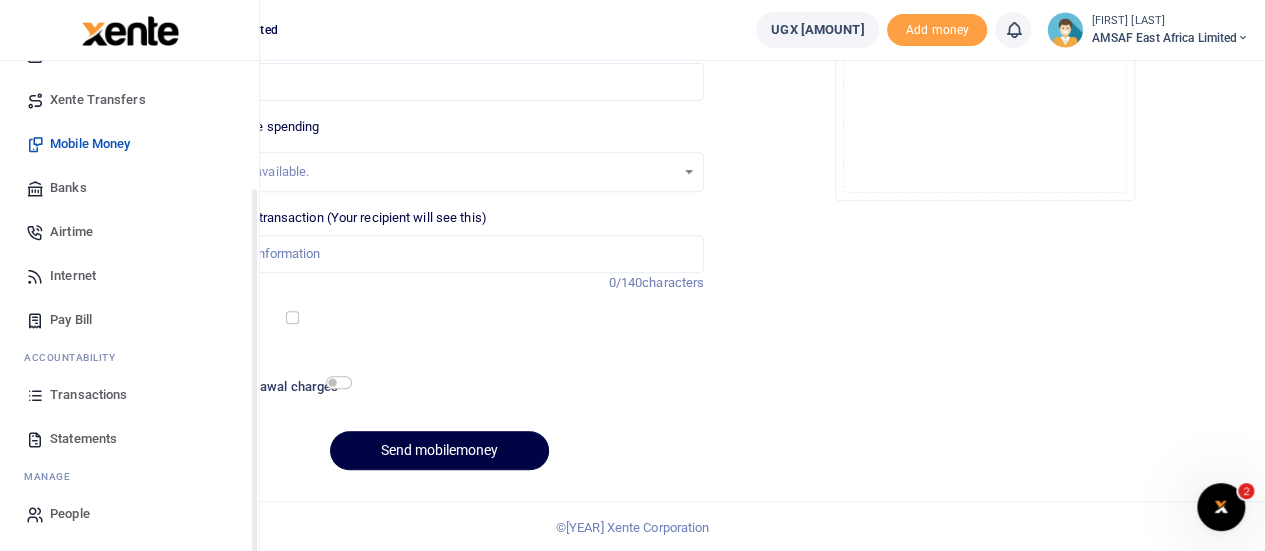 click on "Transactions" at bounding box center (88, 395) 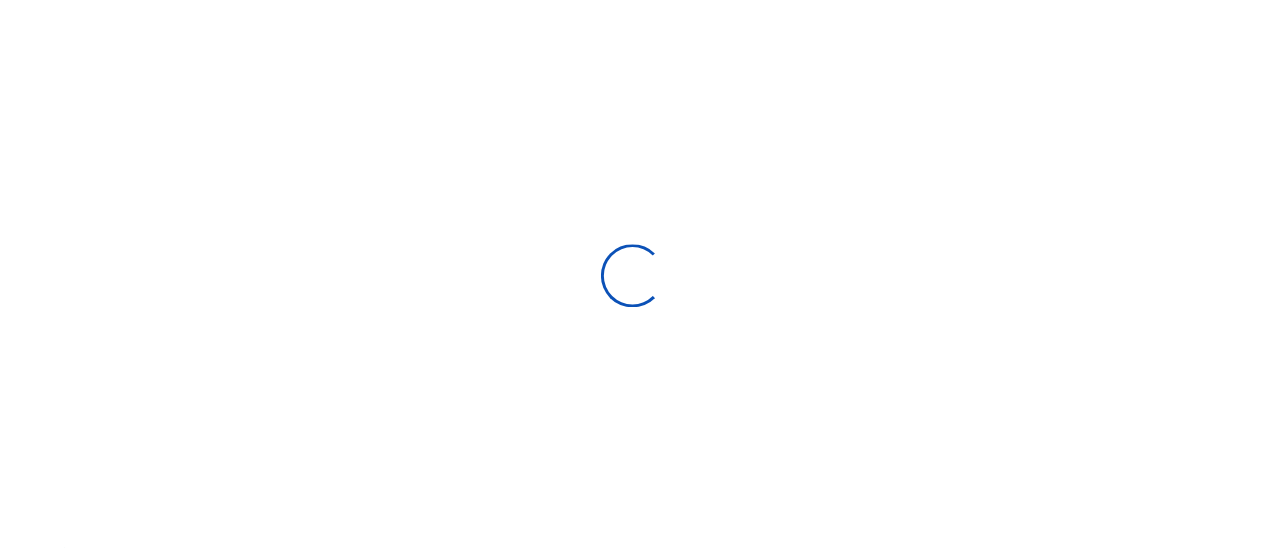 scroll, scrollTop: 0, scrollLeft: 0, axis: both 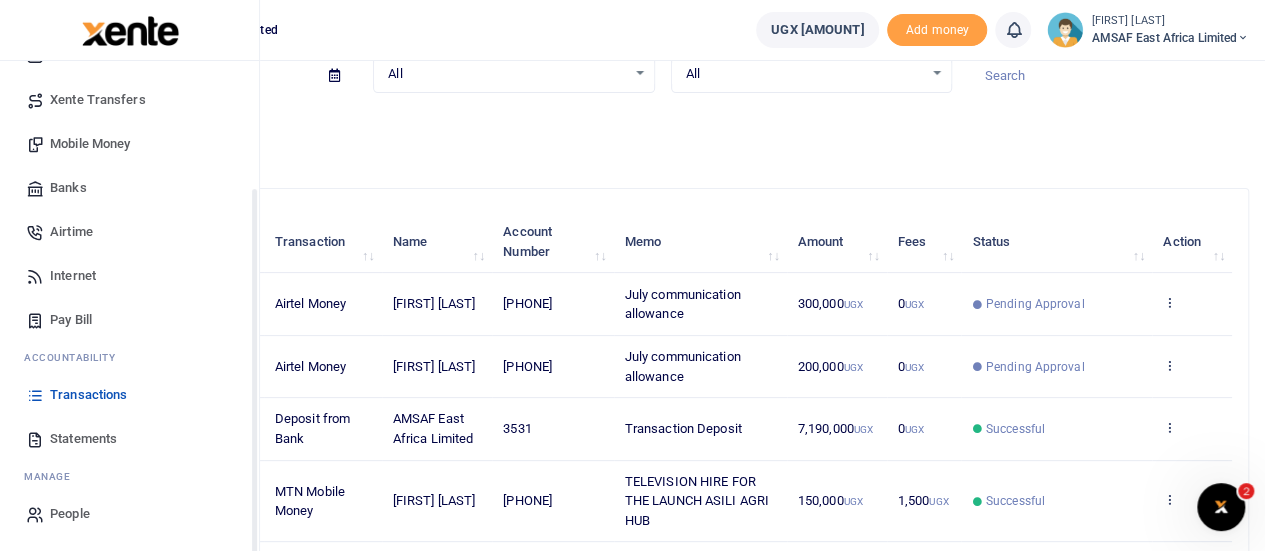 click on "Transactions" at bounding box center (129, 395) 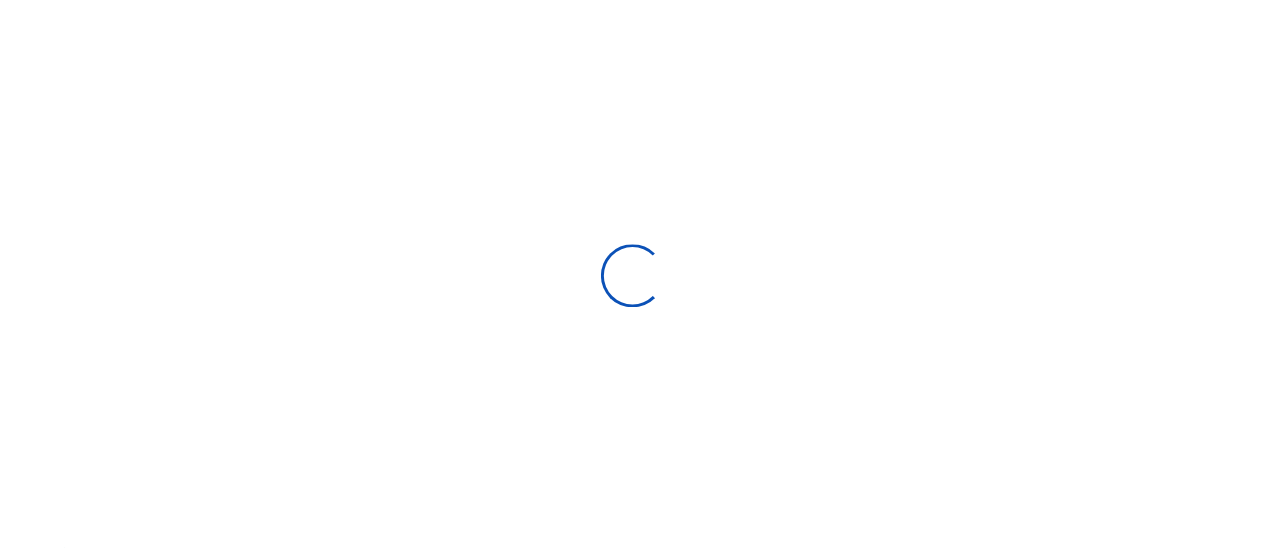 scroll, scrollTop: 0, scrollLeft: 0, axis: both 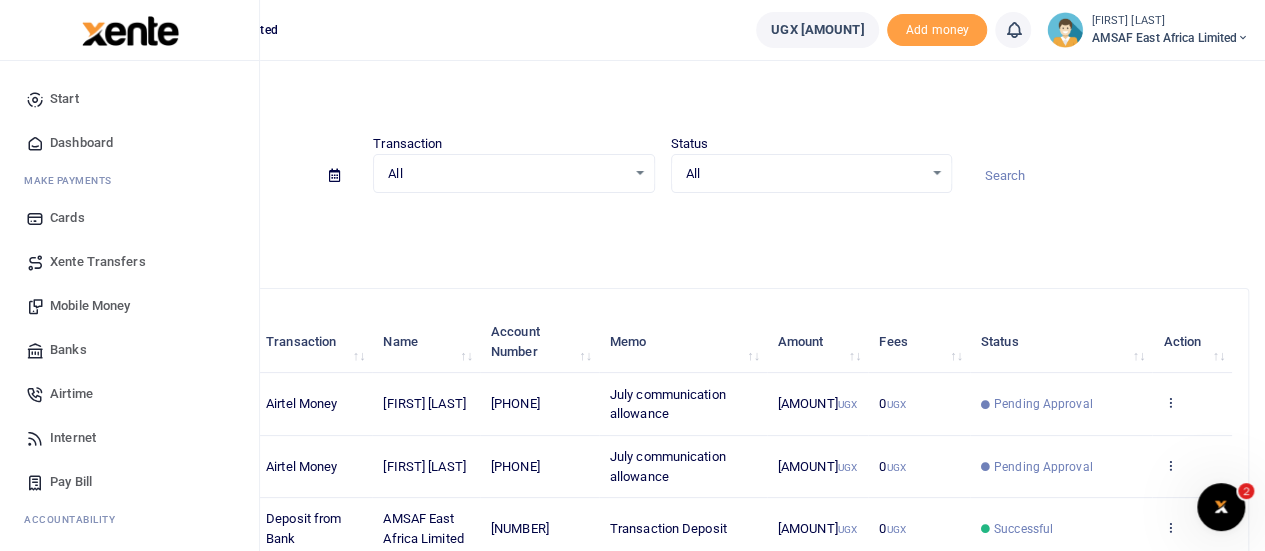 click on "Start" at bounding box center [129, 99] 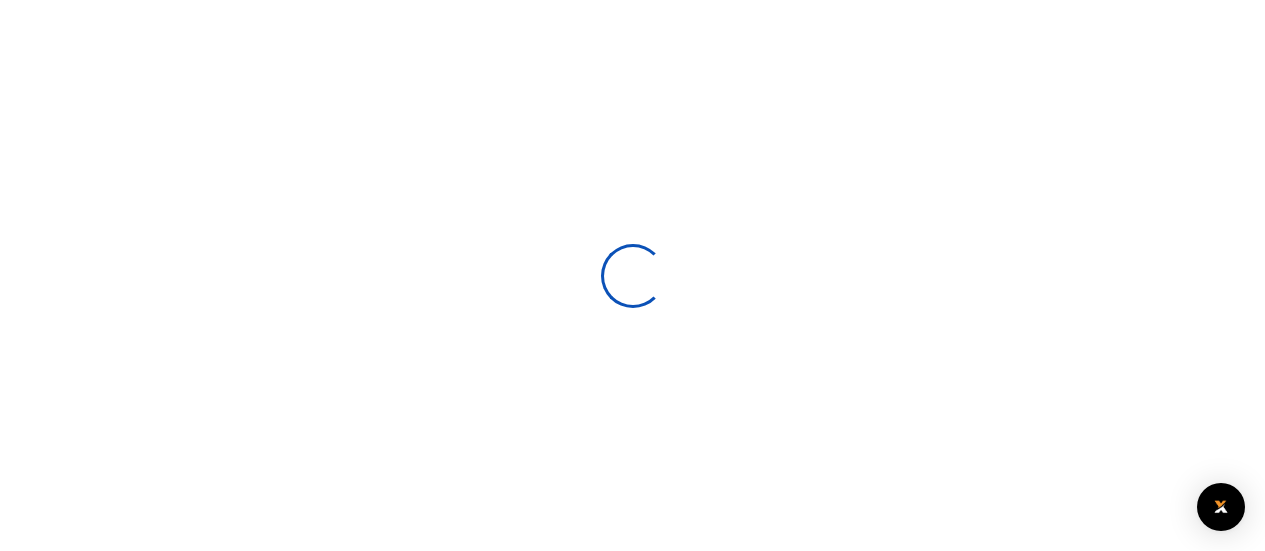 scroll, scrollTop: 0, scrollLeft: 0, axis: both 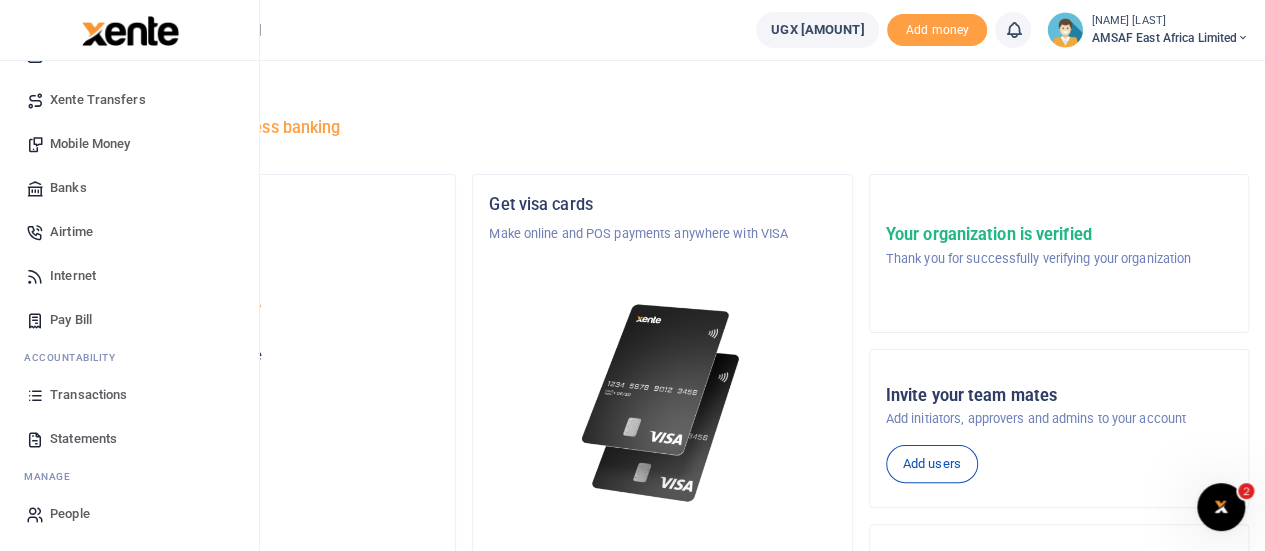 click on "[CATEGORY]" at bounding box center (88, 395) 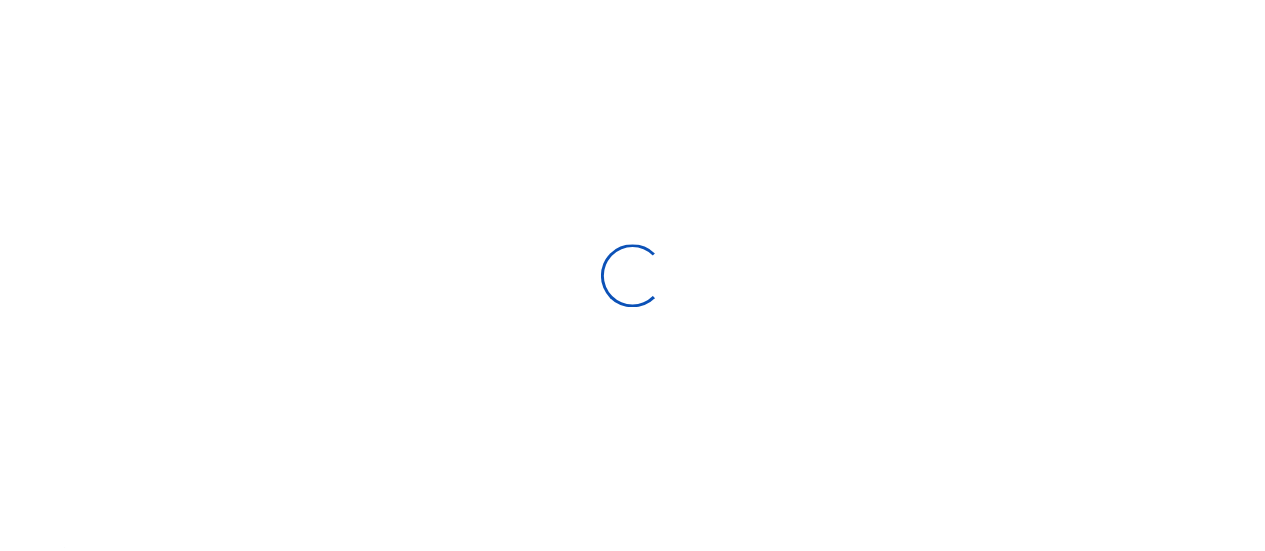 scroll, scrollTop: 0, scrollLeft: 0, axis: both 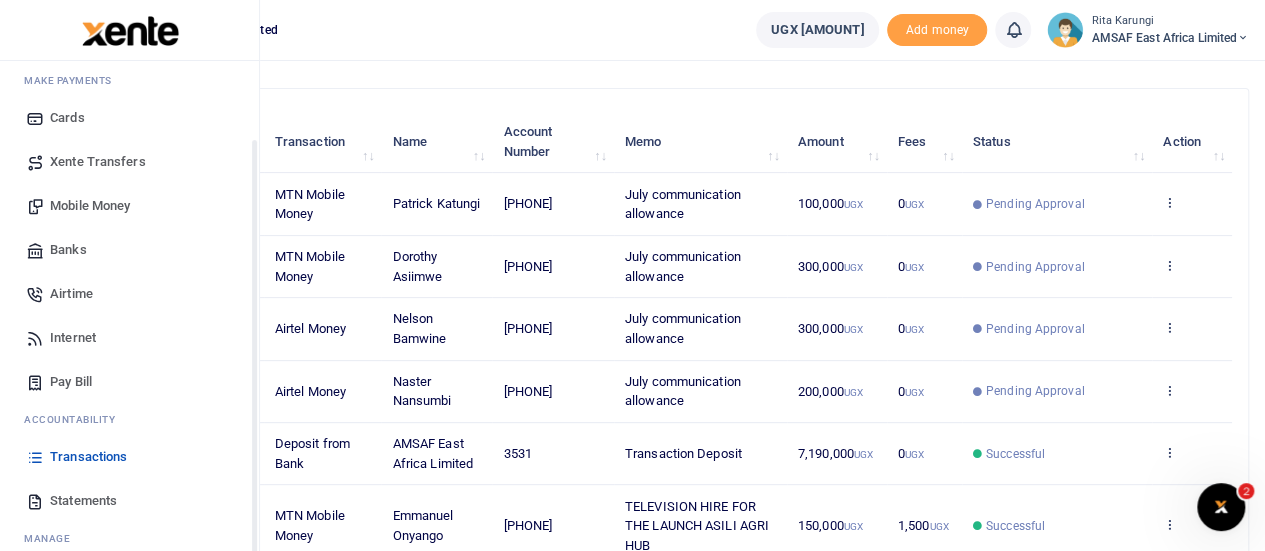 click on "[CATEGORY]" at bounding box center (88, 457) 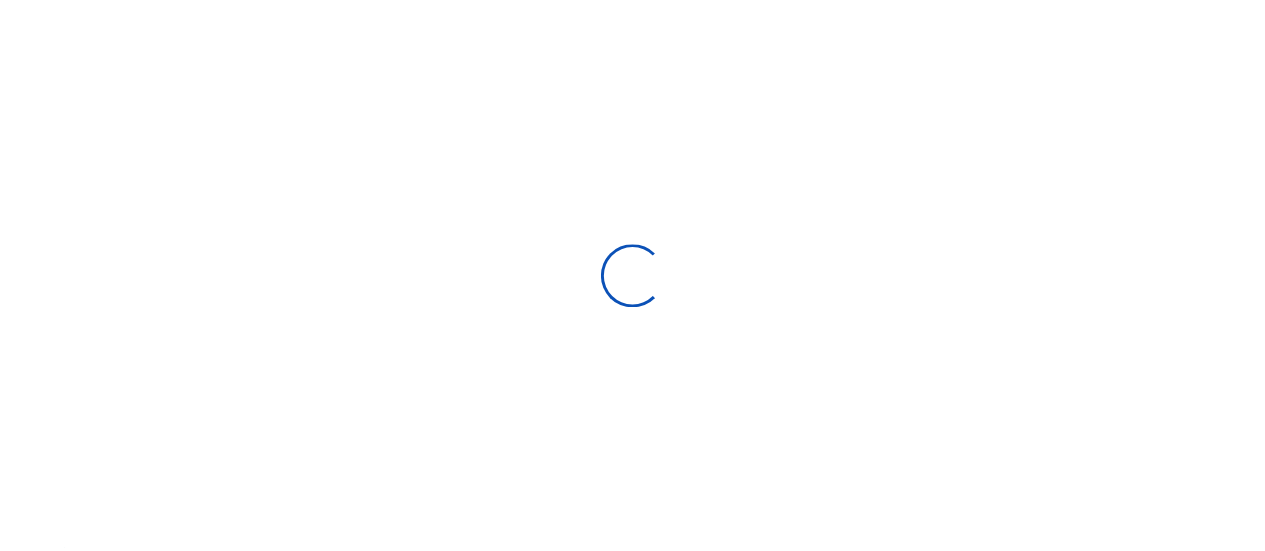 scroll, scrollTop: 0, scrollLeft: 0, axis: both 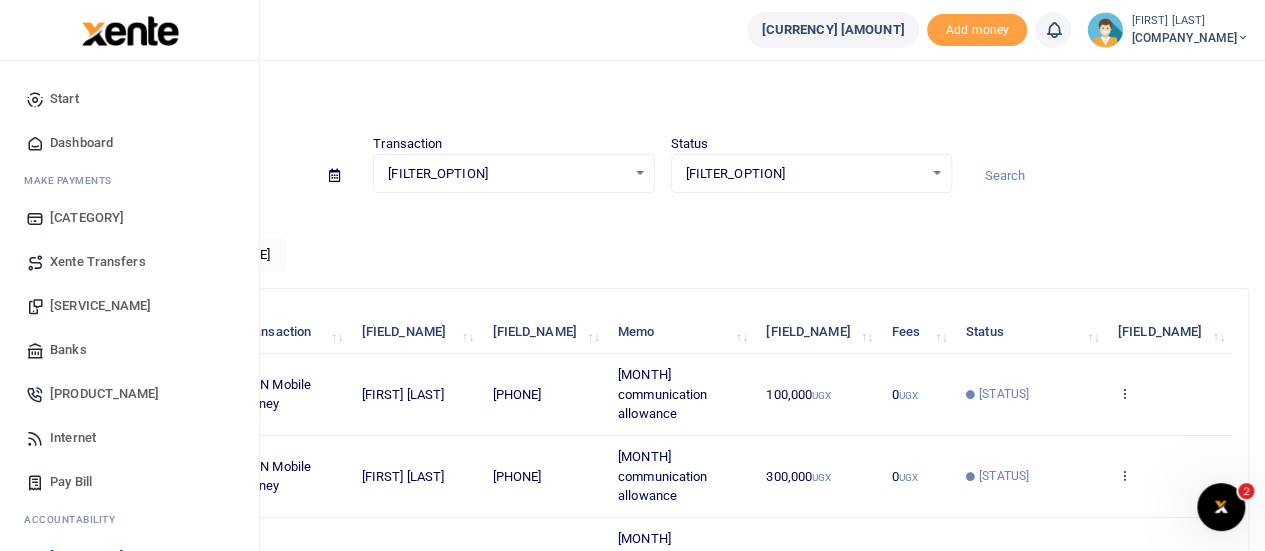 click on "Mobile Money" at bounding box center [100, 306] 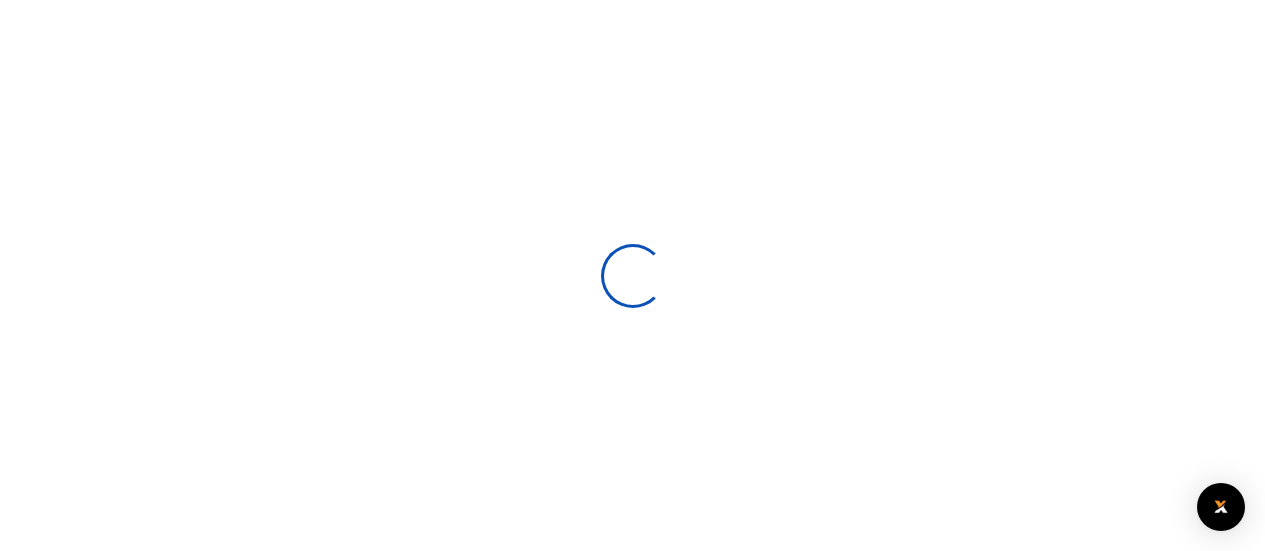 scroll, scrollTop: 0, scrollLeft: 0, axis: both 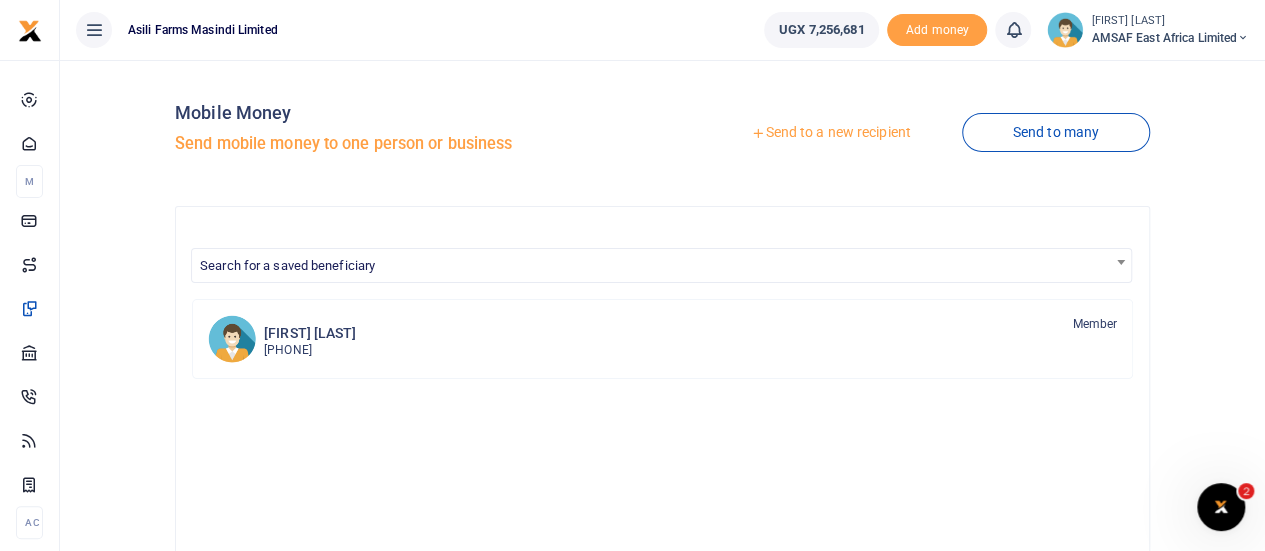 click on "Send to a new recipient" at bounding box center (830, 133) 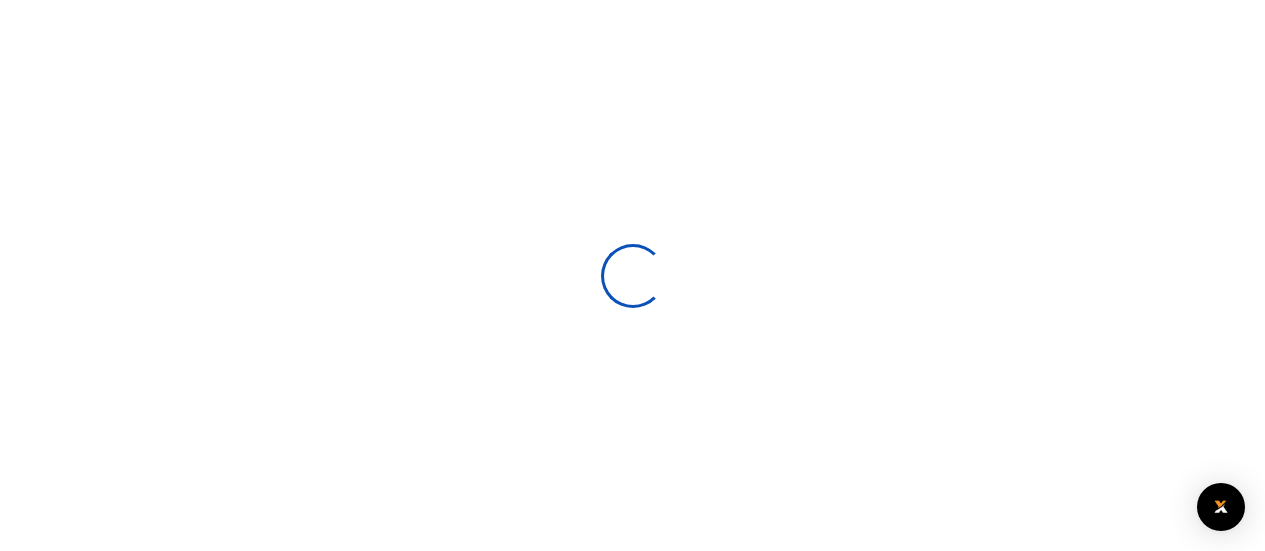 scroll, scrollTop: 0, scrollLeft: 0, axis: both 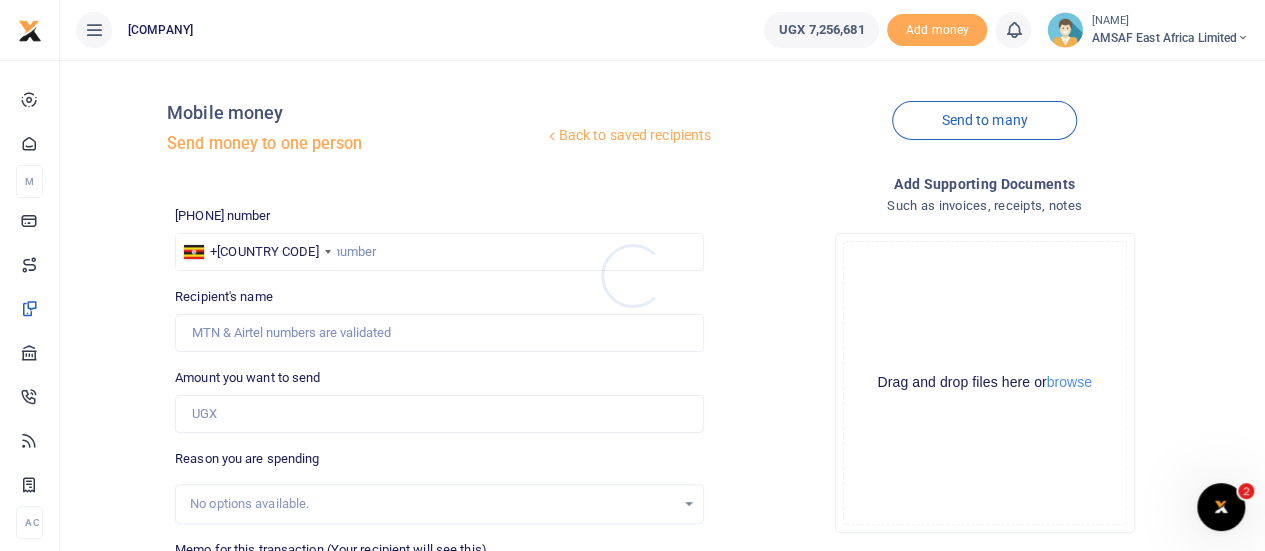 click at bounding box center [632, 275] 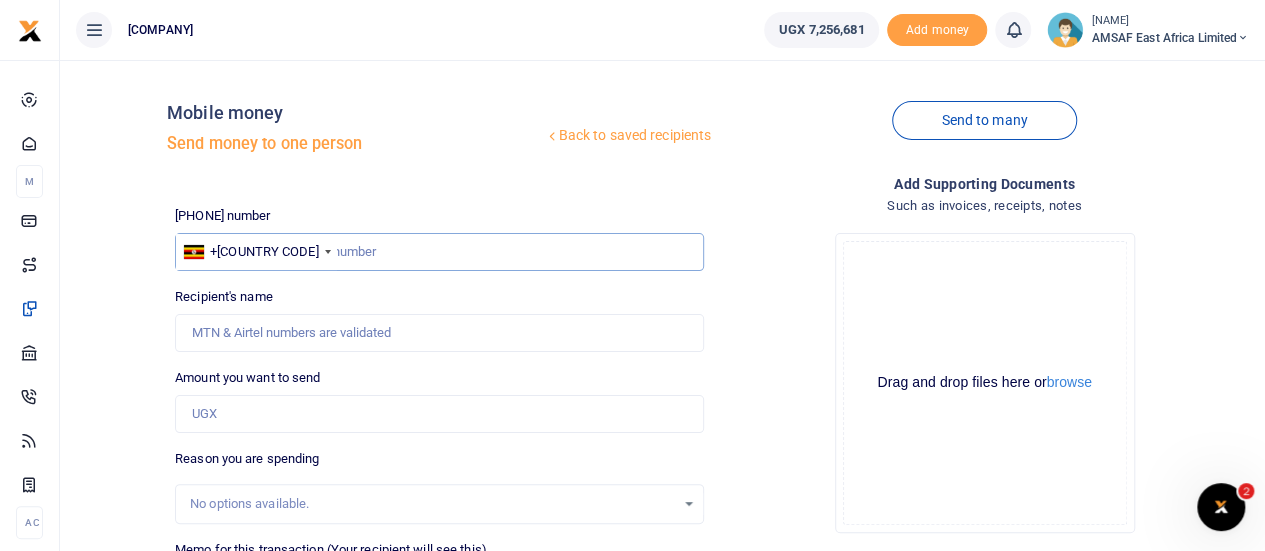 click at bounding box center (439, 252) 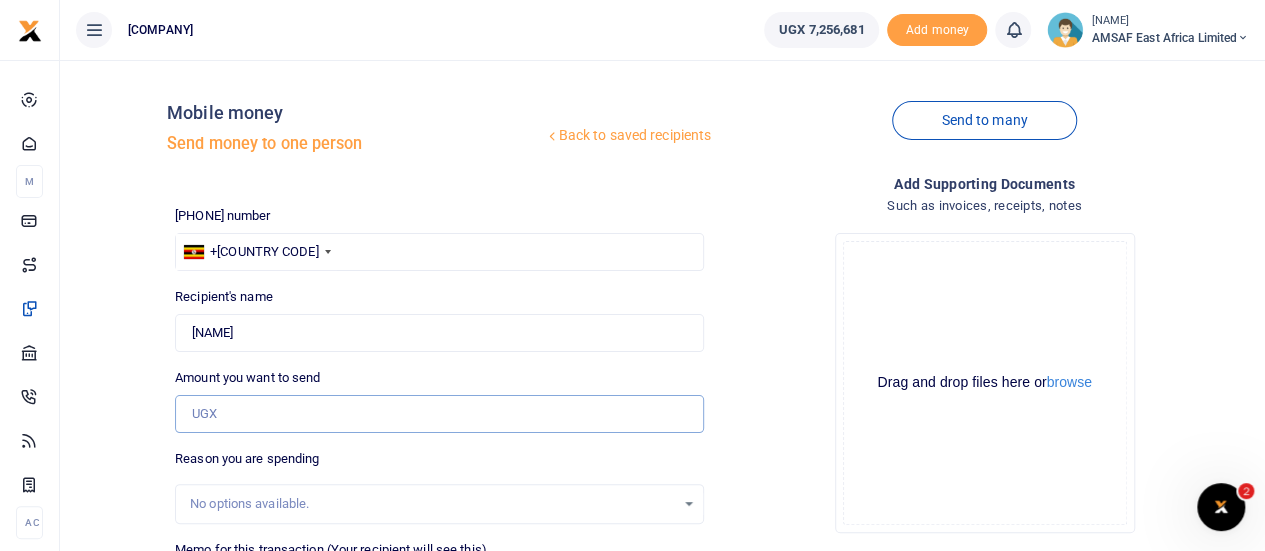 click on "Amount you want to send" at bounding box center (439, 414) 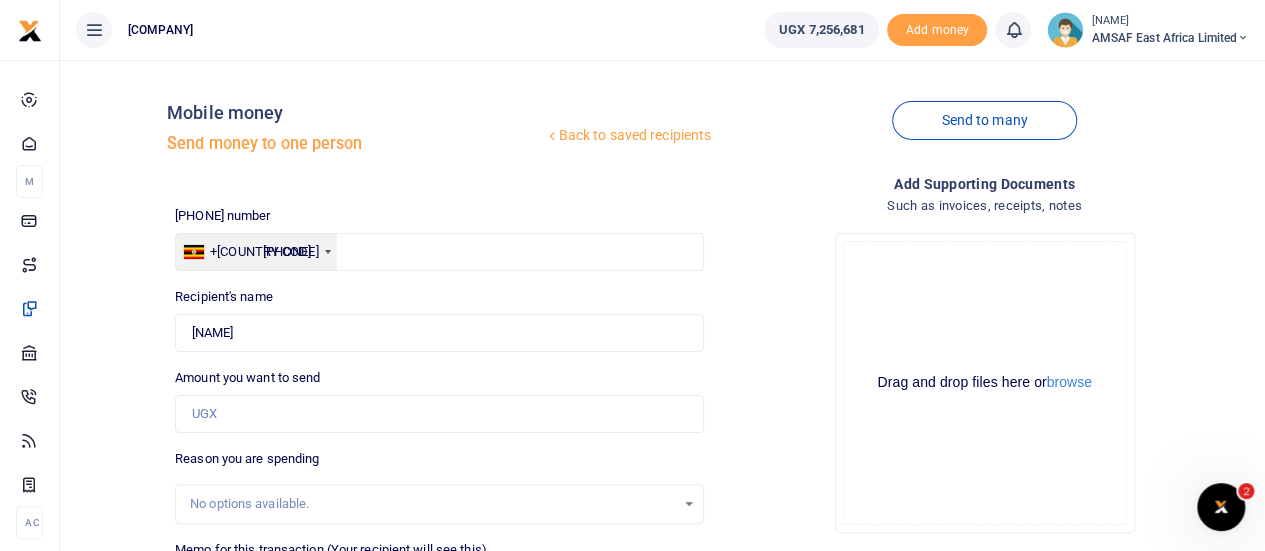 click on "+256" at bounding box center [256, 252] 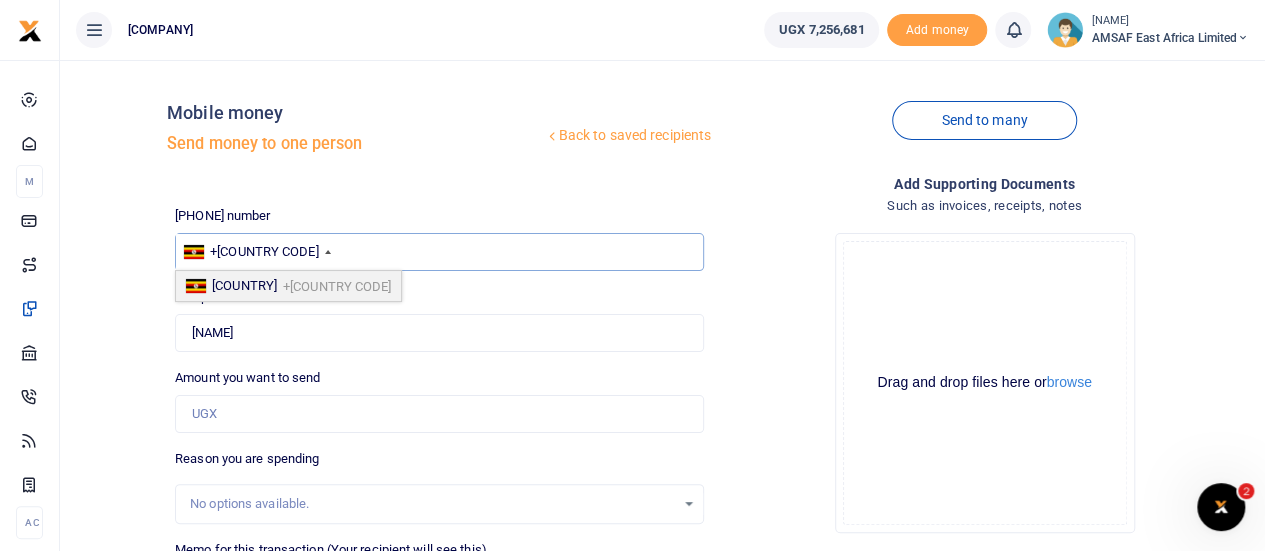 click on "773233209" at bounding box center (439, 252) 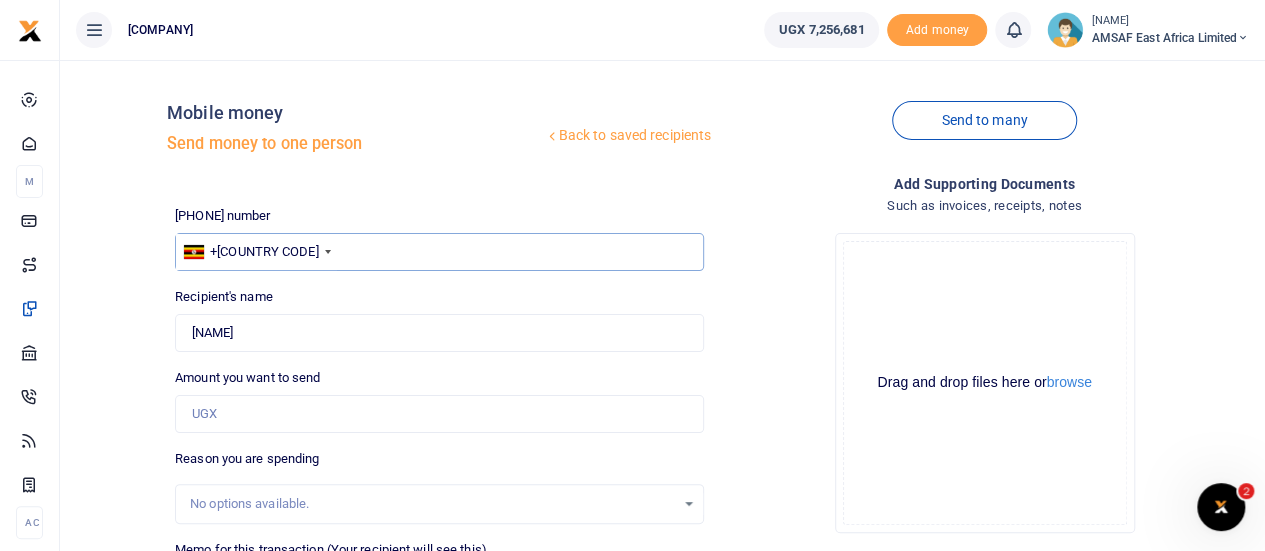 type on "772233209" 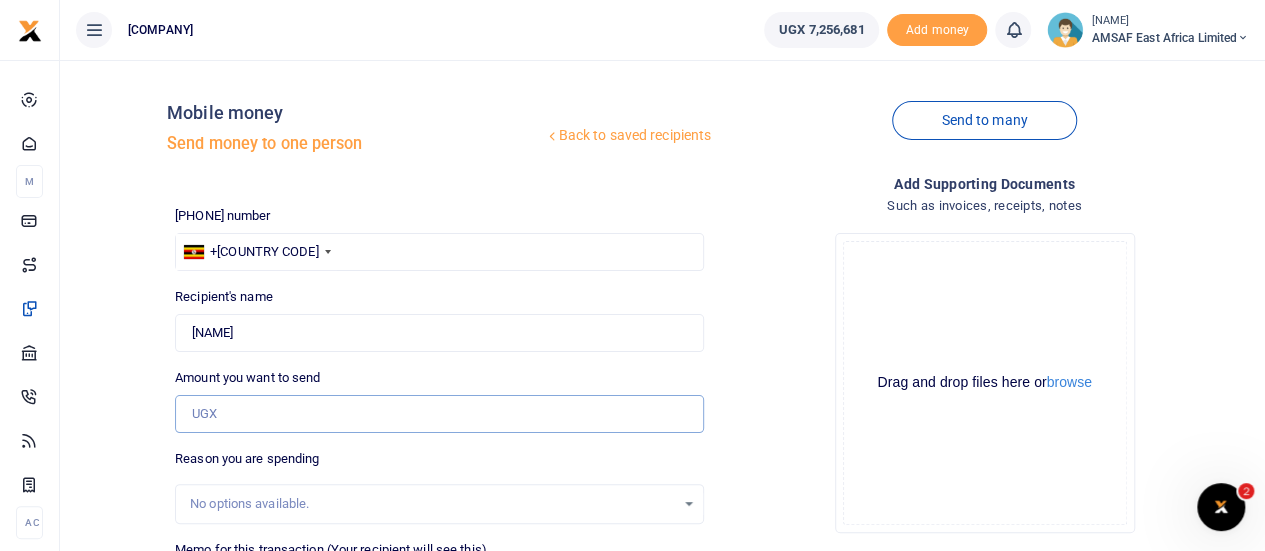 click on "Amount you want to send" at bounding box center [439, 414] 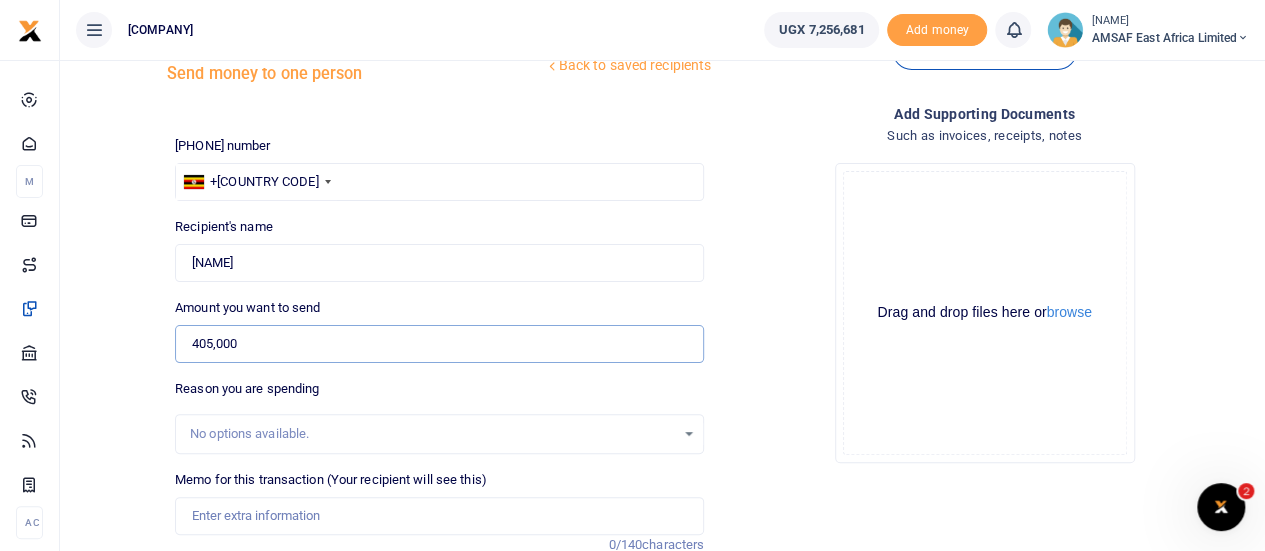 scroll, scrollTop: 200, scrollLeft: 0, axis: vertical 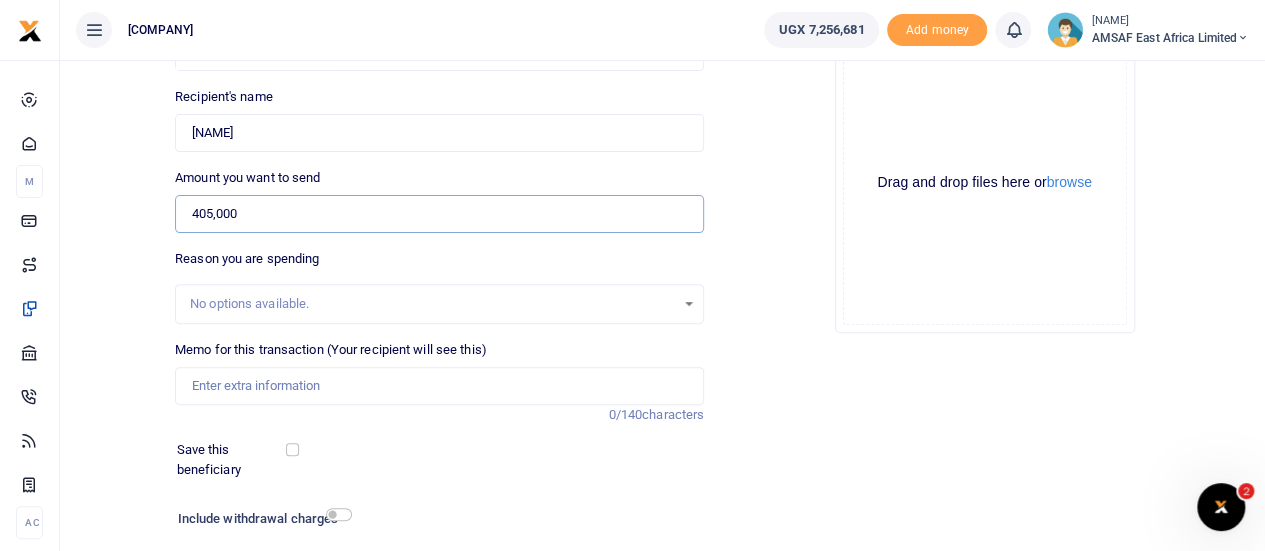 type on "405,000" 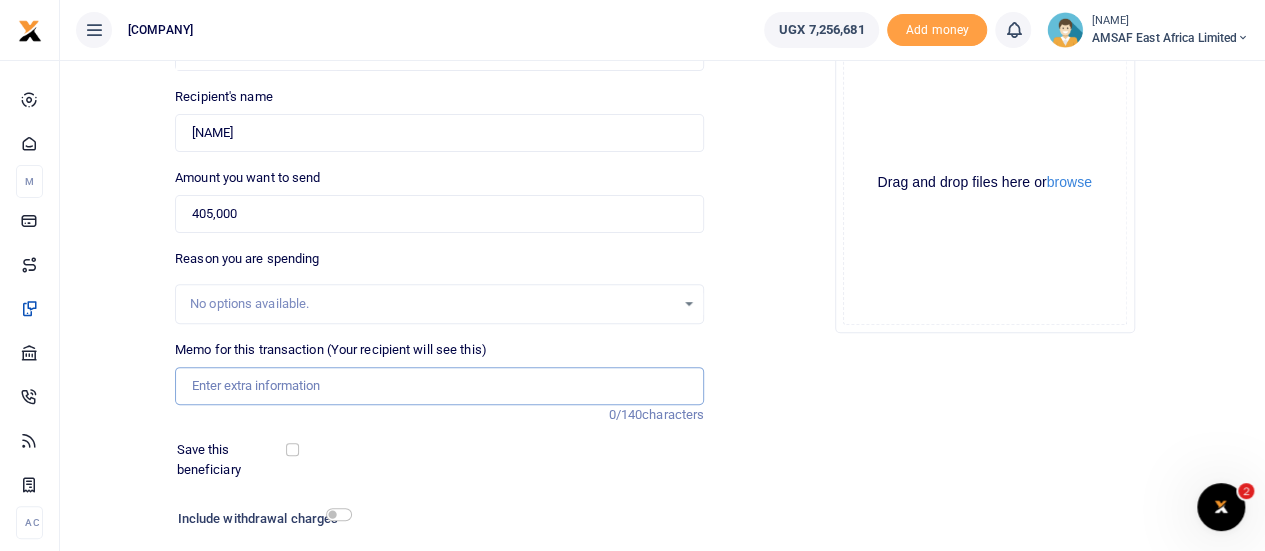 click on "Memo for this transaction (Your recipient will see this)" at bounding box center (439, 386) 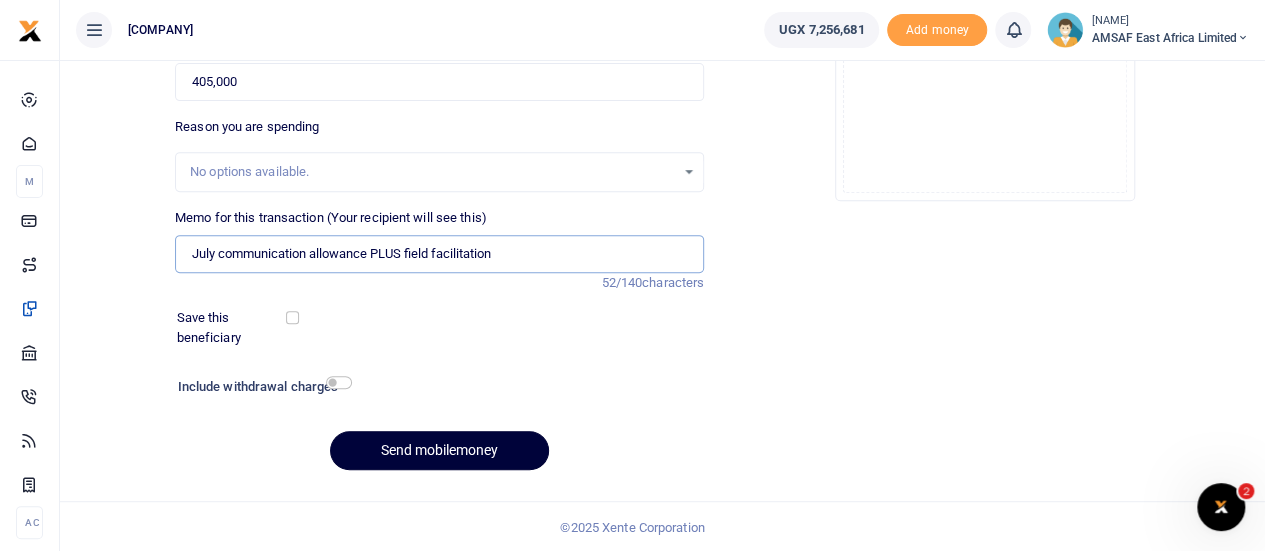 scroll, scrollTop: 332, scrollLeft: 0, axis: vertical 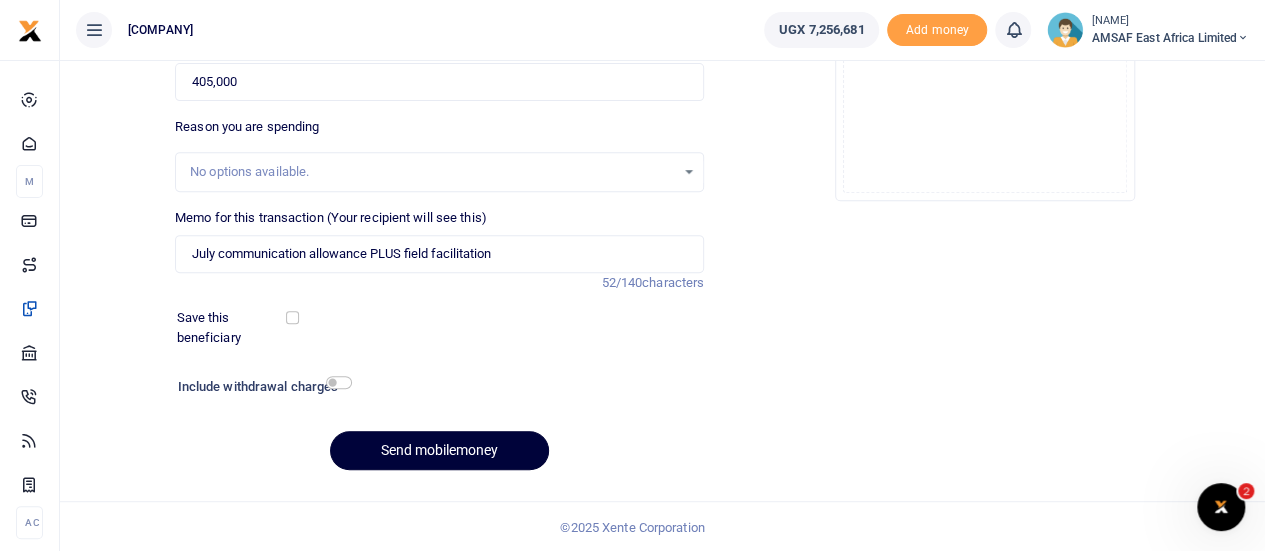click on "Send mobilemoney" at bounding box center (439, 450) 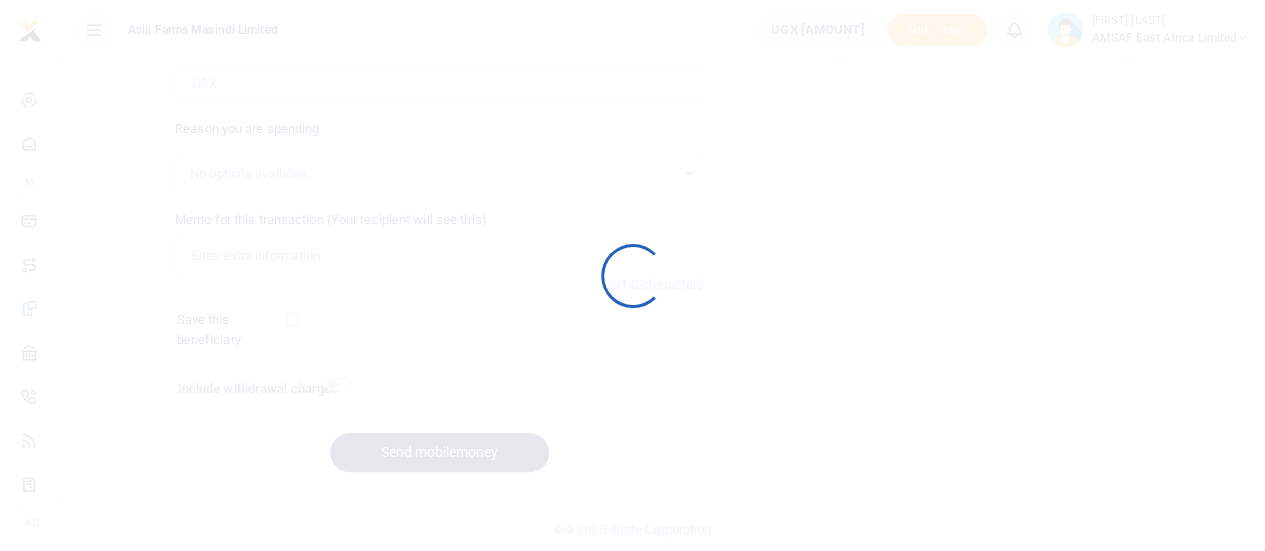scroll, scrollTop: 332, scrollLeft: 0, axis: vertical 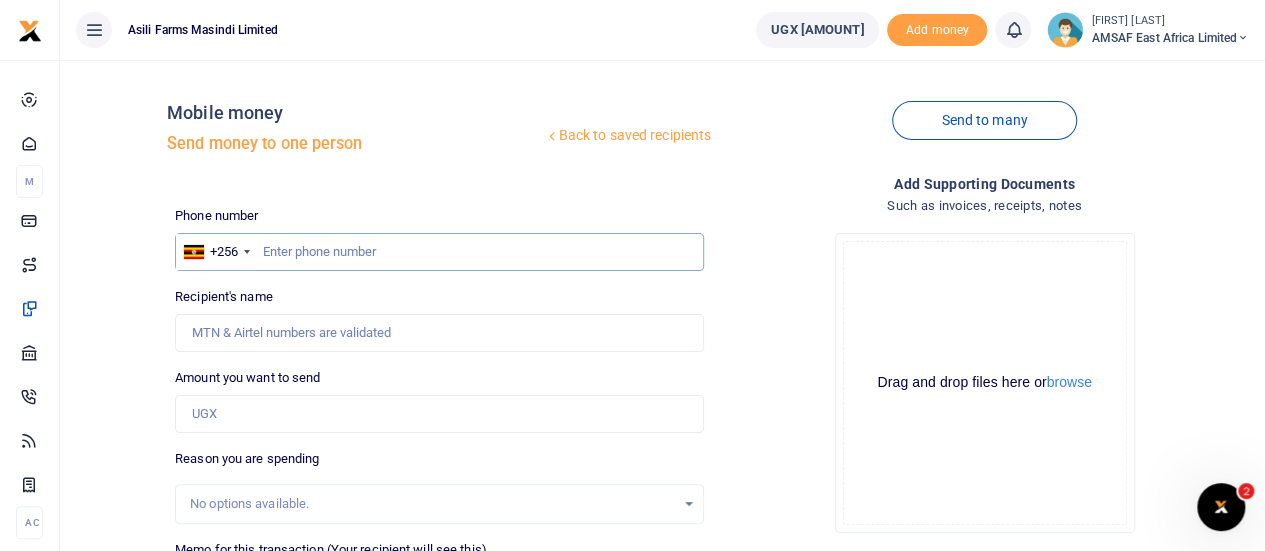 click at bounding box center (439, 252) 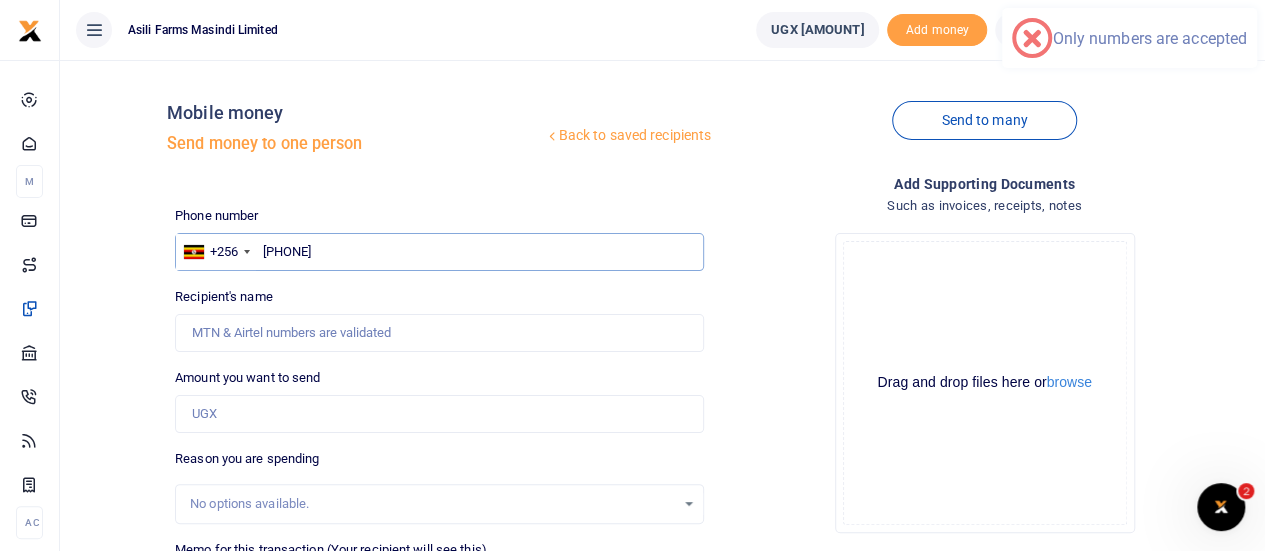click on "787 968276" at bounding box center [439, 252] 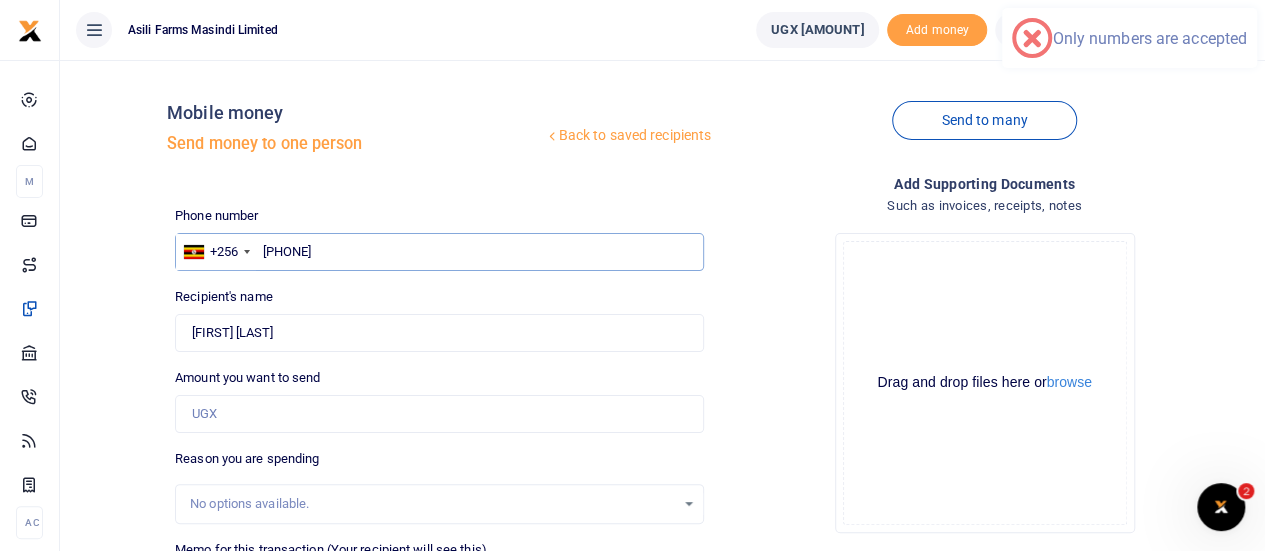 type on "787968276" 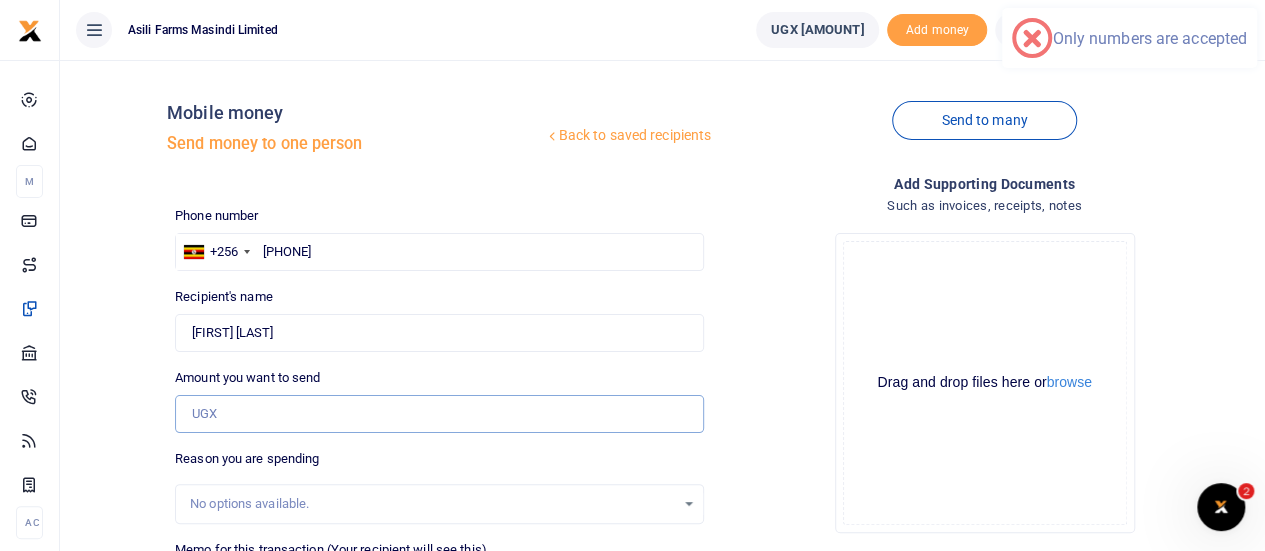 click on "Amount you want to send" at bounding box center [439, 414] 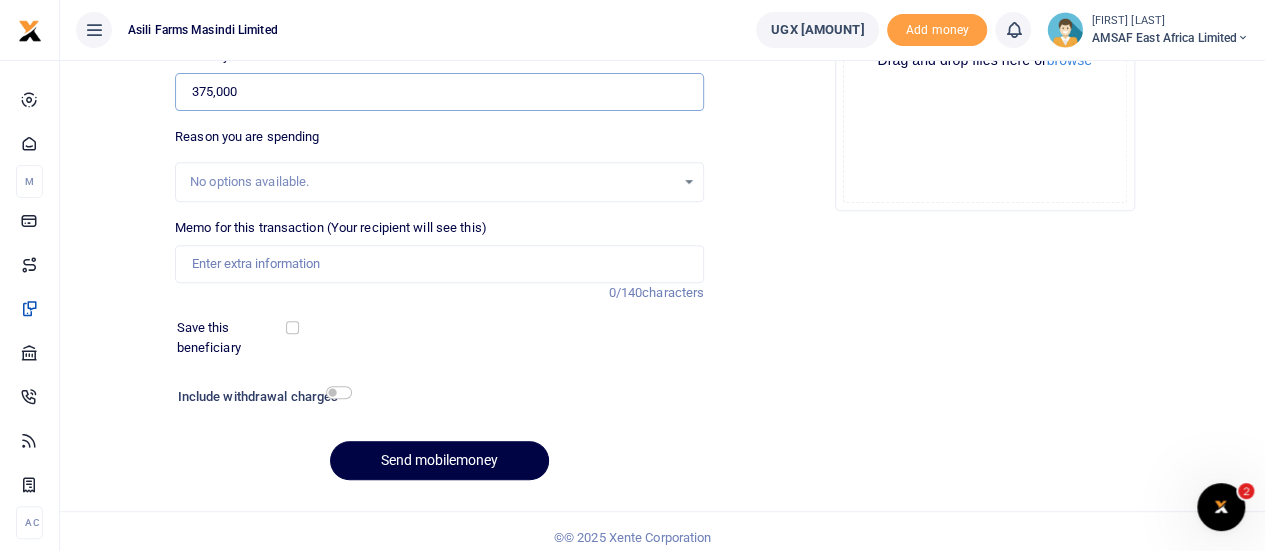 scroll, scrollTop: 332, scrollLeft: 0, axis: vertical 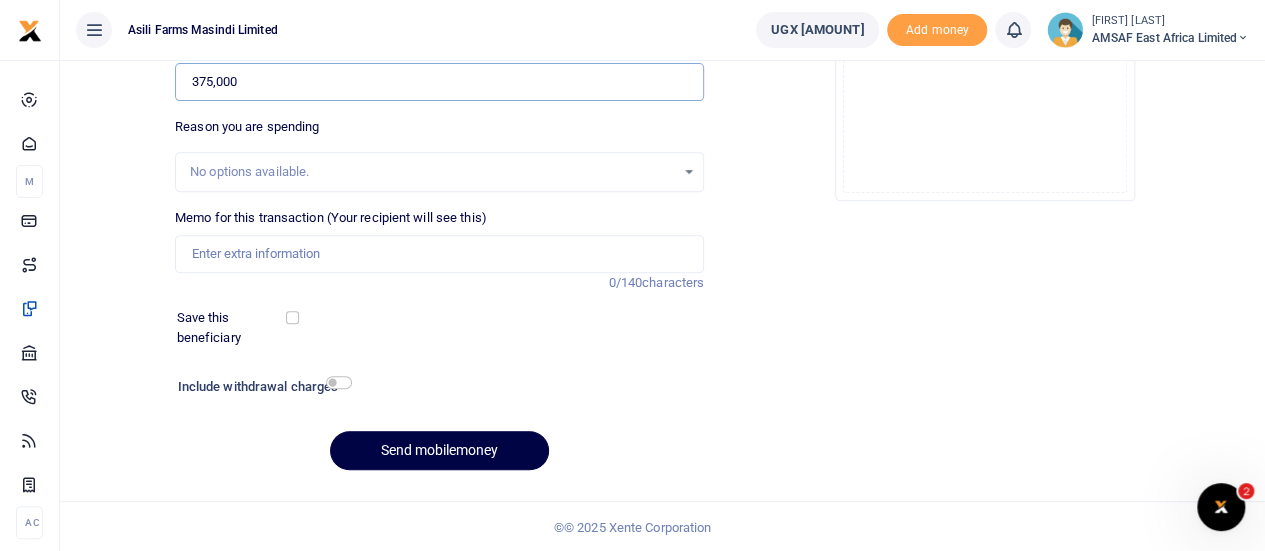 type on "375,000" 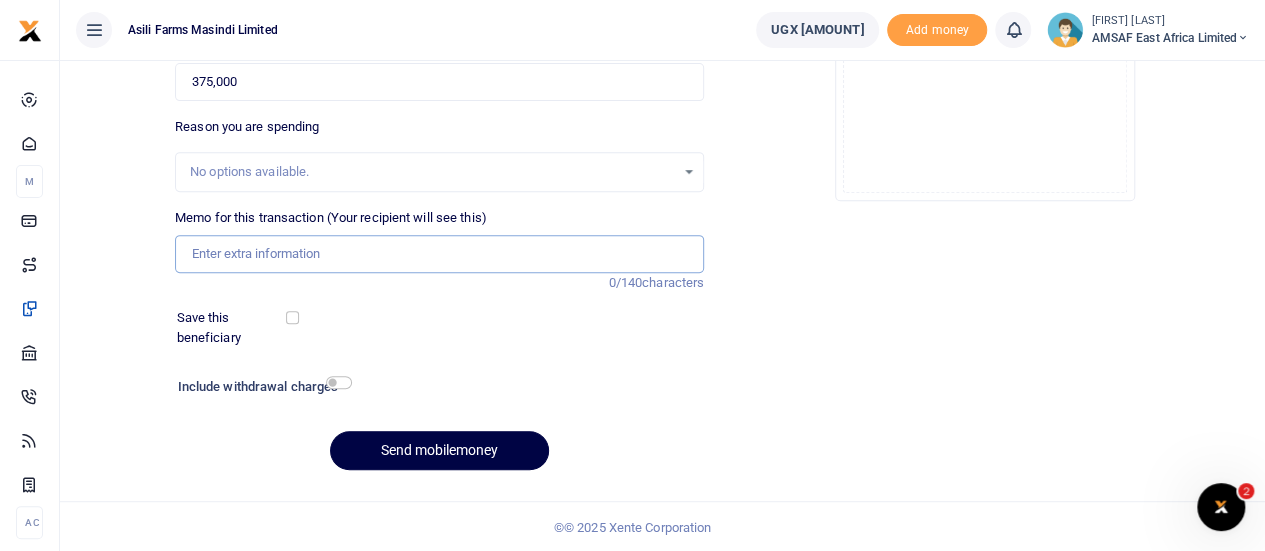 click on "Memo for this transaction (Your recipient will see this)" at bounding box center (439, 254) 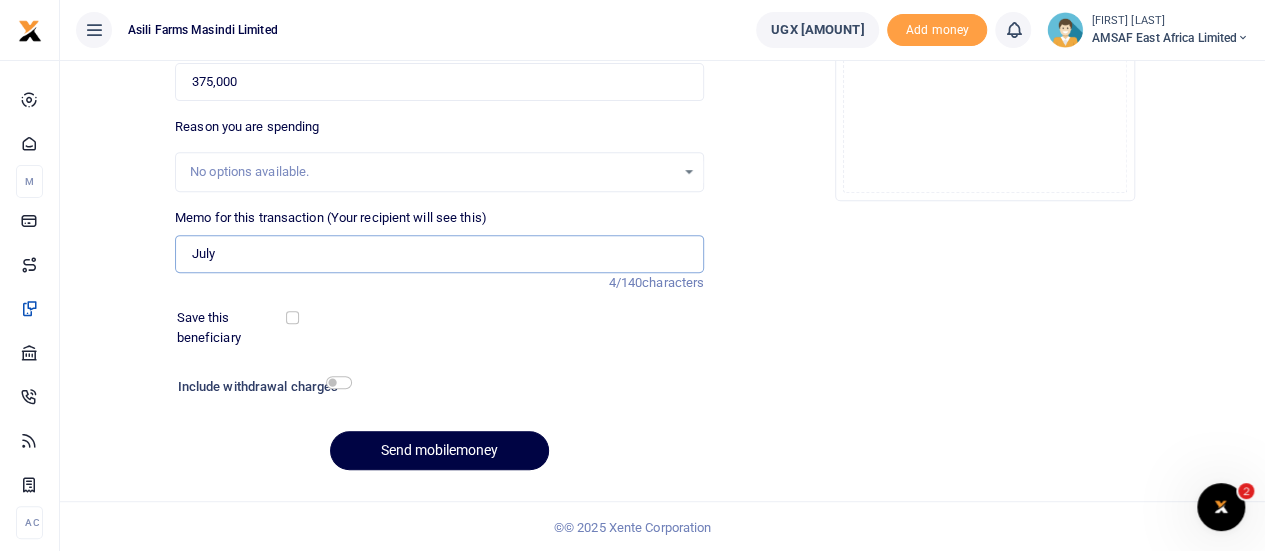 type on "July communication allowance PLUS field facilitation" 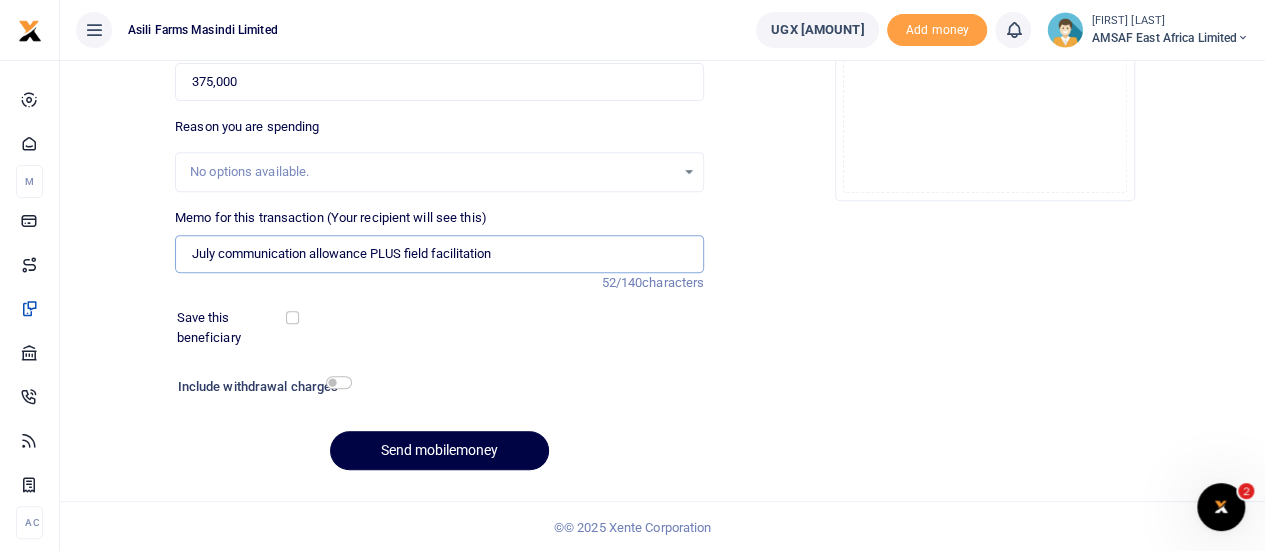 click on "July communication allowance PLUS field facilitation" at bounding box center [439, 254] 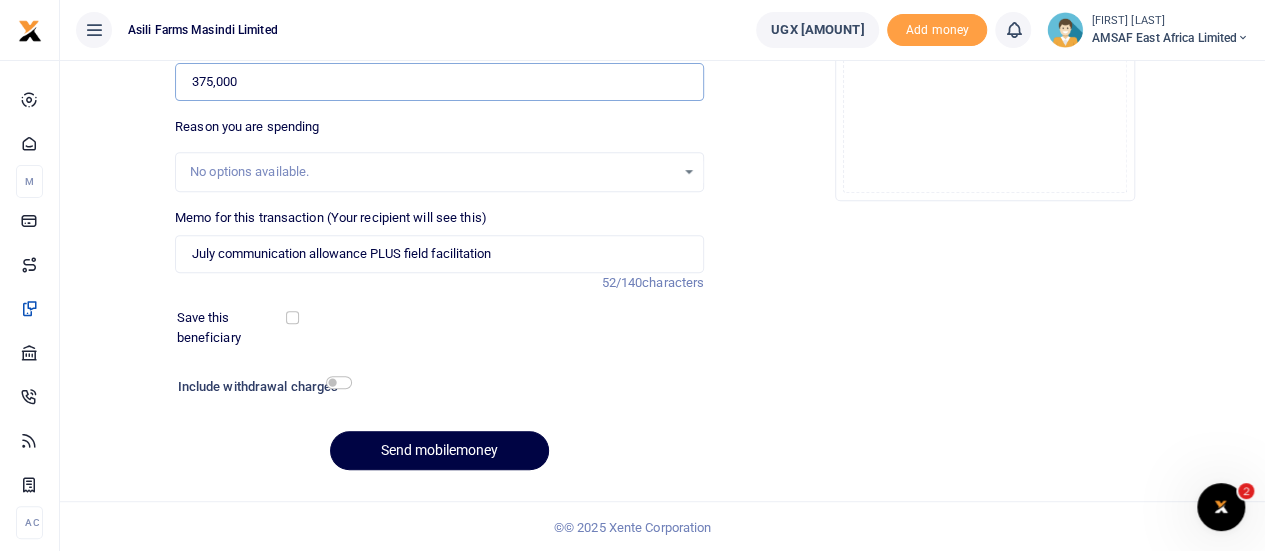 click on "375,000" at bounding box center [439, 82] 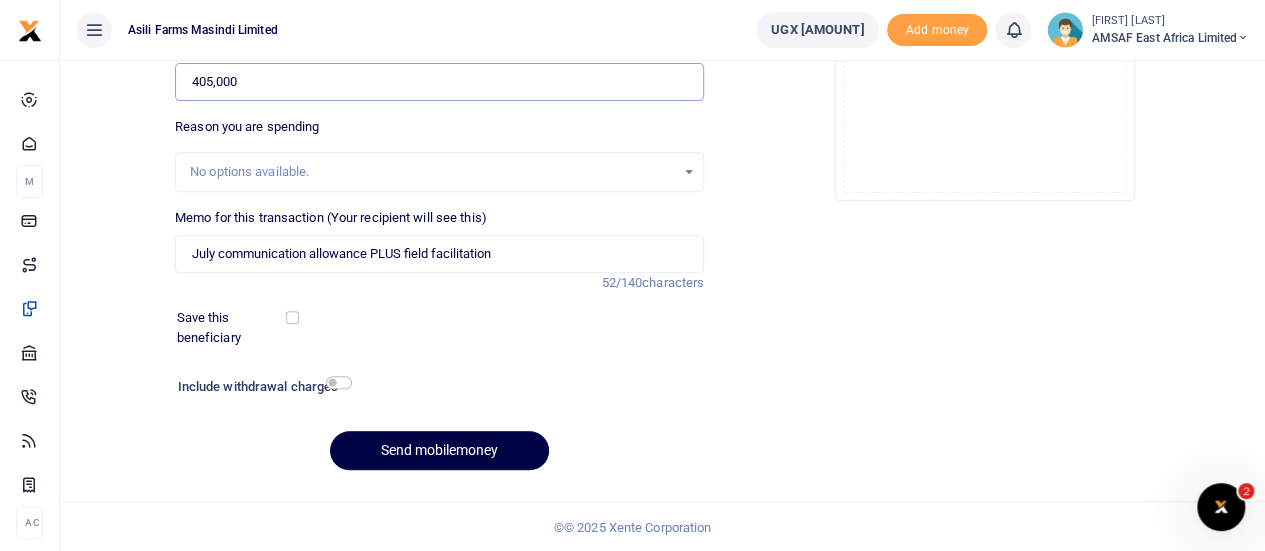 type on "405,000" 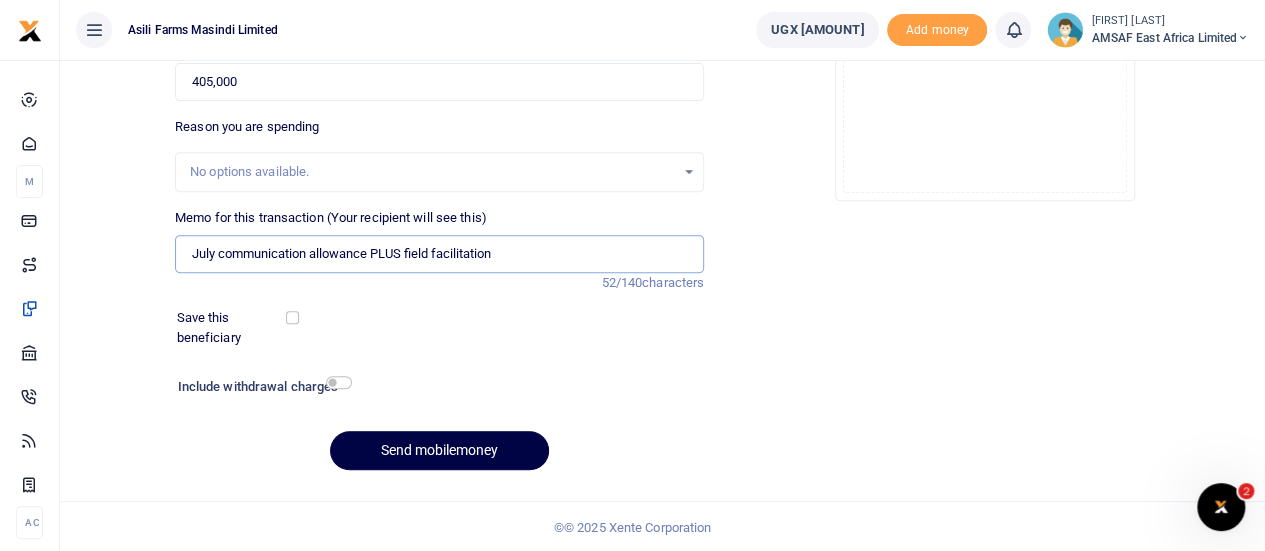 drag, startPoint x: 408, startPoint y: 253, endPoint x: 496, endPoint y: 253, distance: 88 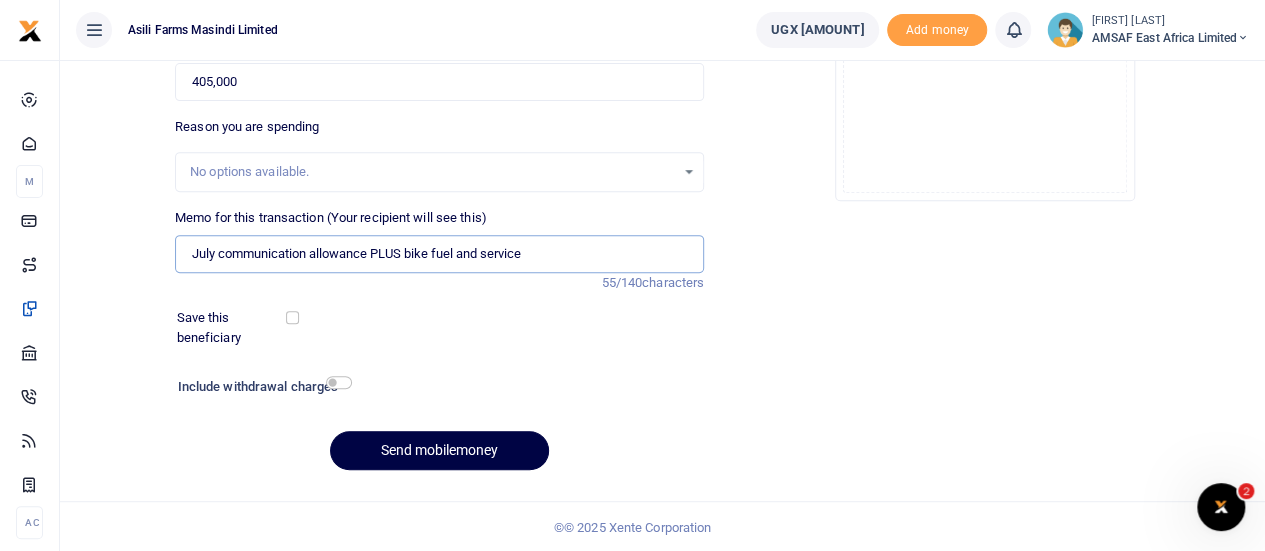 type on "July communication allowance PLUS bike fuel and service" 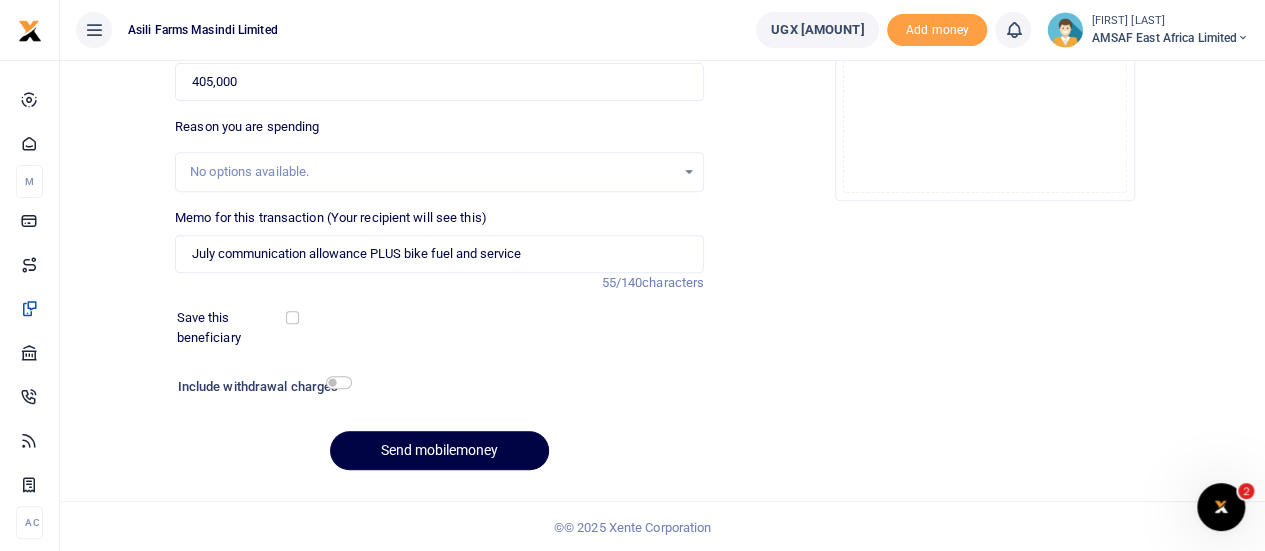 click on "Save this beneficiary" at bounding box center [427, 327] 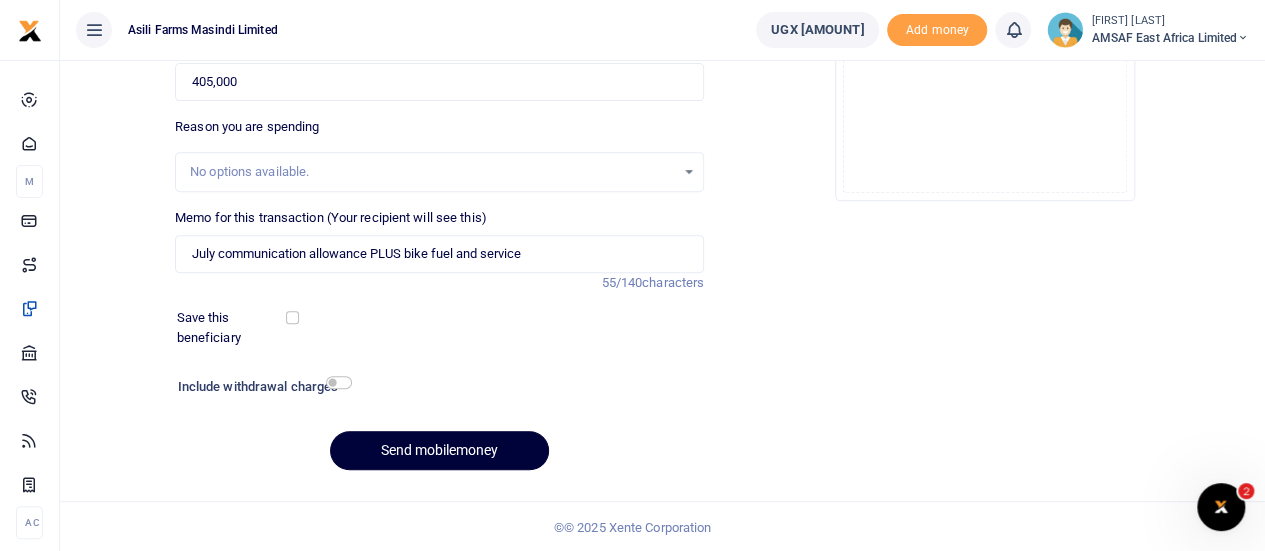 click on "Send mobilemoney" at bounding box center (439, 450) 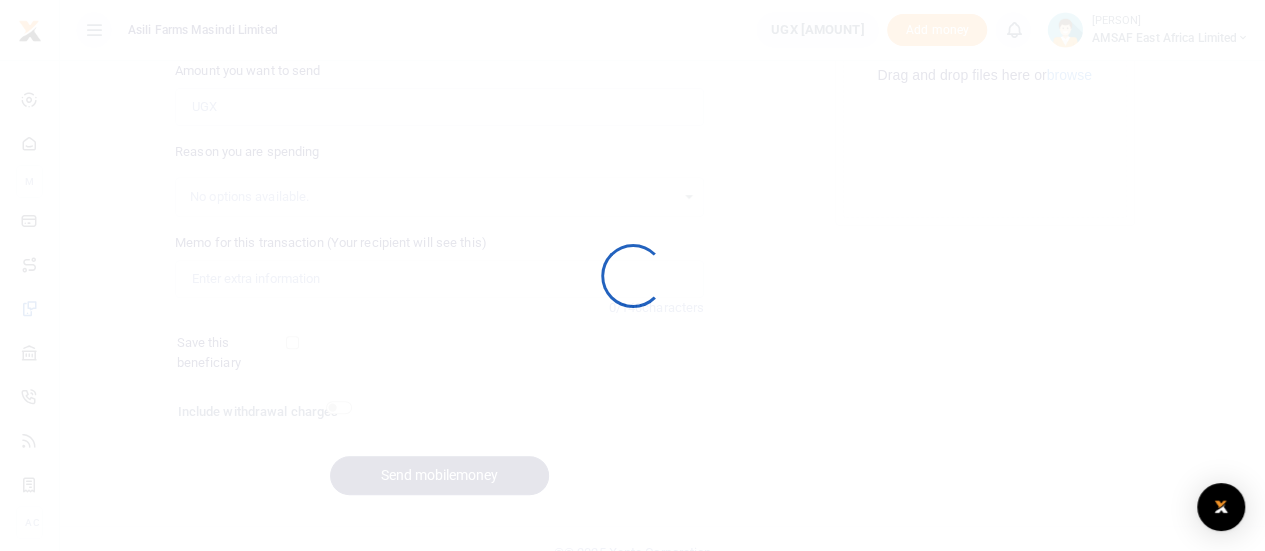 scroll, scrollTop: 332, scrollLeft: 0, axis: vertical 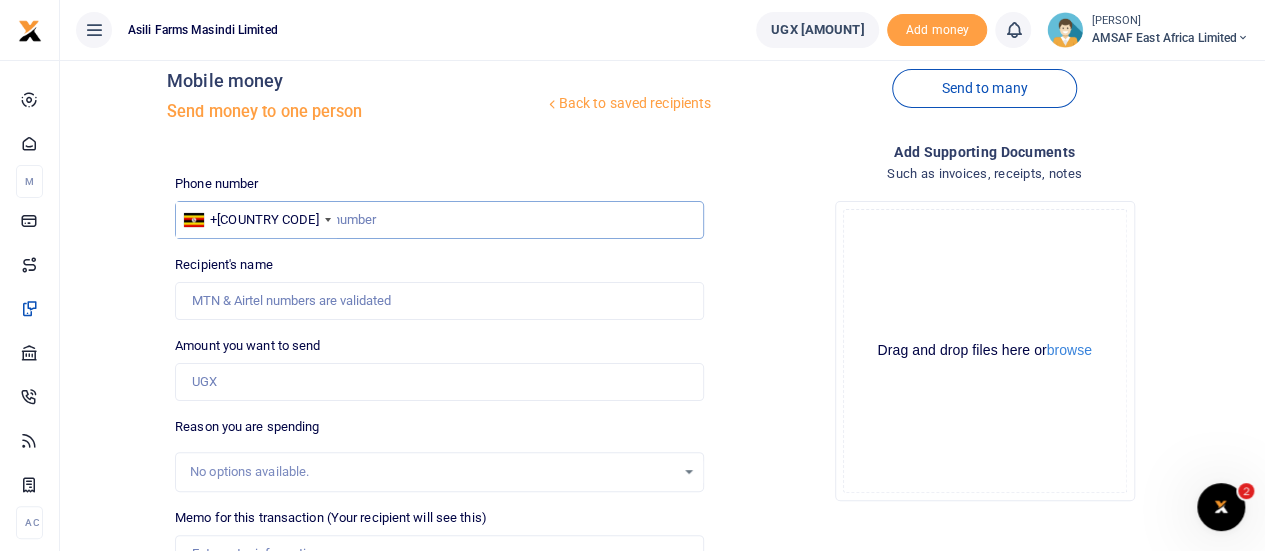 click at bounding box center [439, 220] 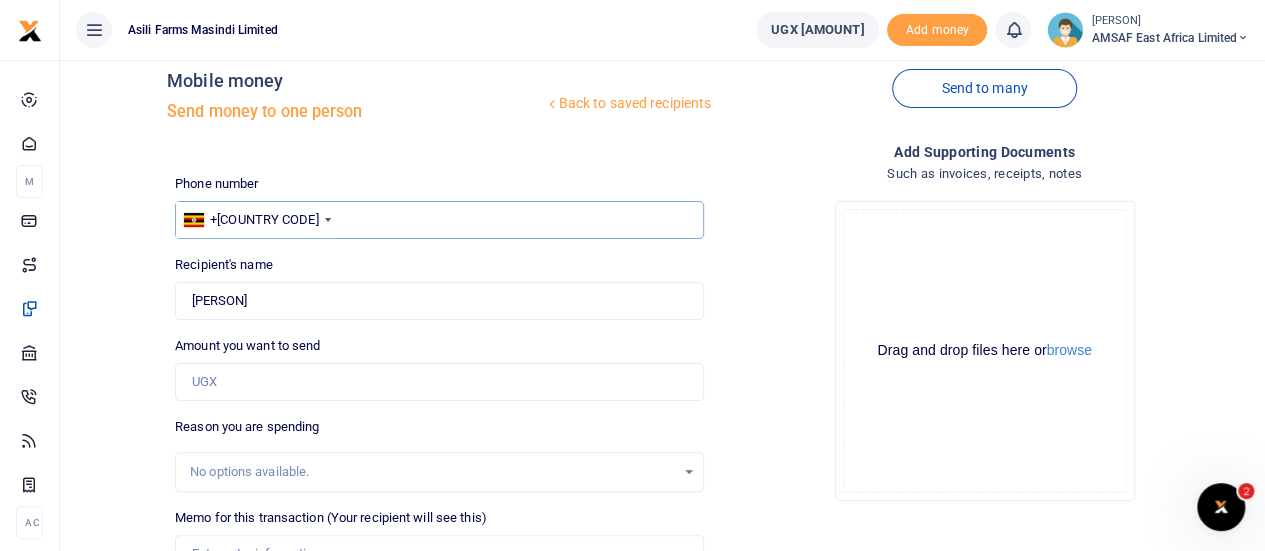 type on "772710167" 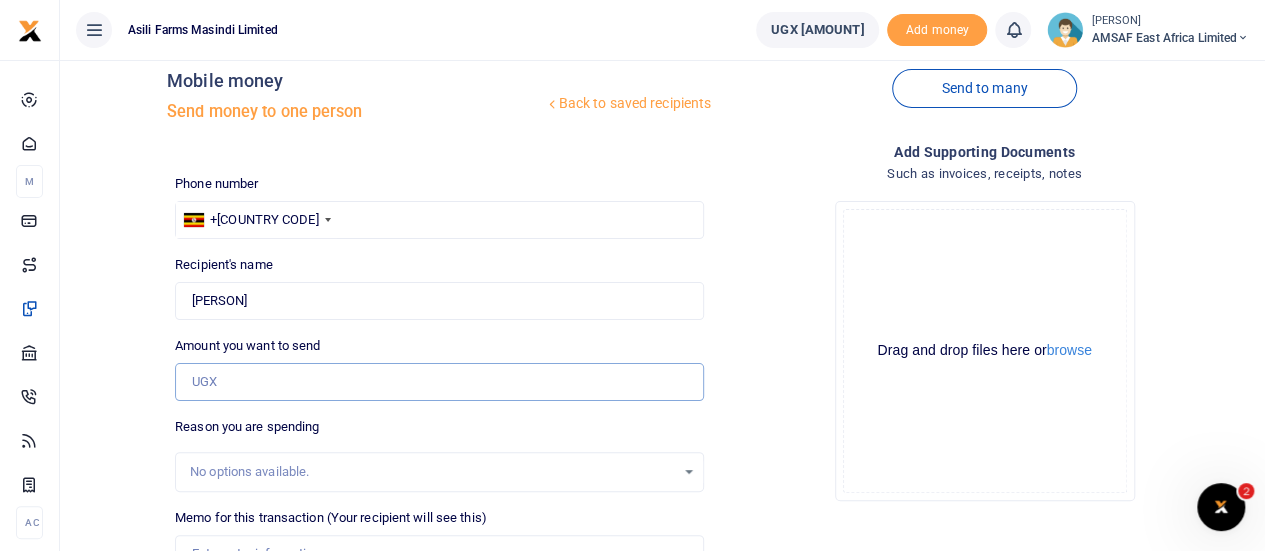 click on "Amount you want to send" at bounding box center [439, 382] 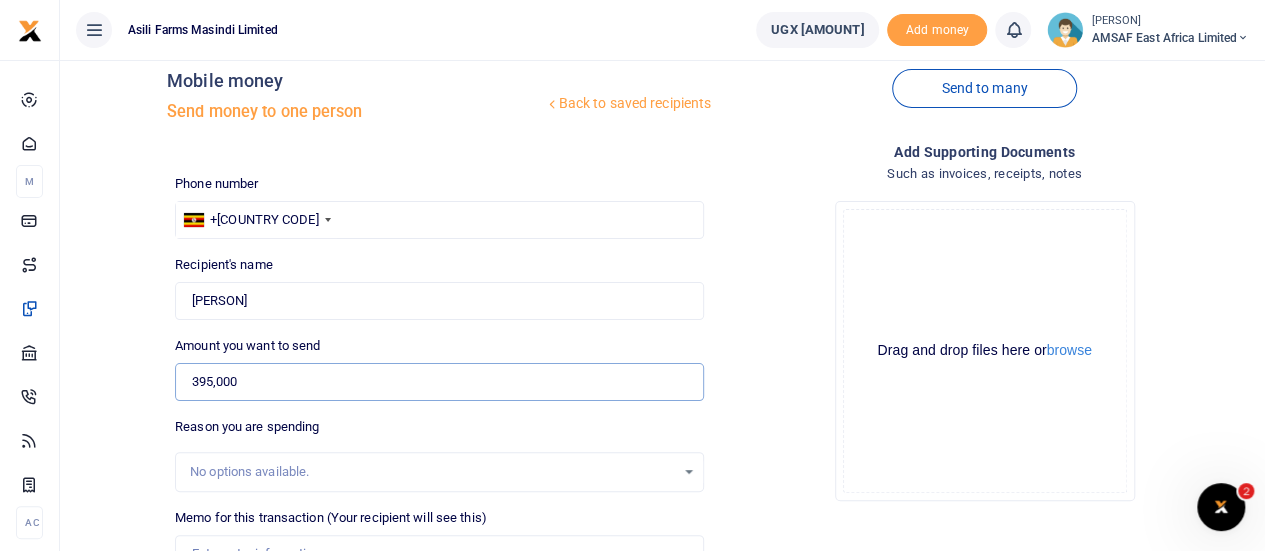 scroll, scrollTop: 332, scrollLeft: 0, axis: vertical 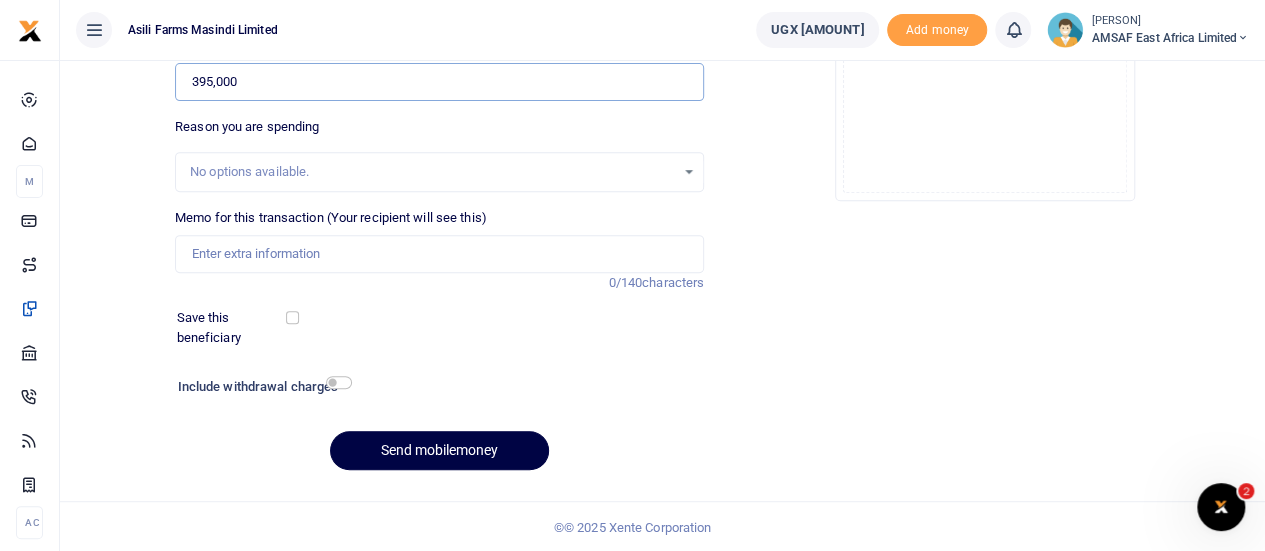 type on "395,000" 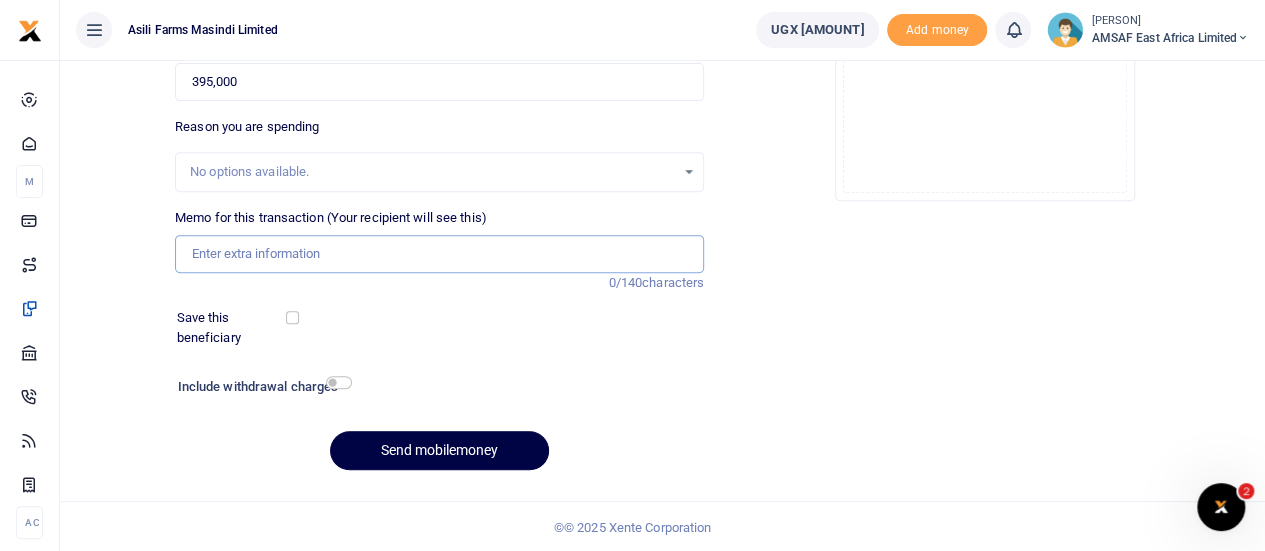 click on "Memo for this transaction (Your recipient will see this)" at bounding box center [439, 254] 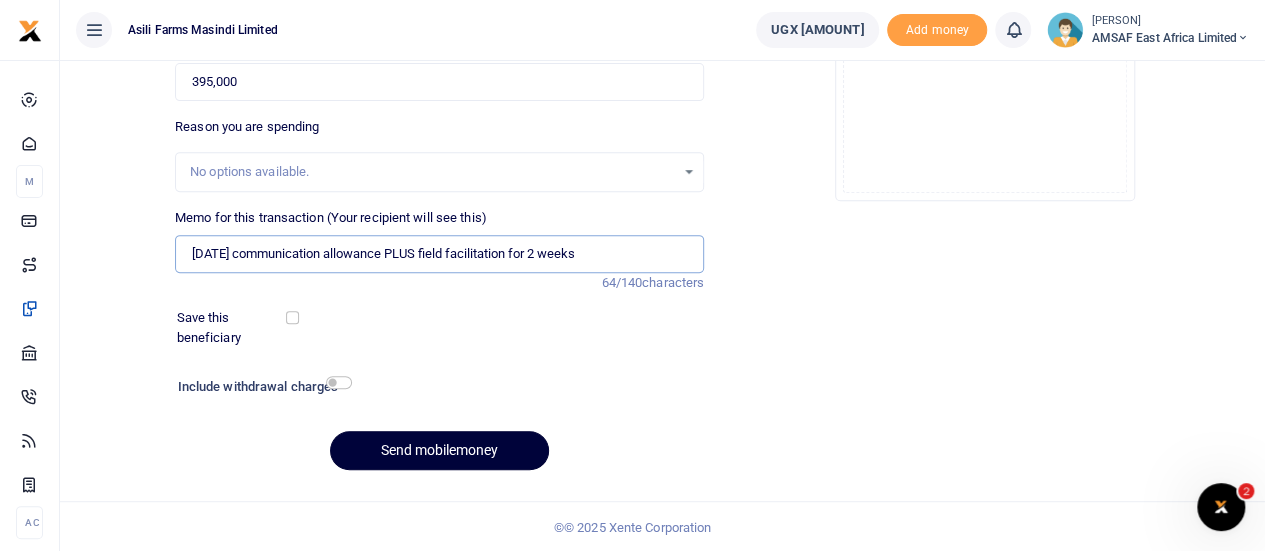 type on "July communication allowance PLUS field facilitation for 2 weeks" 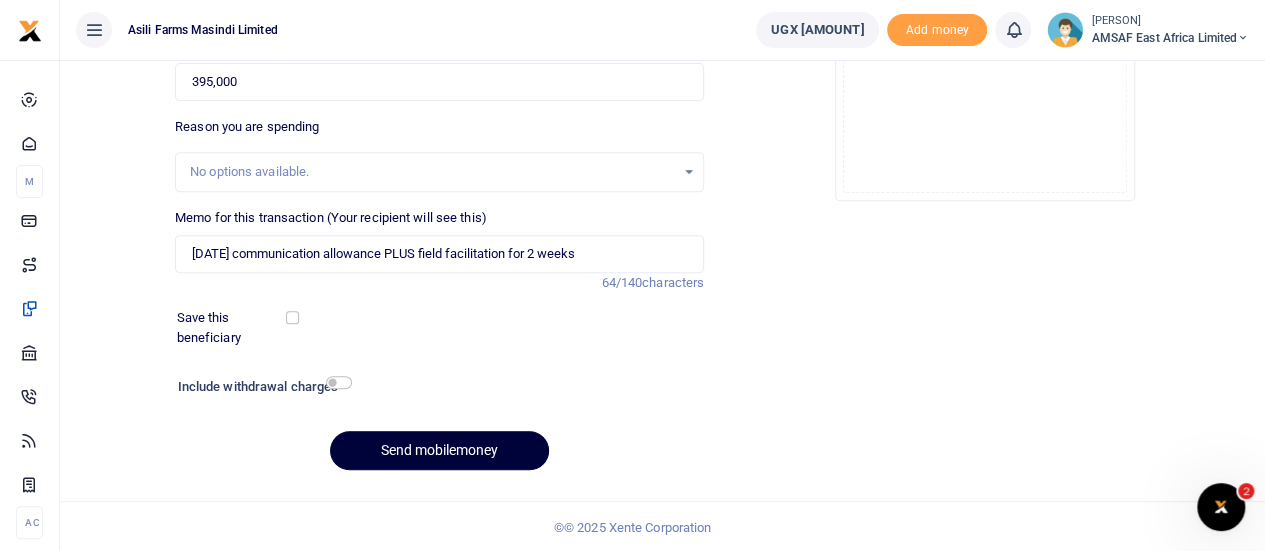 click on "Send mobilemoney" at bounding box center (439, 450) 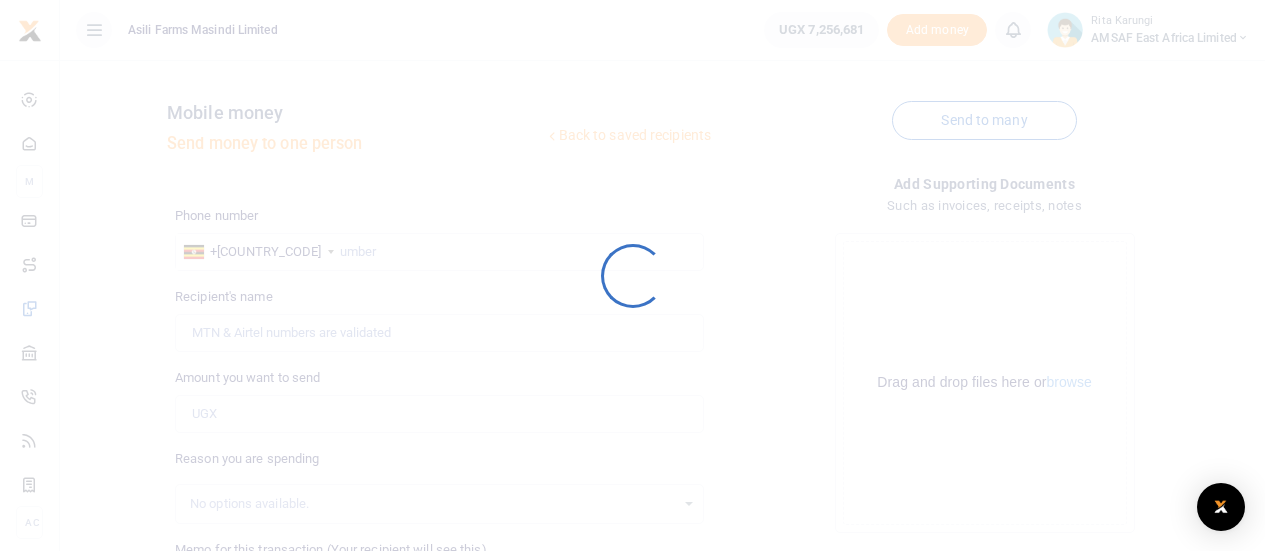 scroll, scrollTop: 332, scrollLeft: 0, axis: vertical 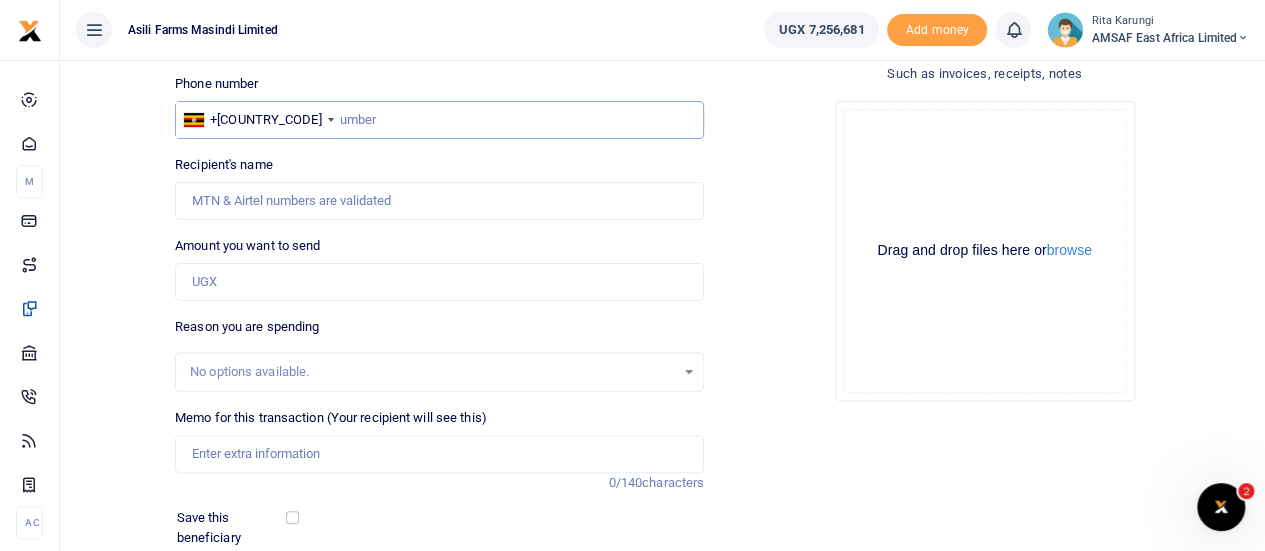 click at bounding box center [439, 120] 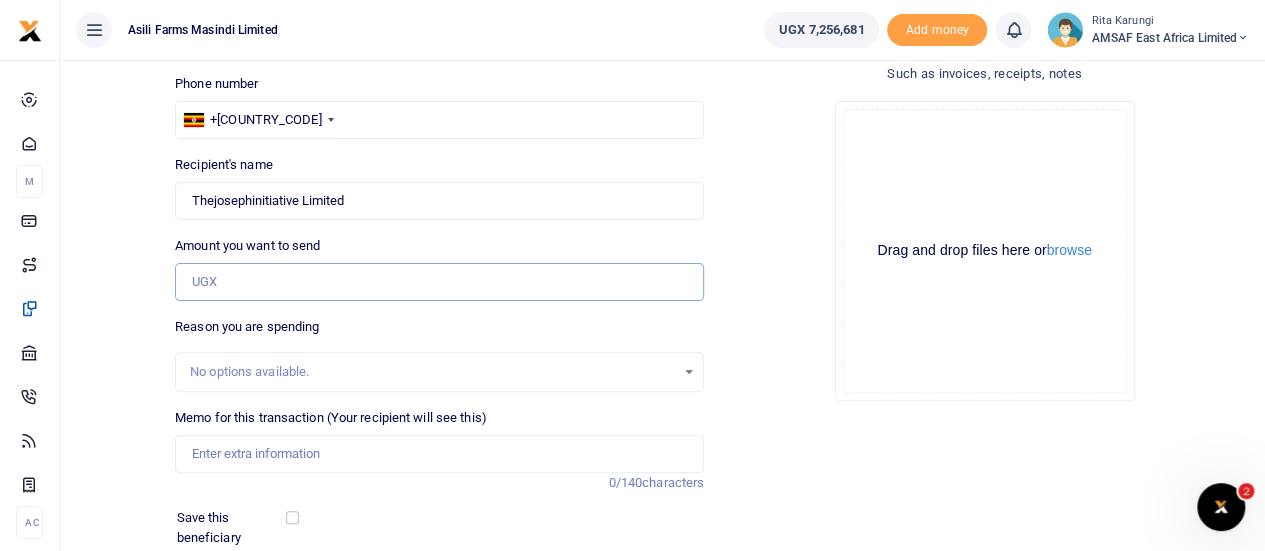 click on "Amount you want to send" at bounding box center (439, 282) 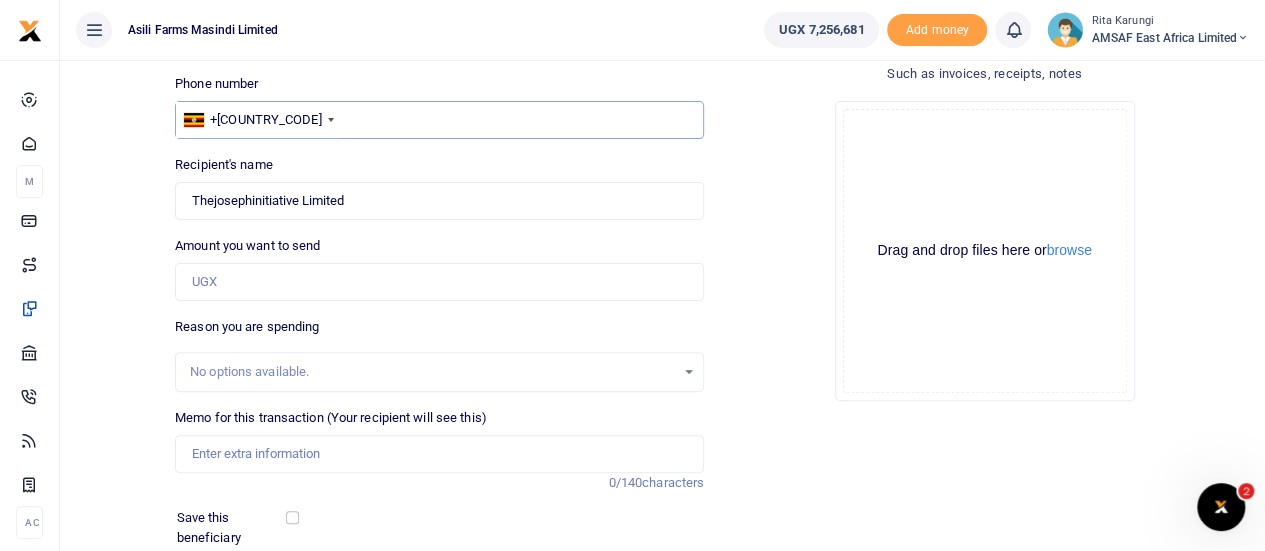 click on "759516815" at bounding box center (439, 120) 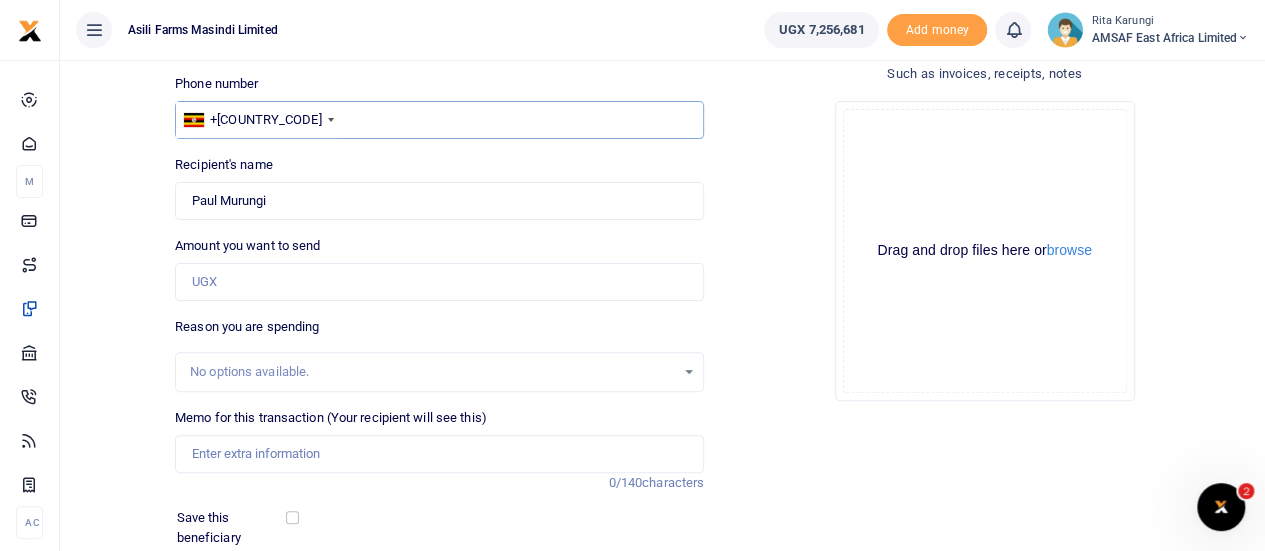 type on "770785074" 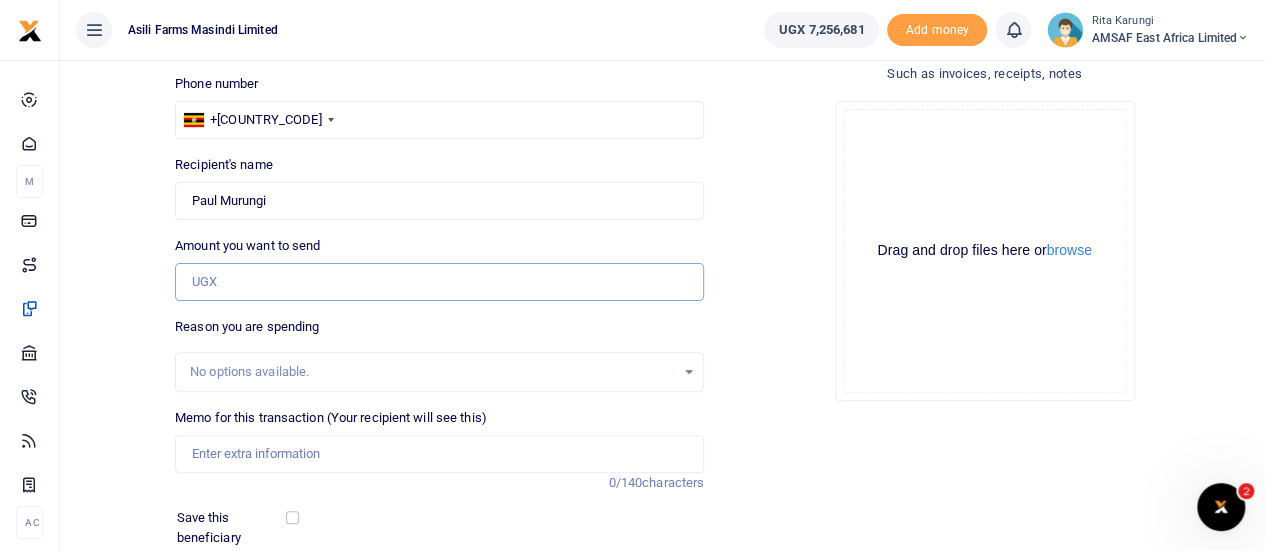 click on "Amount you want to send" at bounding box center (439, 282) 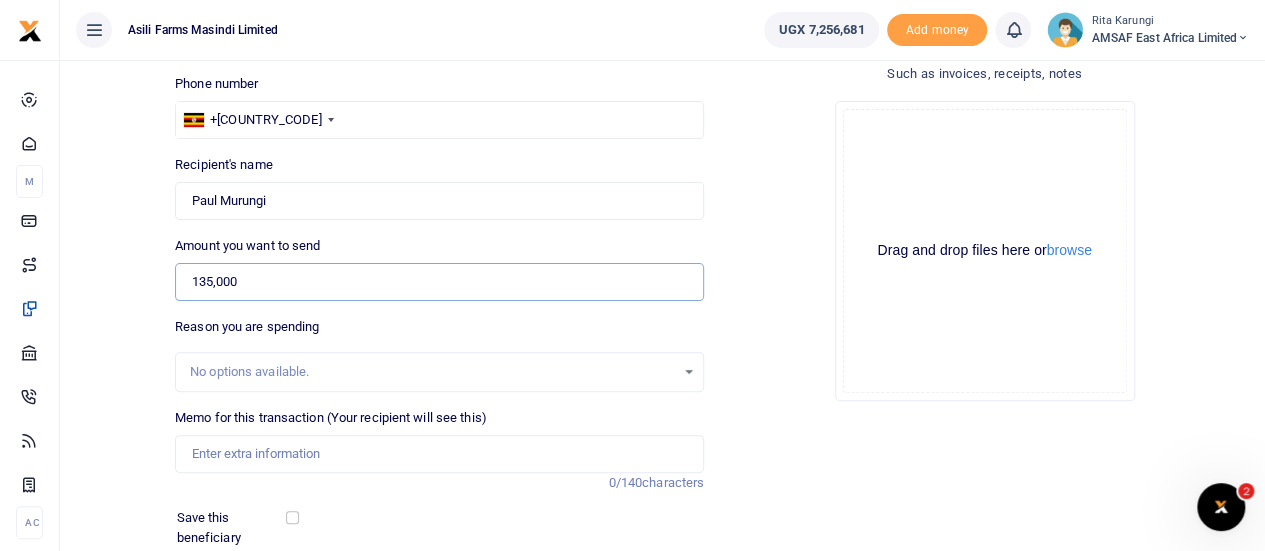type on "135,000" 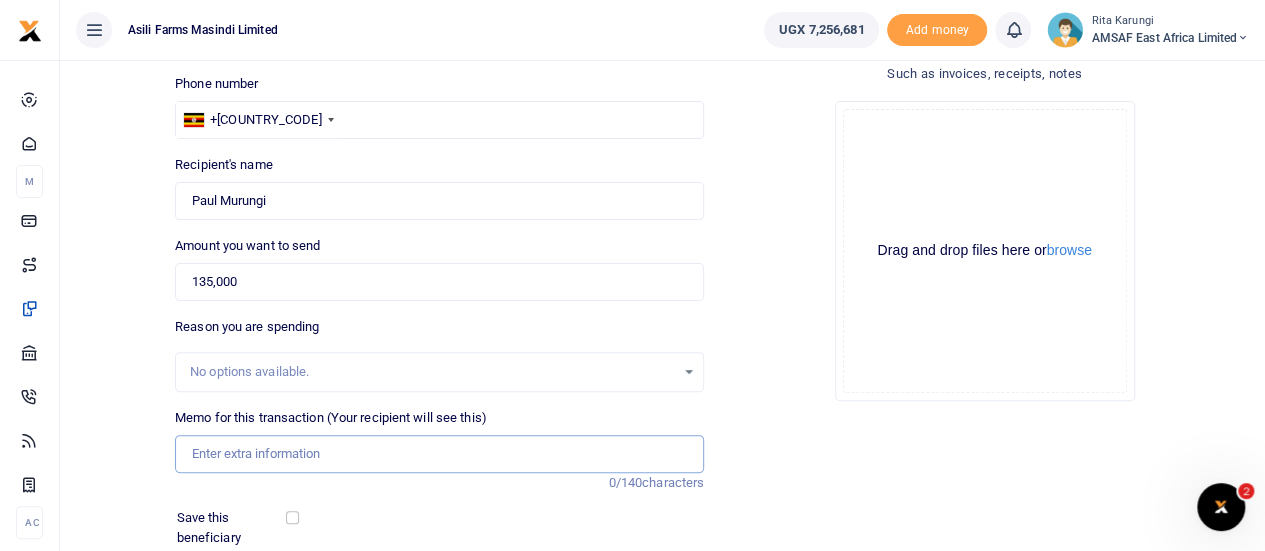 click on "Memo for this transaction (Your recipient will see this)" at bounding box center (439, 454) 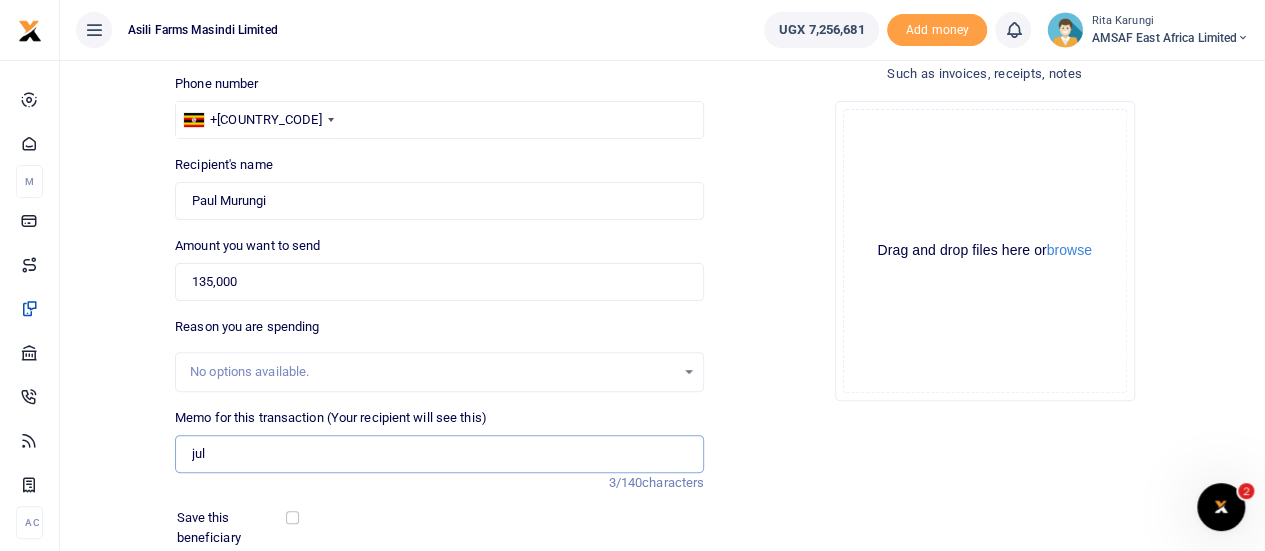 type on "July lunch allowance" 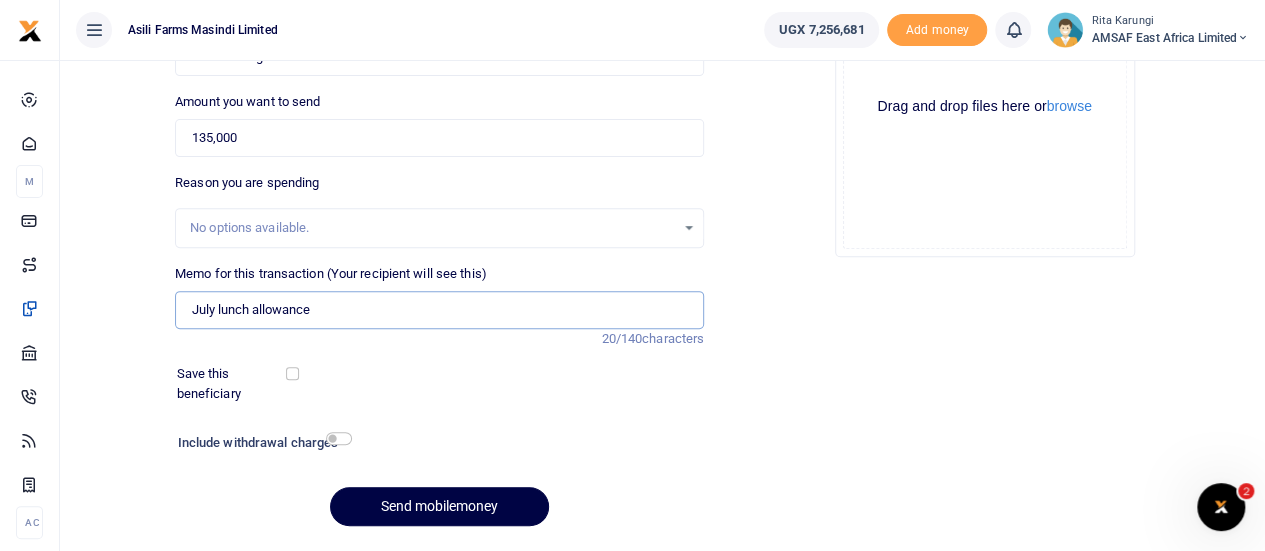 scroll, scrollTop: 332, scrollLeft: 0, axis: vertical 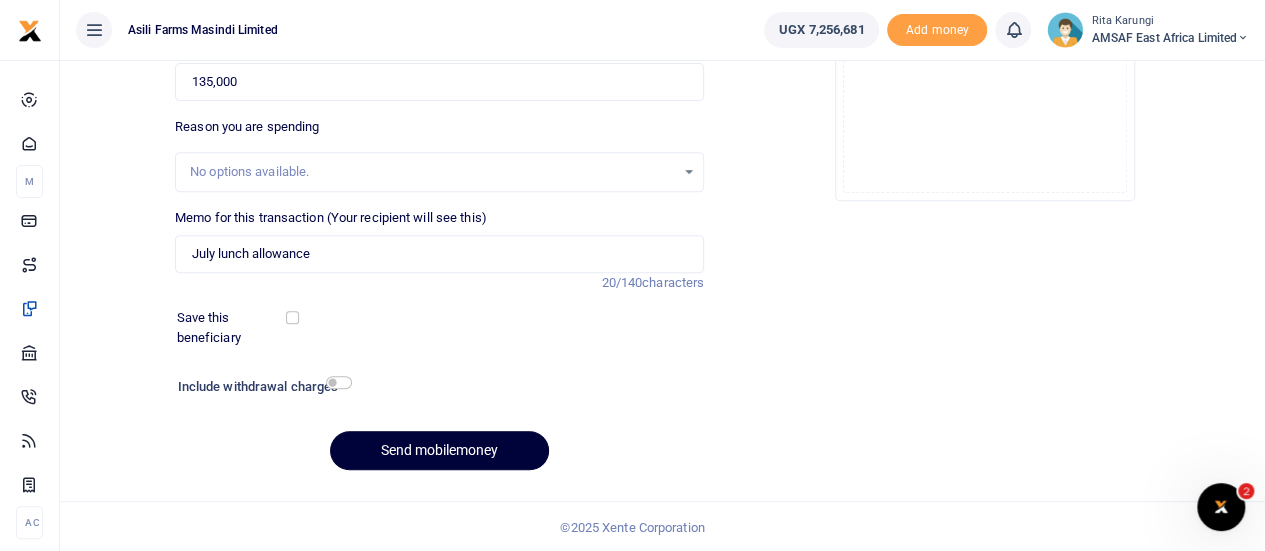 click on "Send mobilemoney" at bounding box center [439, 450] 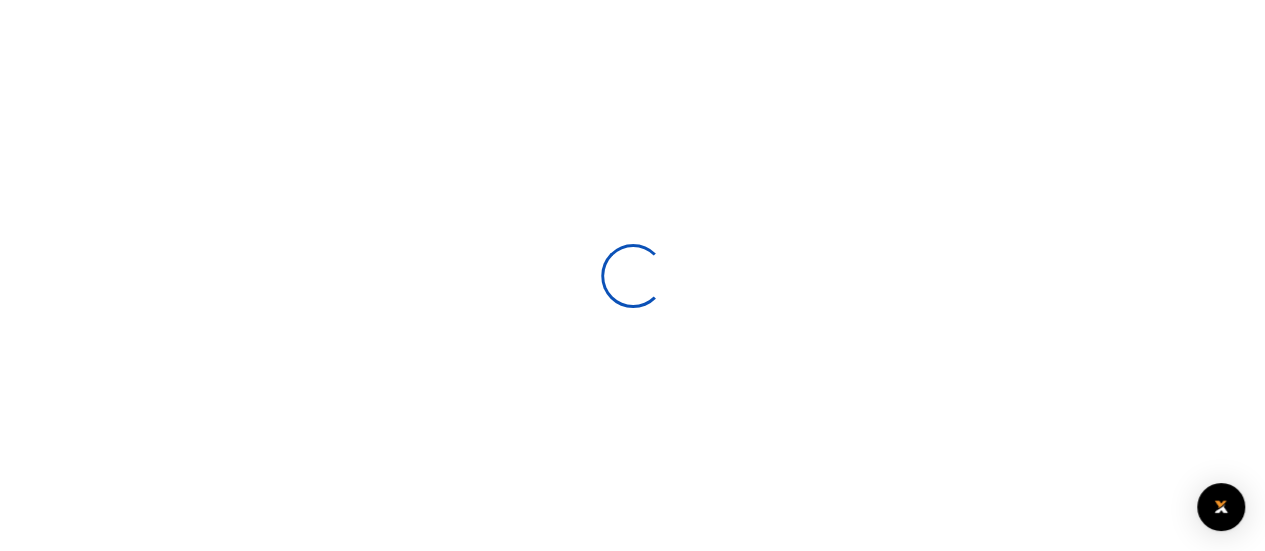 scroll, scrollTop: 332, scrollLeft: 0, axis: vertical 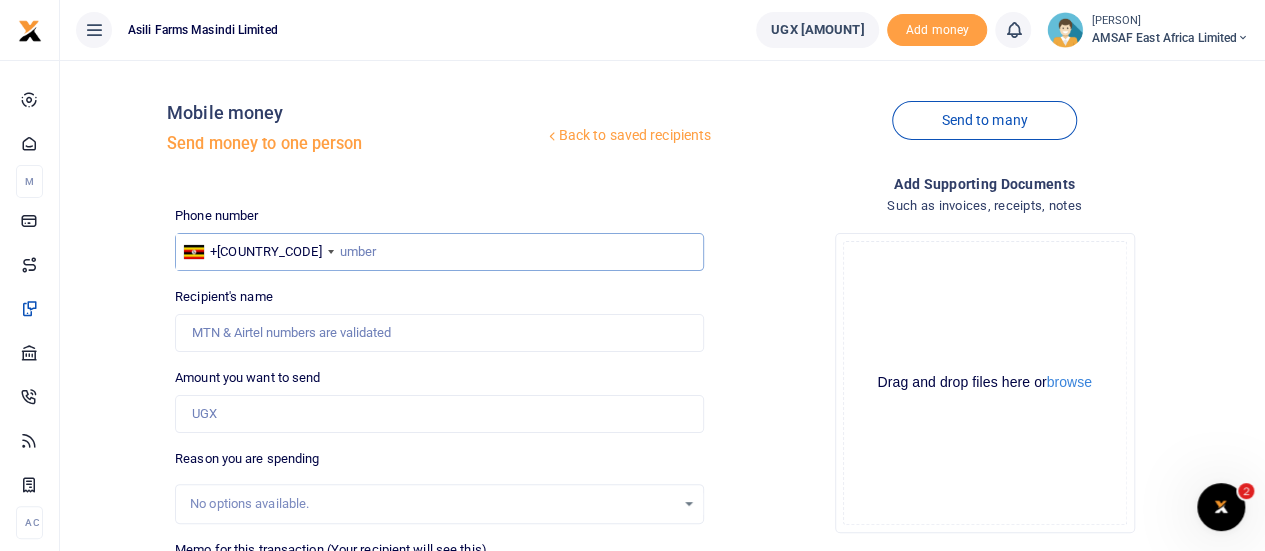 click at bounding box center (439, 252) 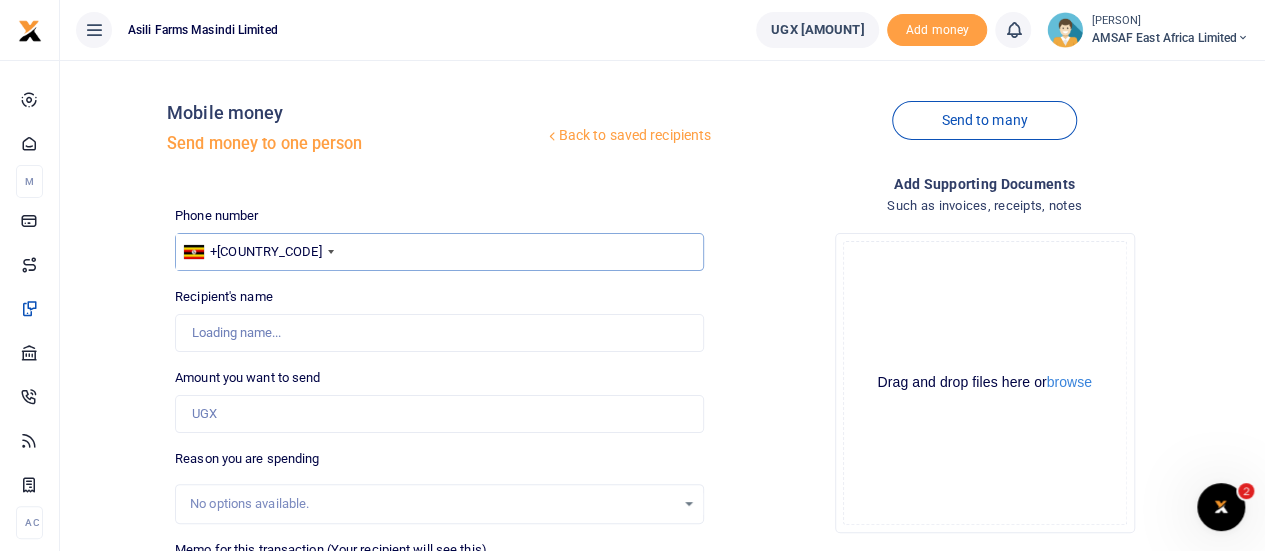 type on "701752673" 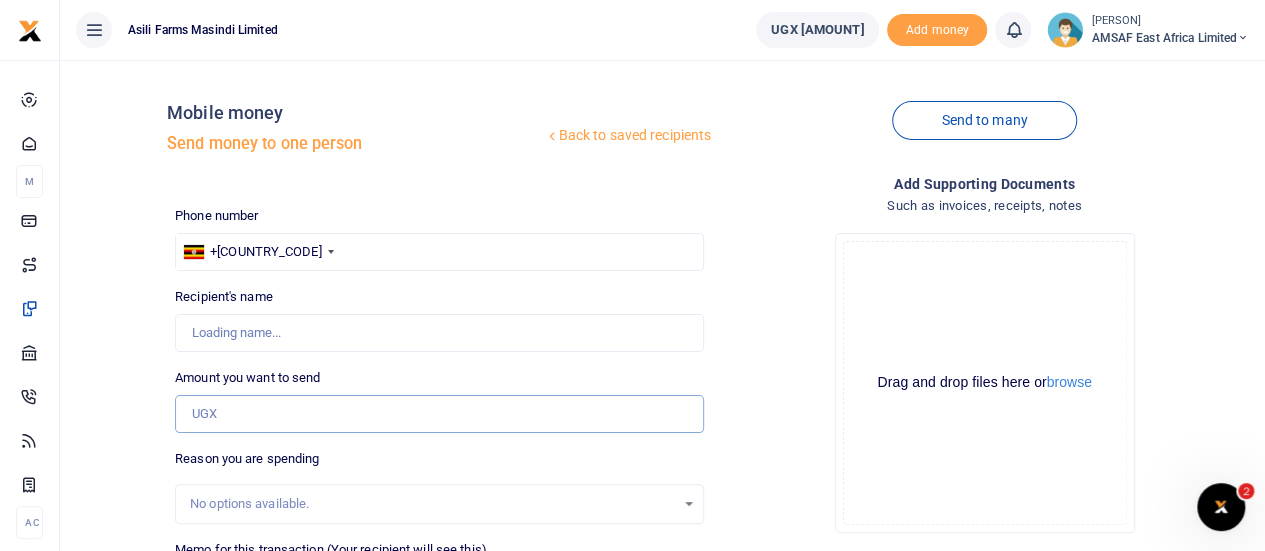 click on "Amount you want to send" at bounding box center [439, 414] 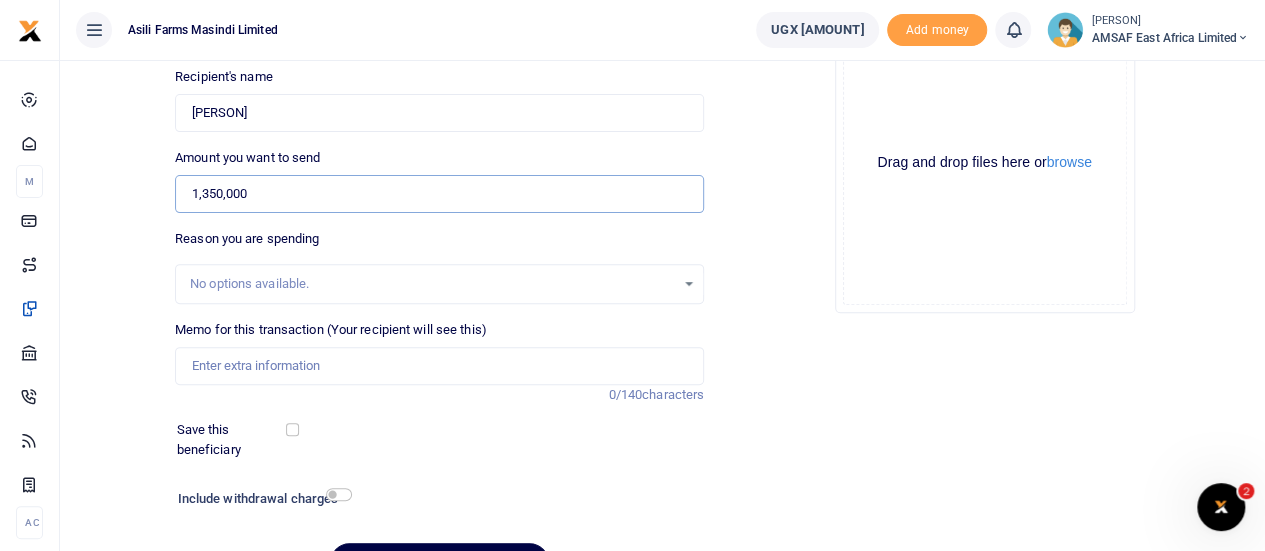 scroll, scrollTop: 300, scrollLeft: 0, axis: vertical 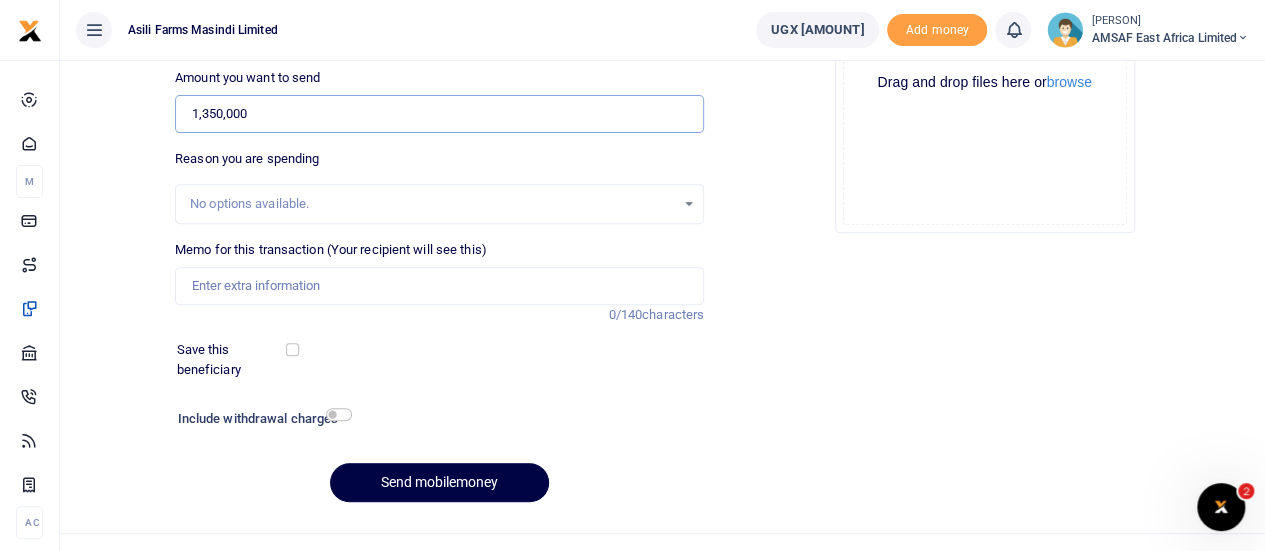 type on "1,350,000" 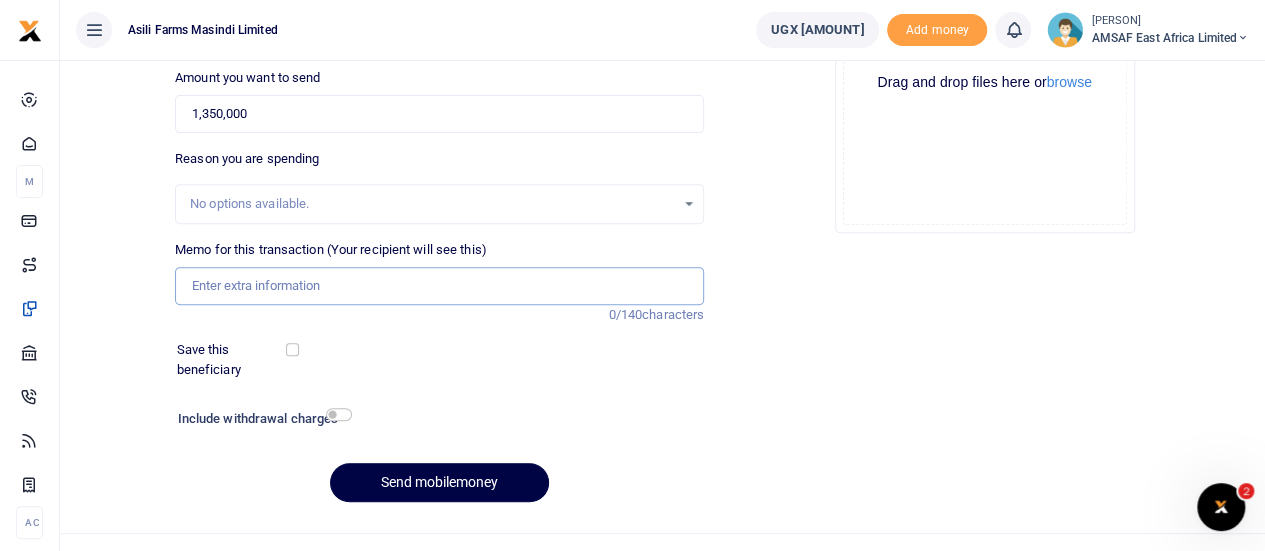 click on "Memo for this transaction (Your recipient will see this)" at bounding box center [439, 286] 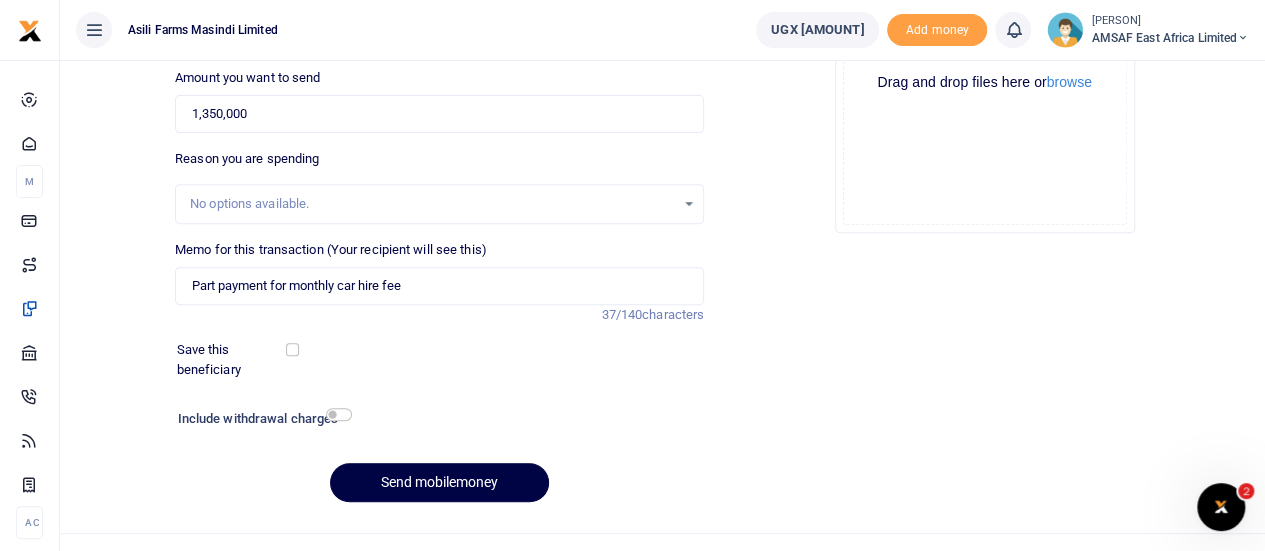 click on "Add supporting Documents
Such as invoices, receipts, notes
Drop your files here Drag and drop files here or  browse Powered by  Uppy" at bounding box center (984, 195) 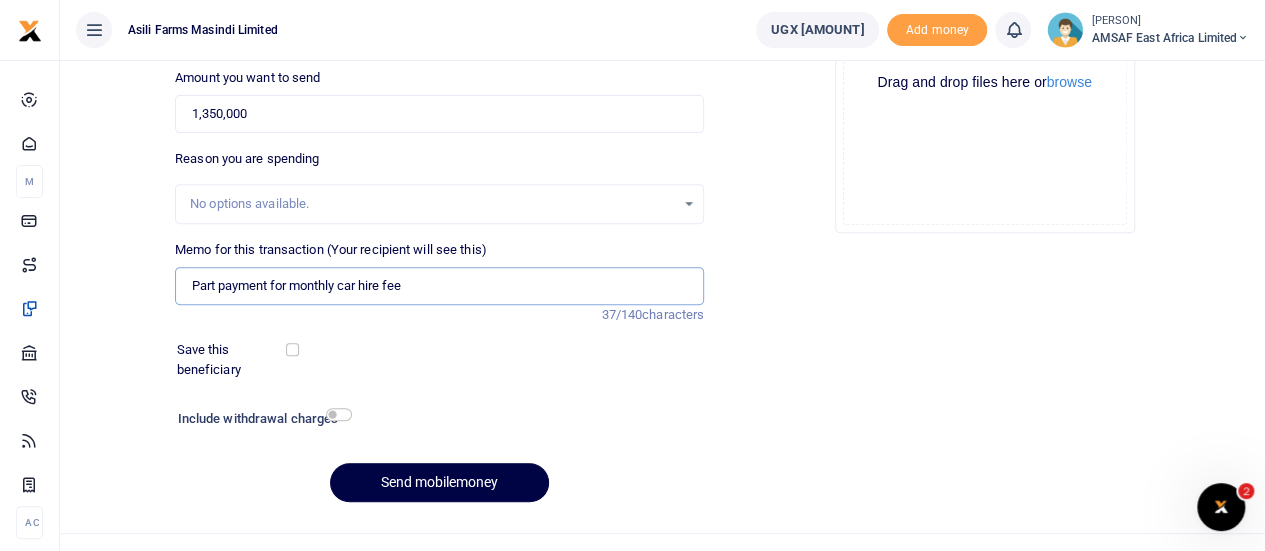 click on "Part payment for monthly car hire fee" at bounding box center (439, 286) 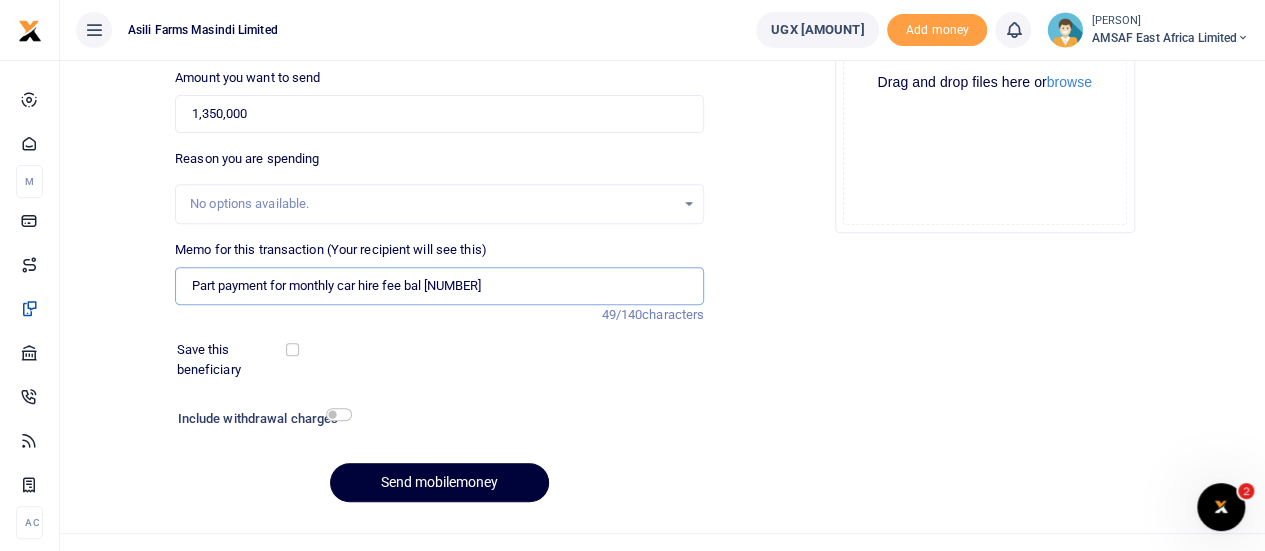 type on "[DESCRIPTION]" 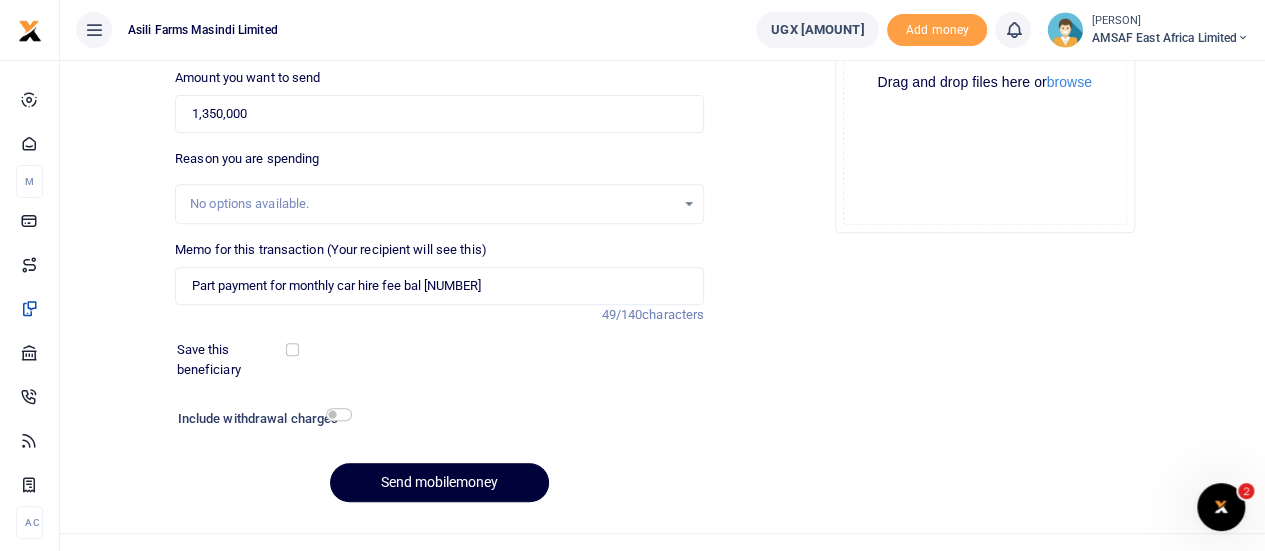 click on "Send mobilemoney" at bounding box center (439, 482) 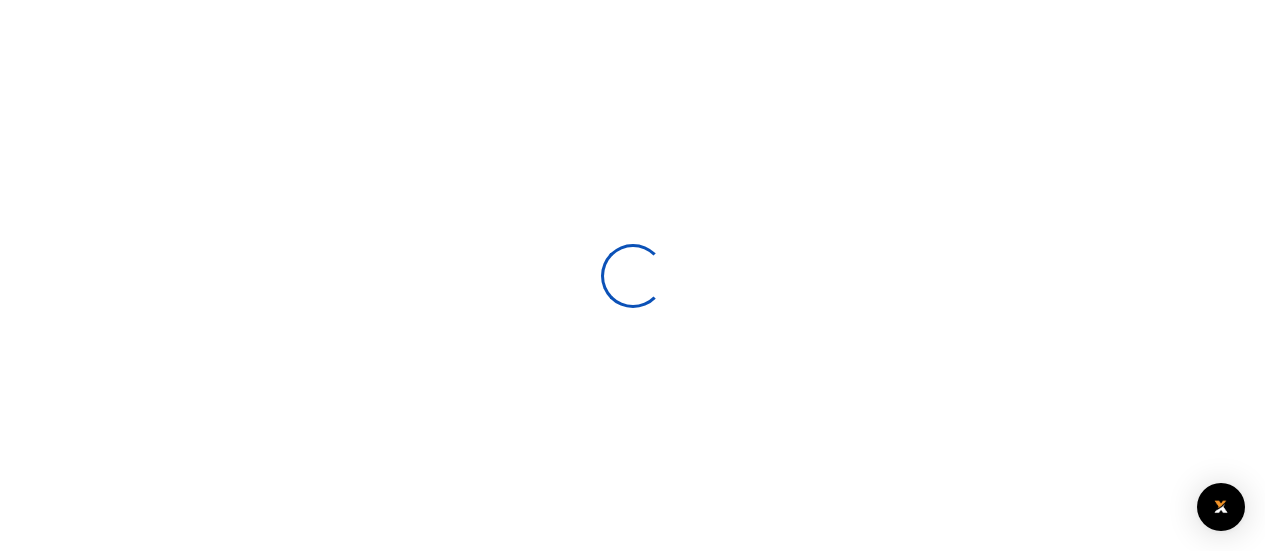 scroll, scrollTop: 298, scrollLeft: 0, axis: vertical 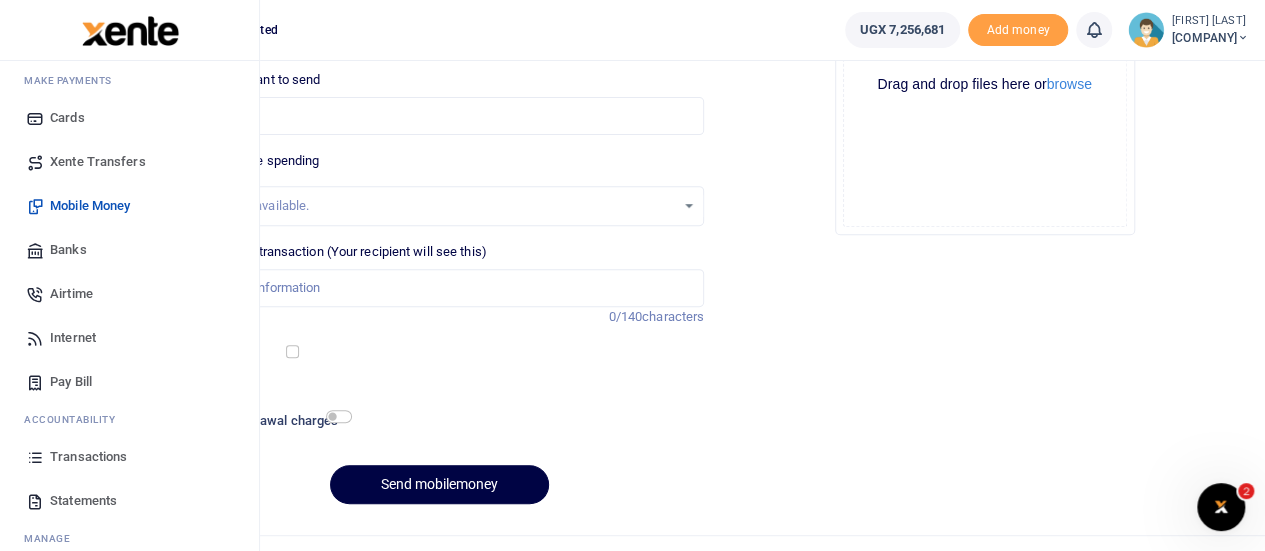 click on "Transactions" at bounding box center (88, 457) 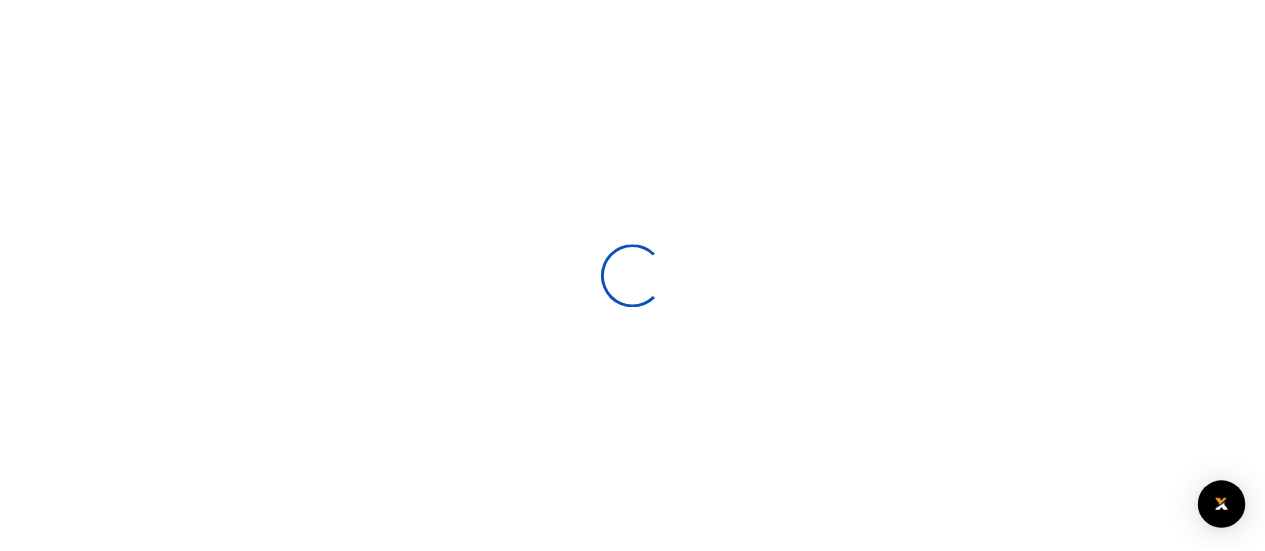 scroll, scrollTop: 0, scrollLeft: 0, axis: both 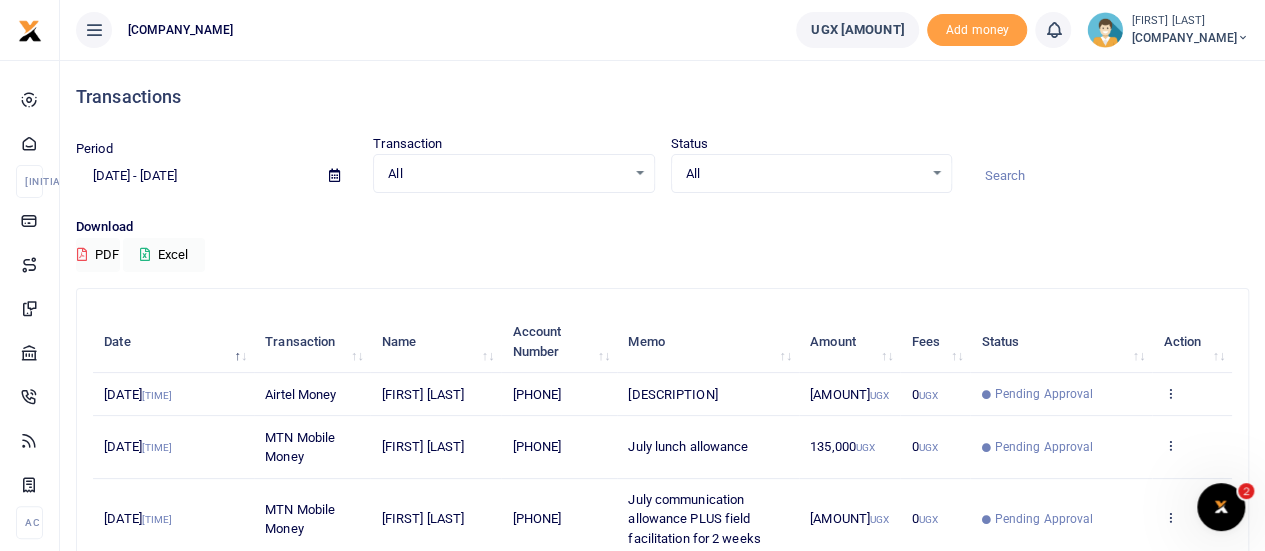 drag, startPoint x: 496, startPoint y: 404, endPoint x: 582, endPoint y: 411, distance: 86.28442 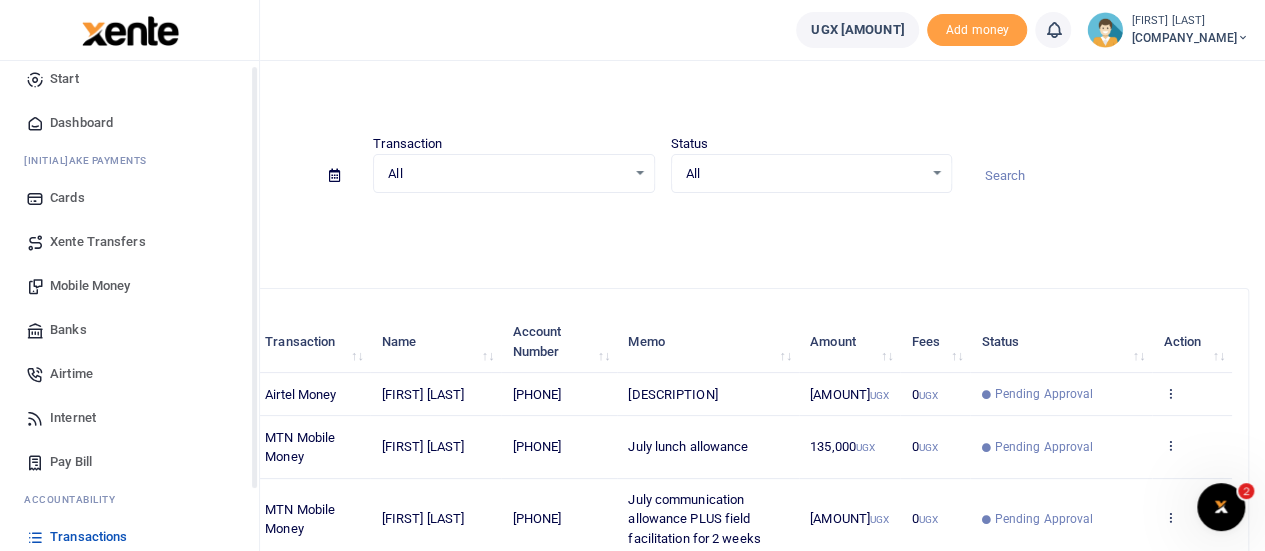 scroll, scrollTop: 100, scrollLeft: 0, axis: vertical 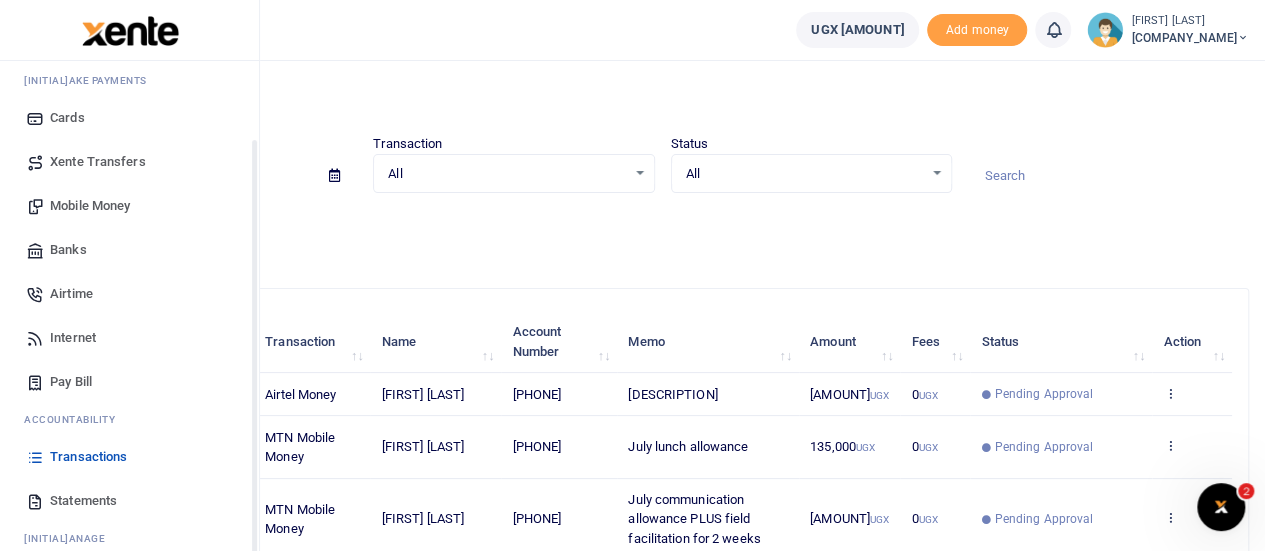 click on "Mobile Money" at bounding box center (129, 206) 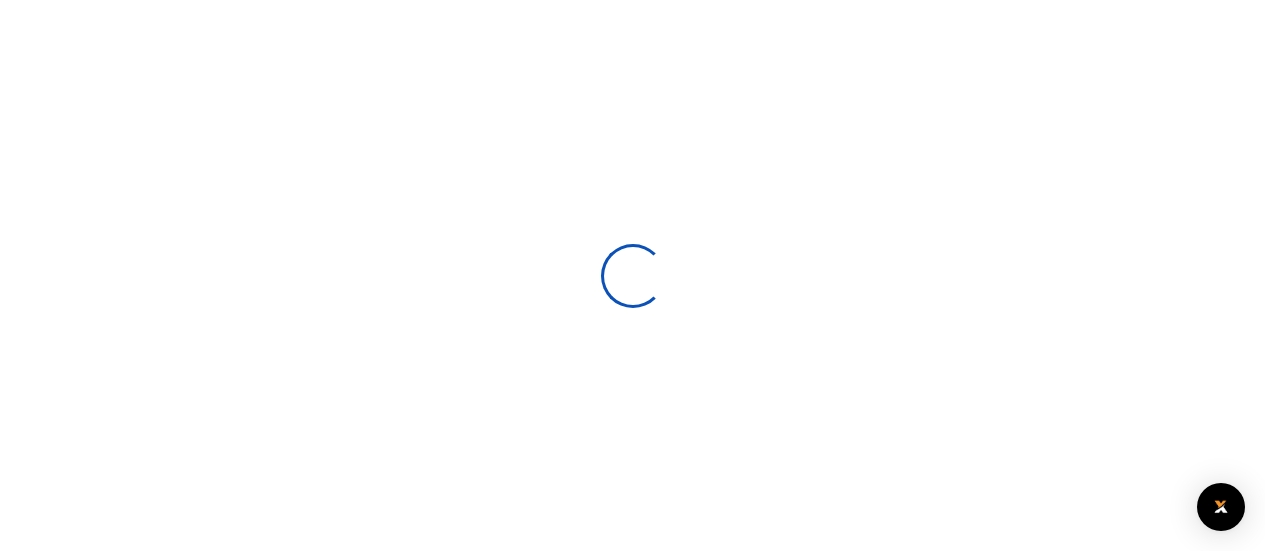 scroll, scrollTop: 0, scrollLeft: 0, axis: both 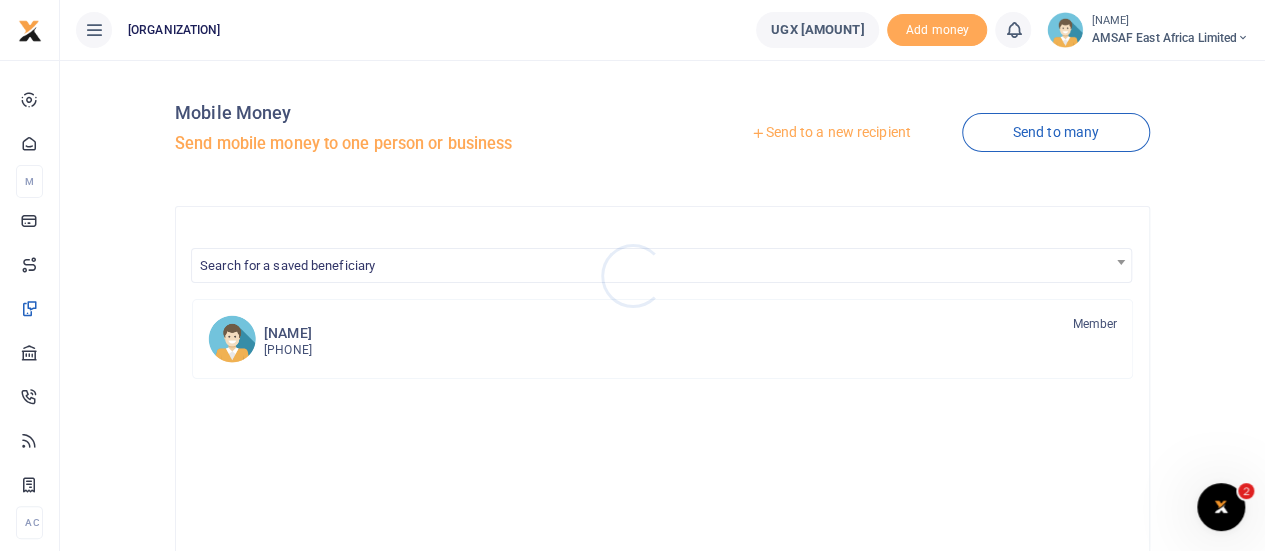click at bounding box center [632, 275] 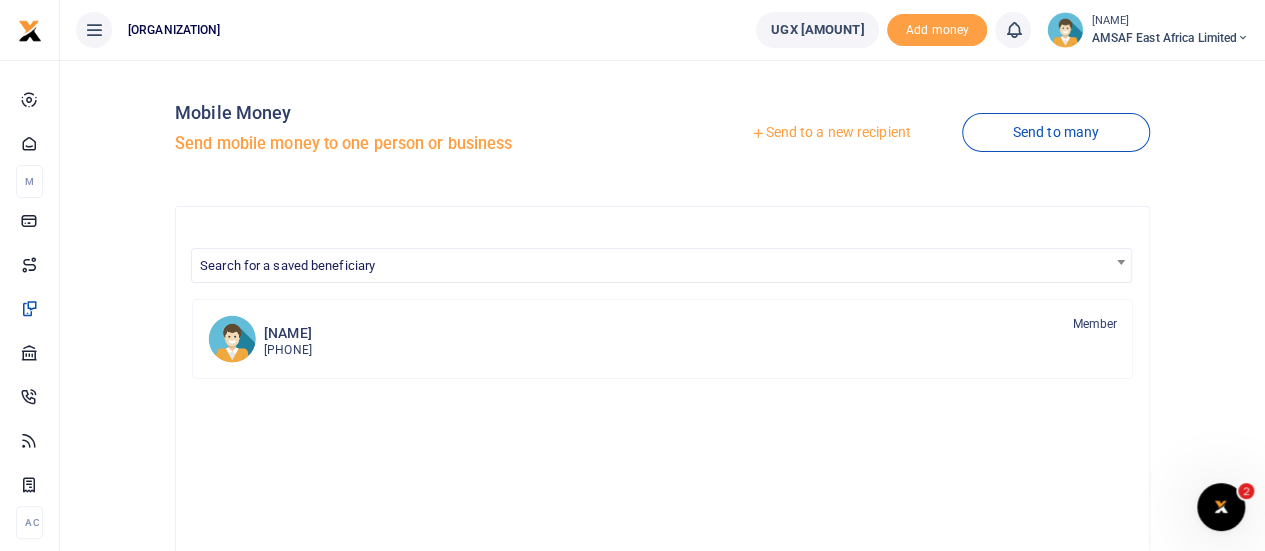 click on "Send to a new recipient" at bounding box center (830, 133) 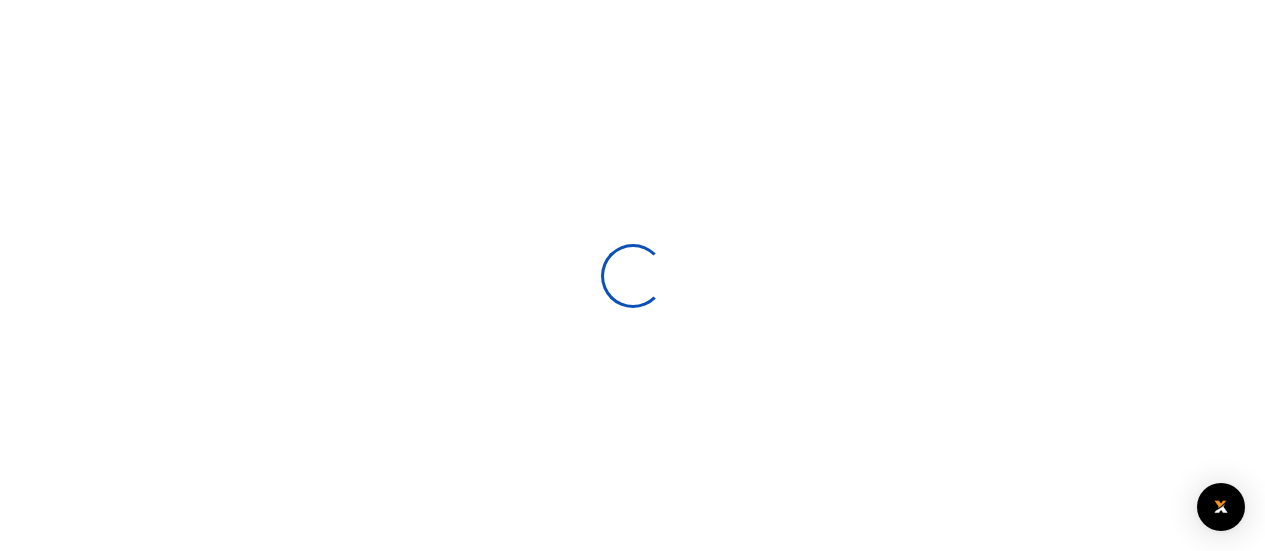 scroll, scrollTop: 0, scrollLeft: 0, axis: both 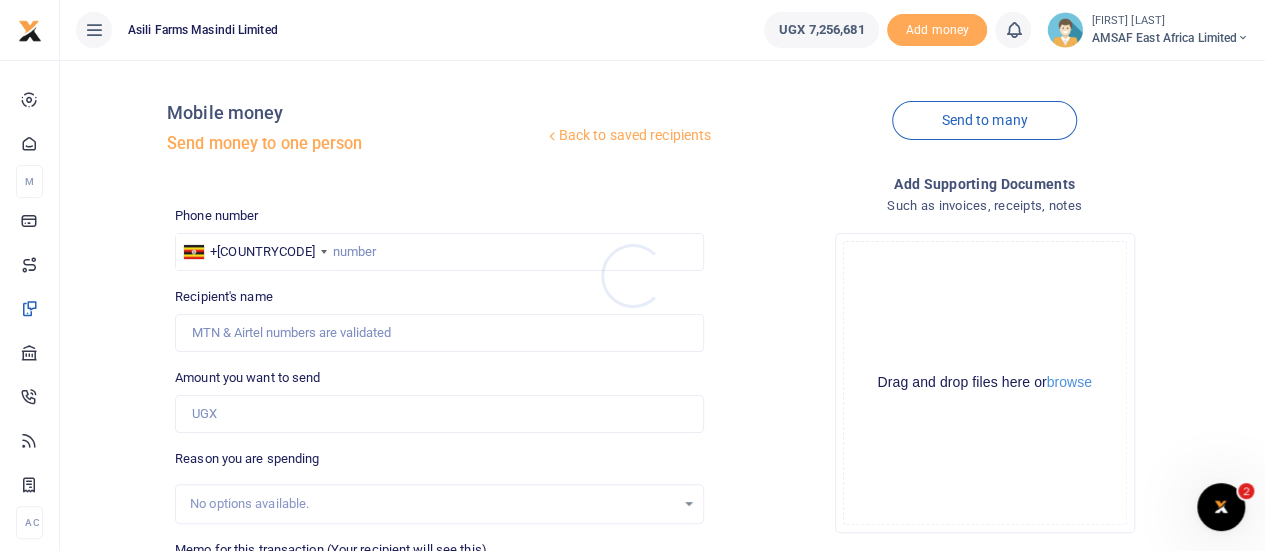 click at bounding box center [632, 275] 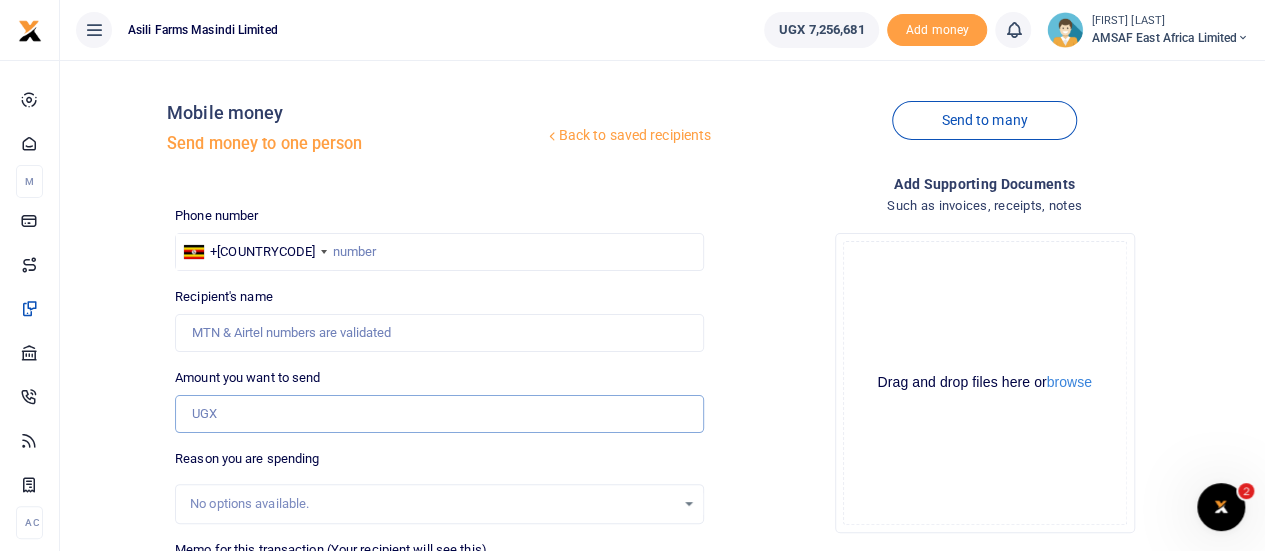 click on "Amount you want to send" at bounding box center (439, 414) 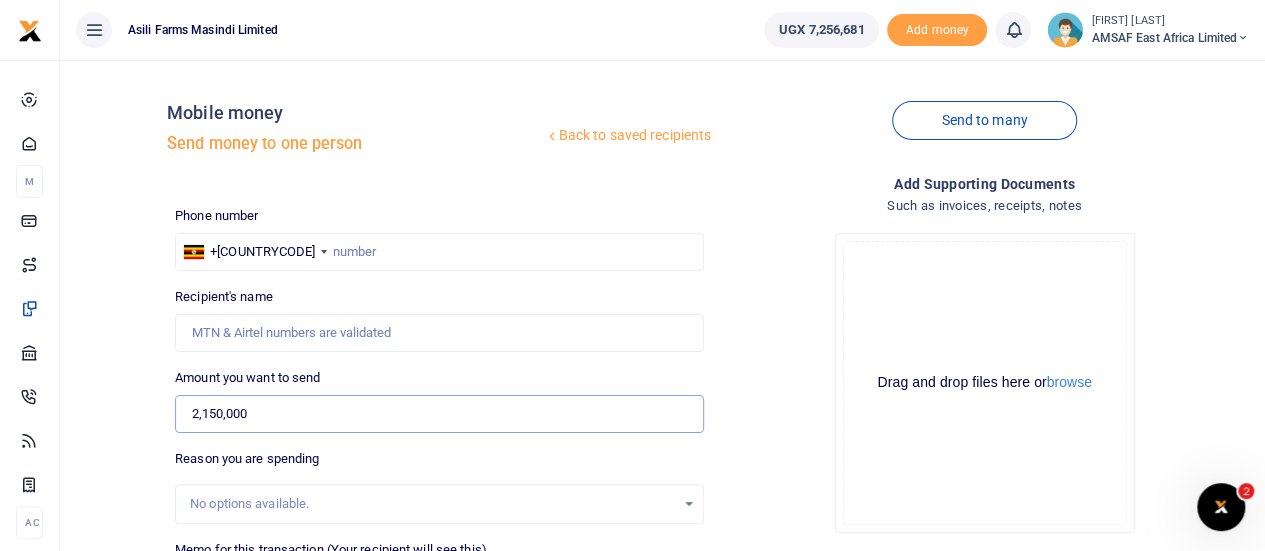 type on "2,150,000" 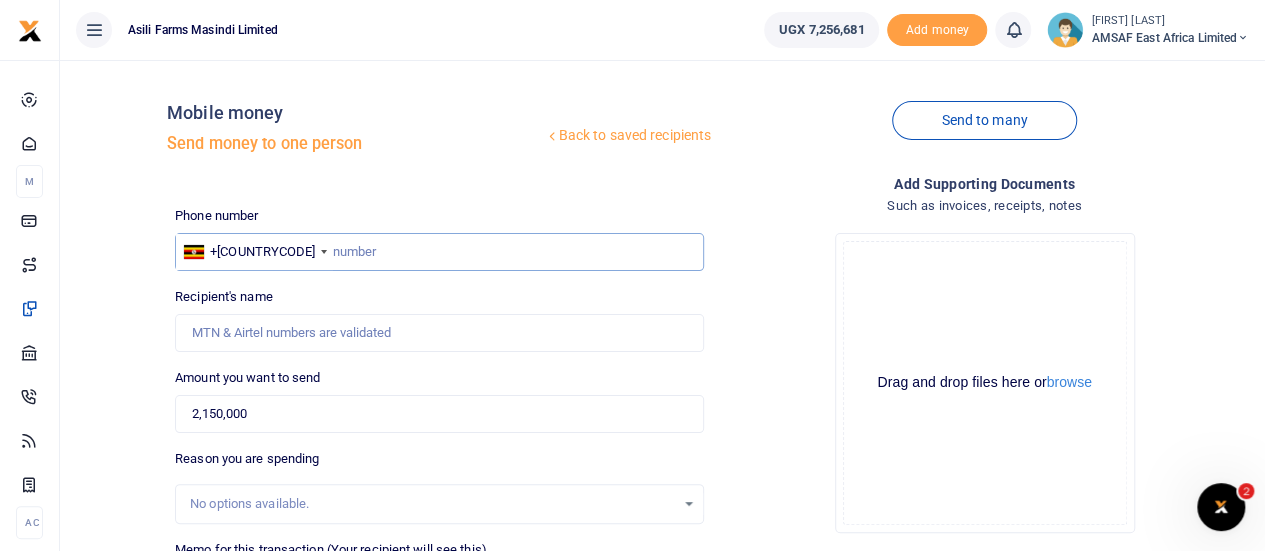 click at bounding box center (439, 252) 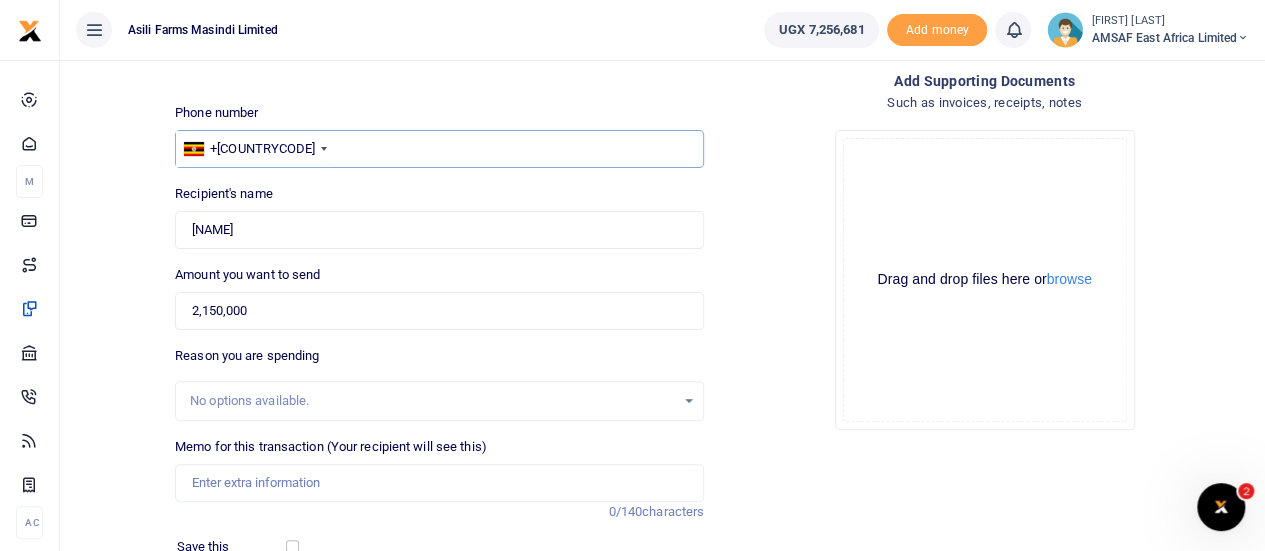 scroll, scrollTop: 200, scrollLeft: 0, axis: vertical 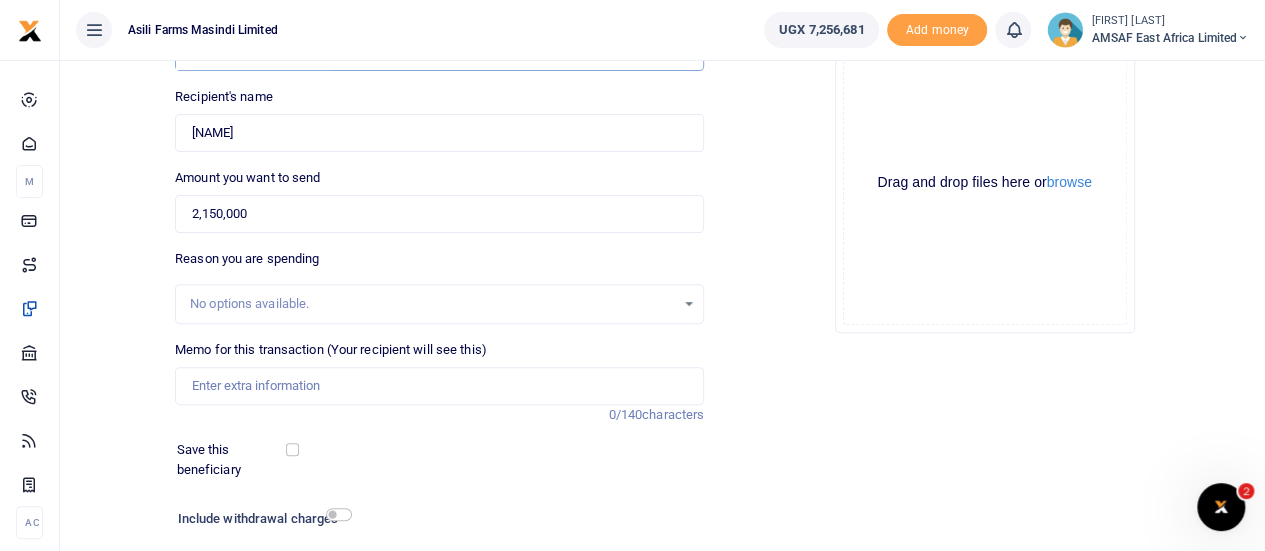 type on "701752673" 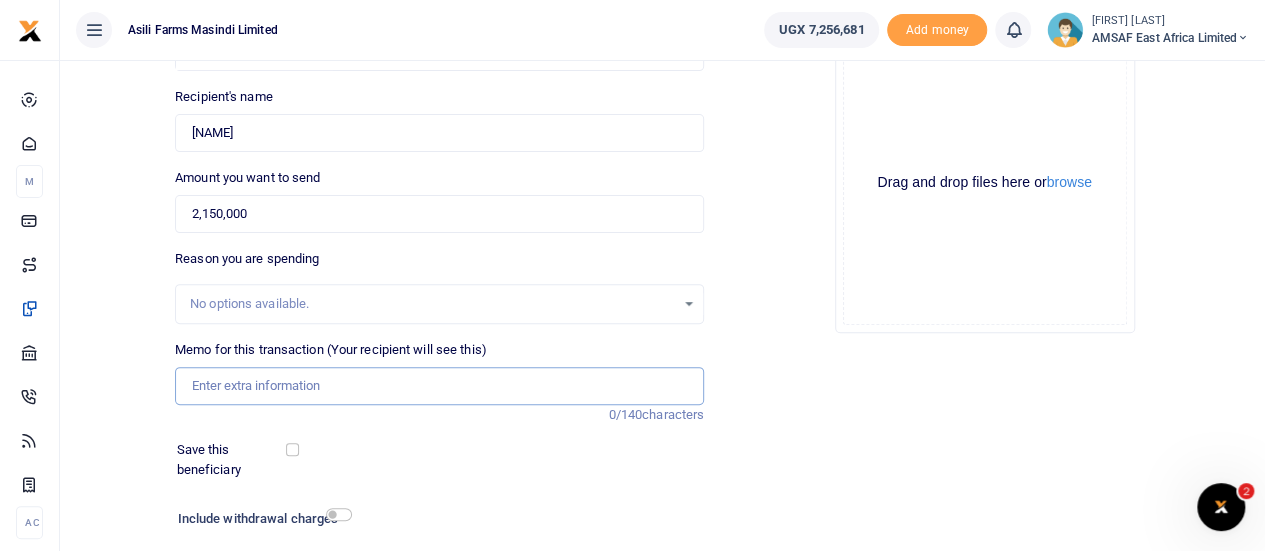 click on "Memo for this transaction (Your recipient will see this)" at bounding box center [439, 386] 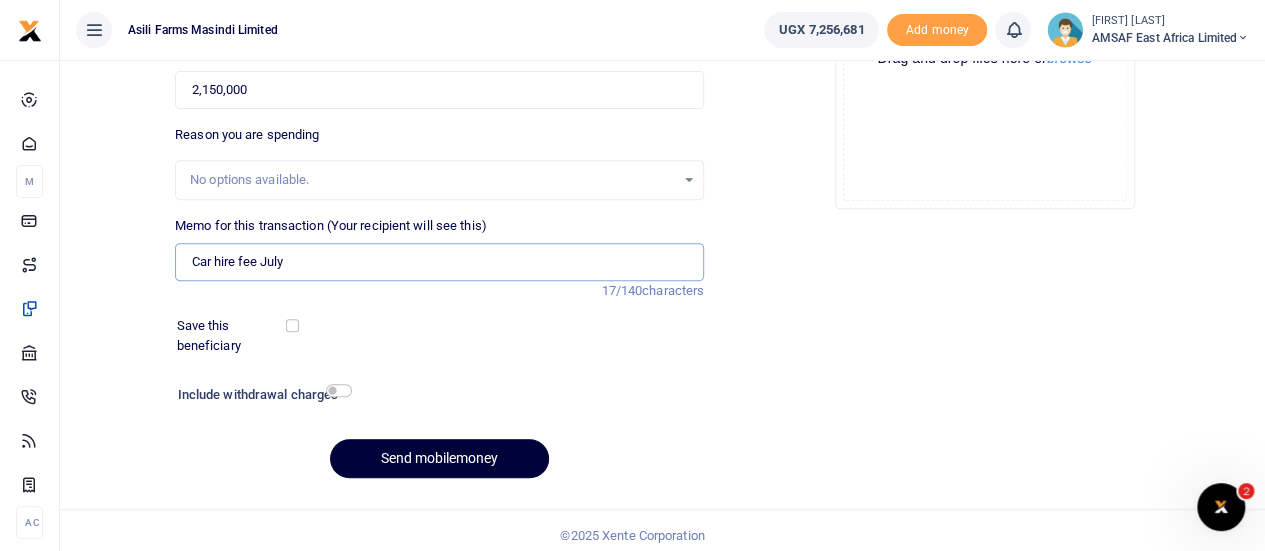 scroll, scrollTop: 332, scrollLeft: 0, axis: vertical 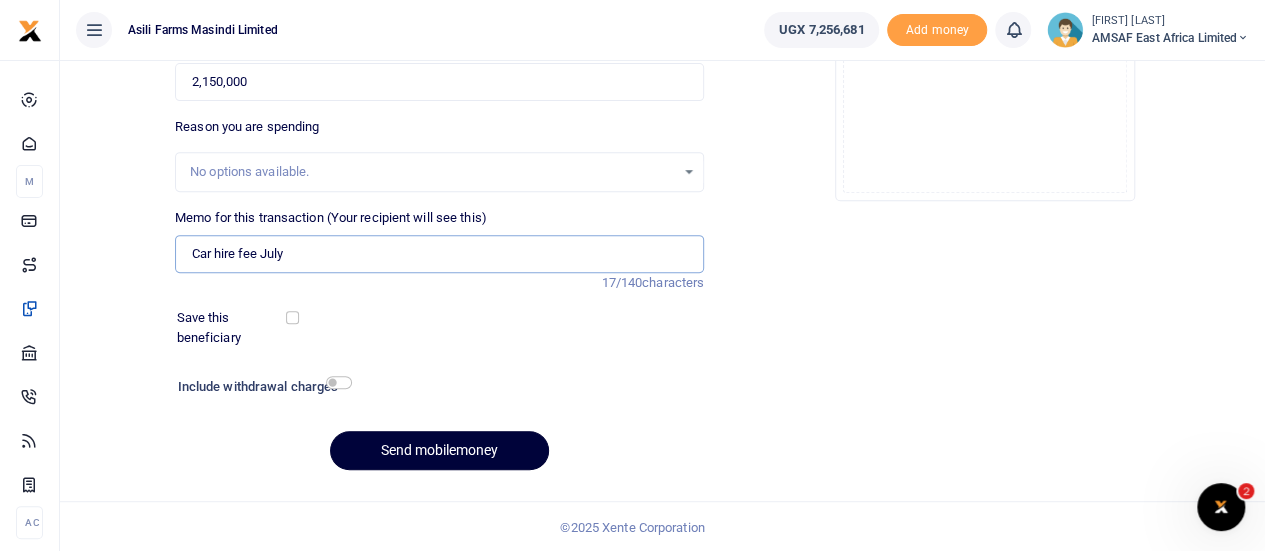 type on "Car hire fee July" 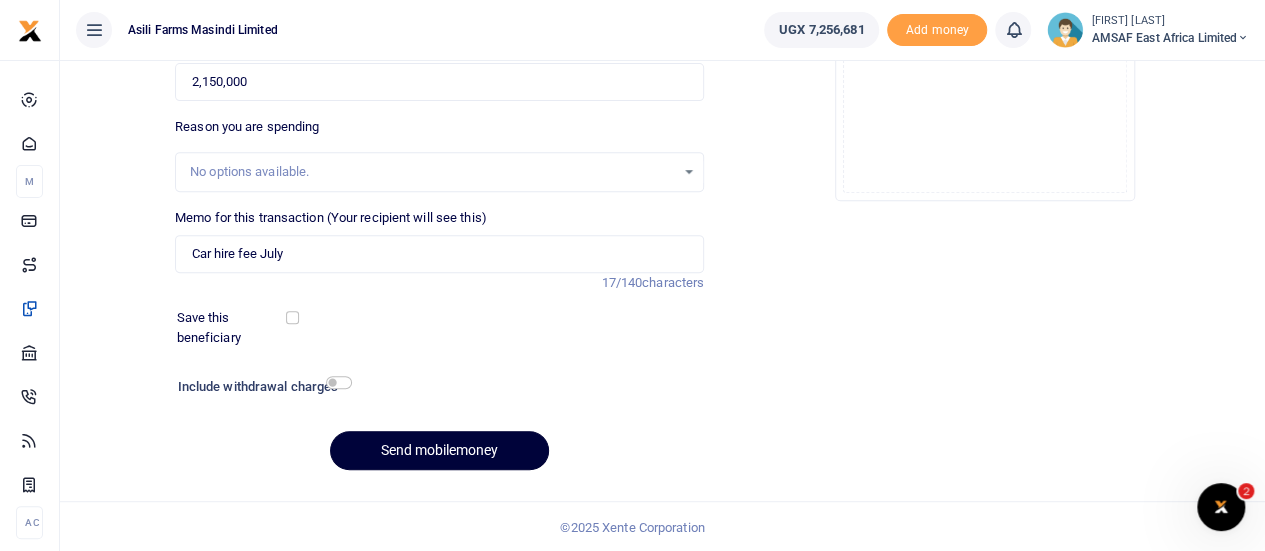 click on "Send mobilemoney" at bounding box center [439, 450] 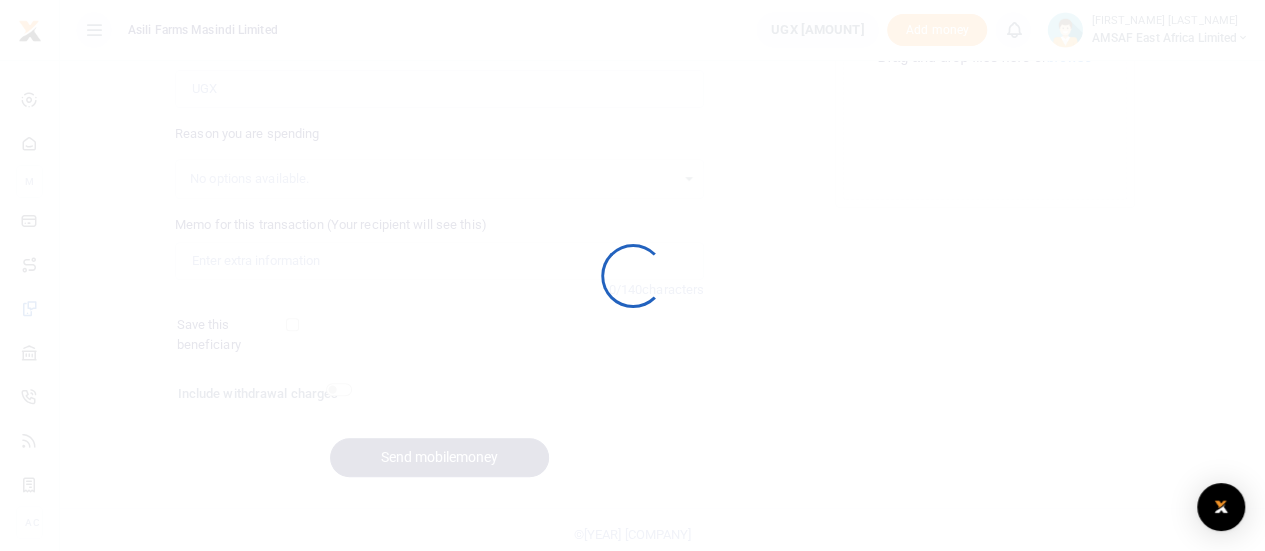 scroll, scrollTop: 332, scrollLeft: 0, axis: vertical 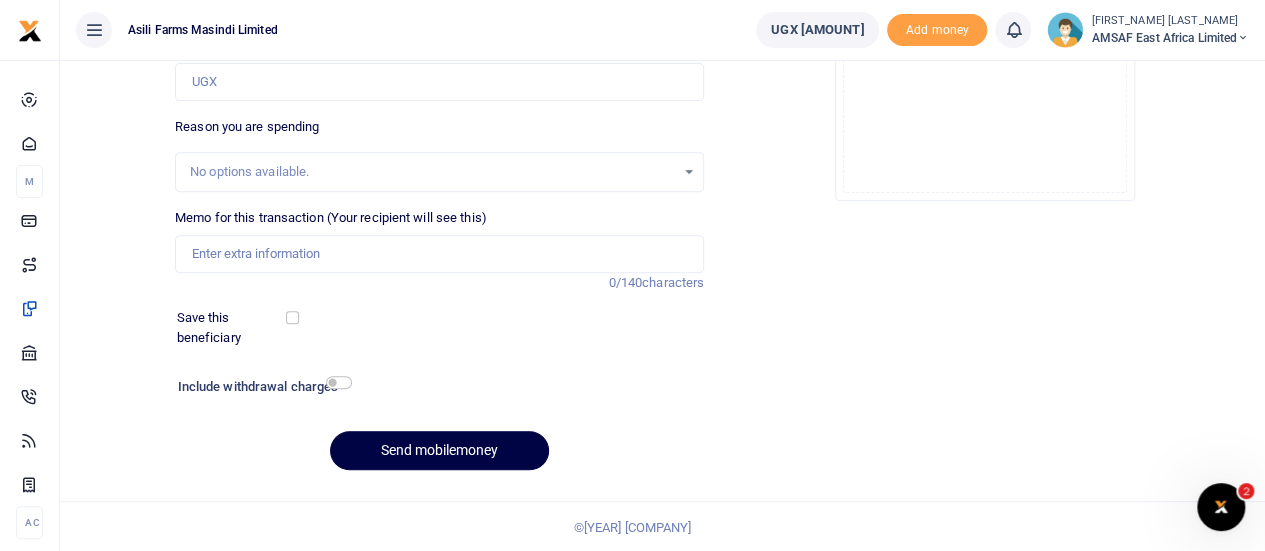 click on "Add supporting Documents
Such as invoices, receipts, notes
Drop your files here Drag and drop files here or  browse Powered by  Uppy" at bounding box center [984, 163] 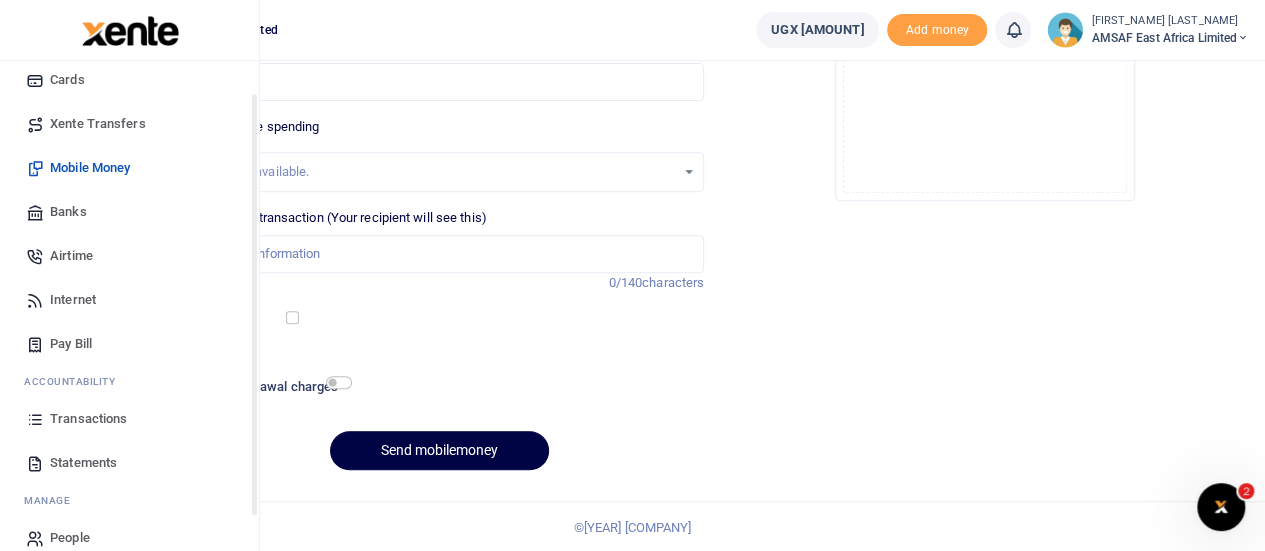 scroll, scrollTop: 162, scrollLeft: 0, axis: vertical 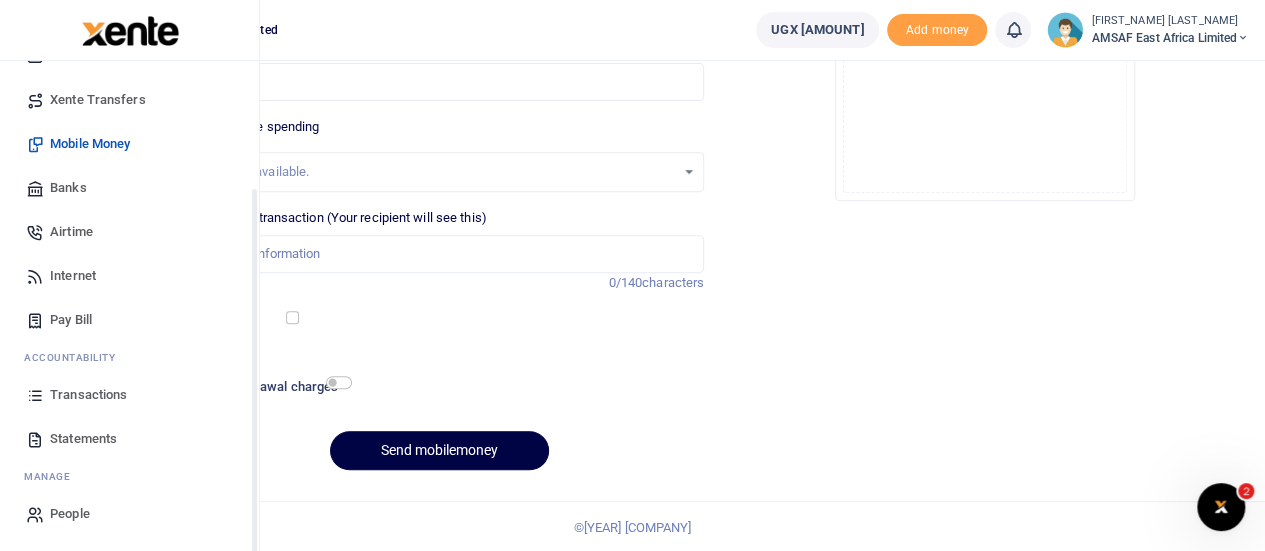 click on "Transactions" at bounding box center (88, 395) 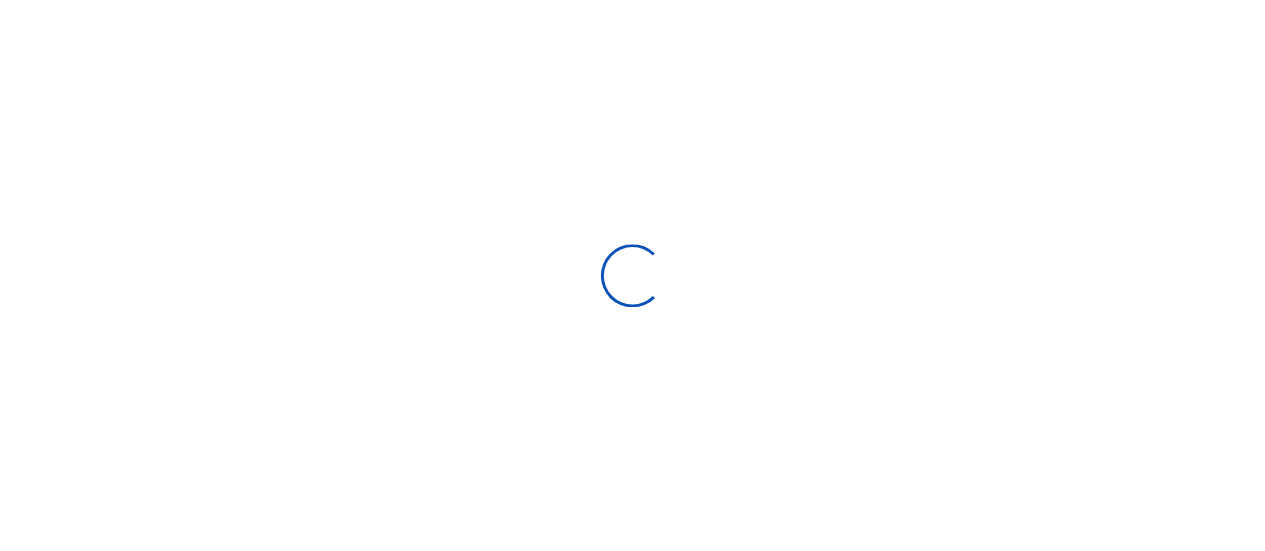 scroll, scrollTop: 0, scrollLeft: 0, axis: both 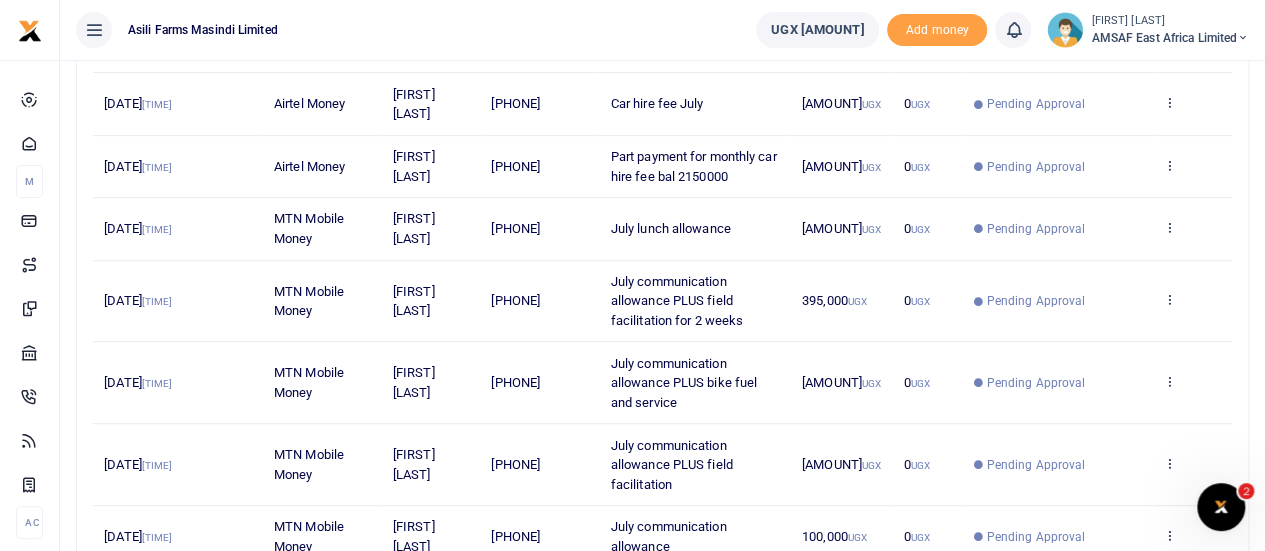 drag, startPoint x: 516, startPoint y: 228, endPoint x: 599, endPoint y: 230, distance: 83.02409 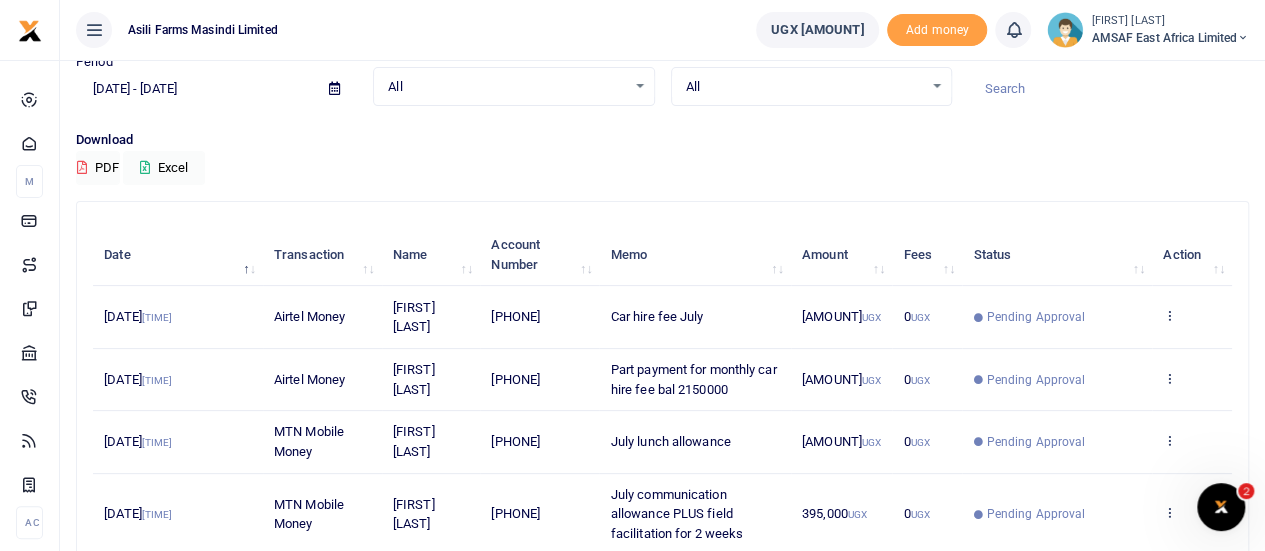 scroll, scrollTop: 0, scrollLeft: 0, axis: both 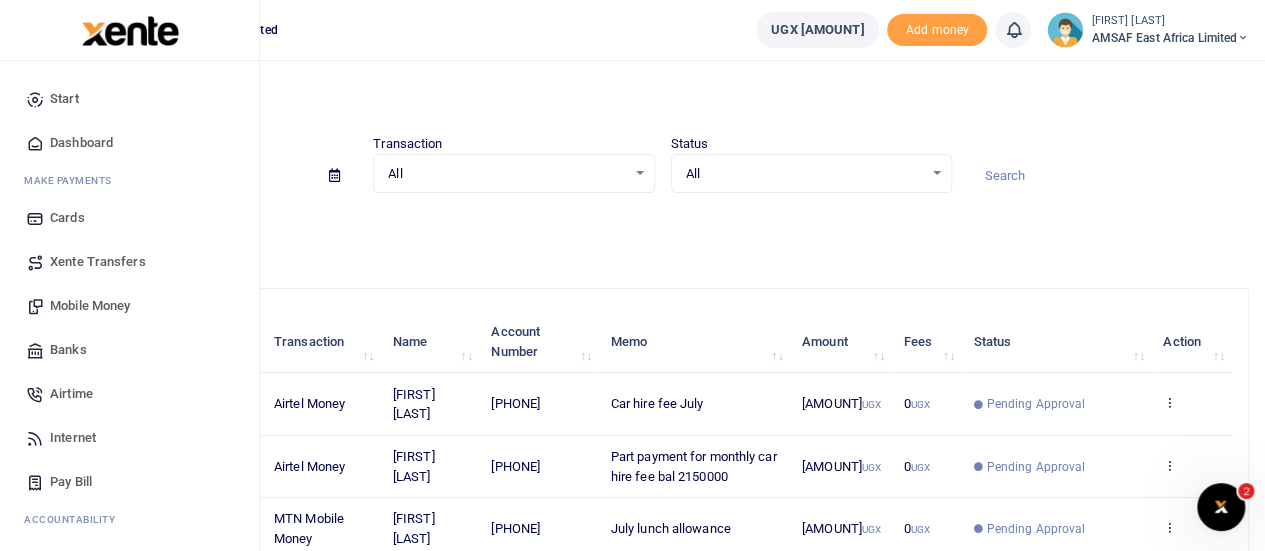 click on "Mobile Money" at bounding box center [90, 306] 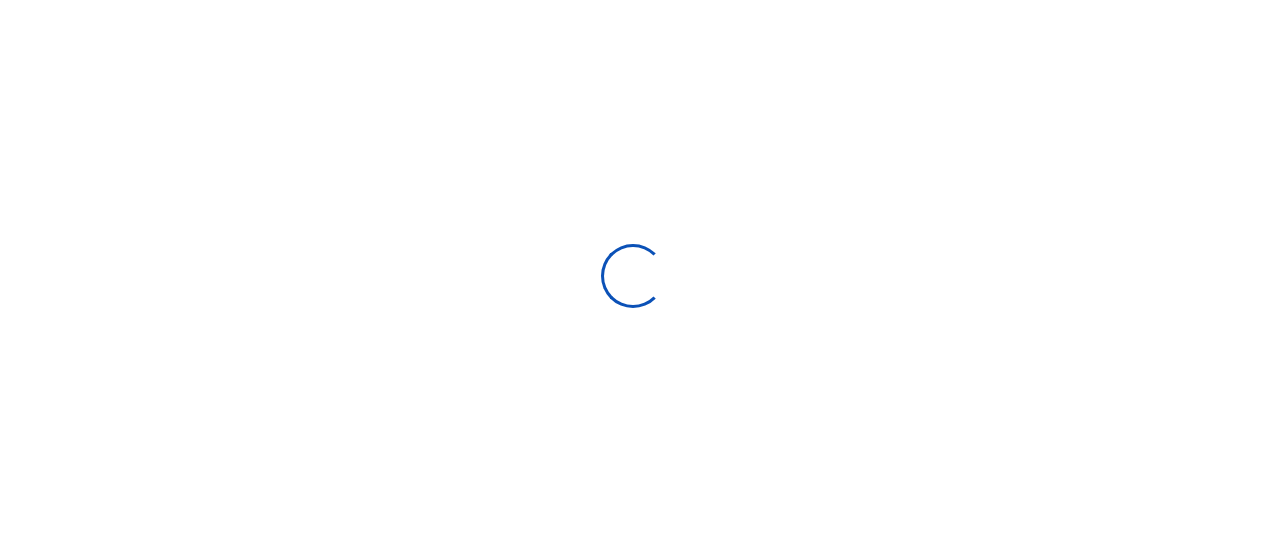 scroll, scrollTop: 0, scrollLeft: 0, axis: both 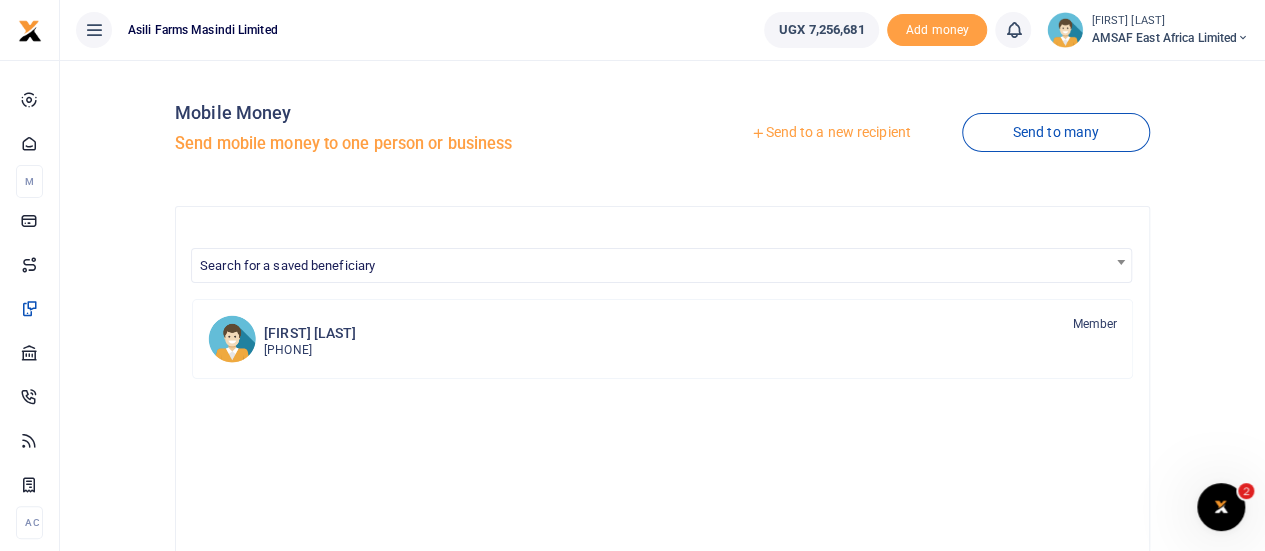 click on "Send to a new recipient" at bounding box center (830, 133) 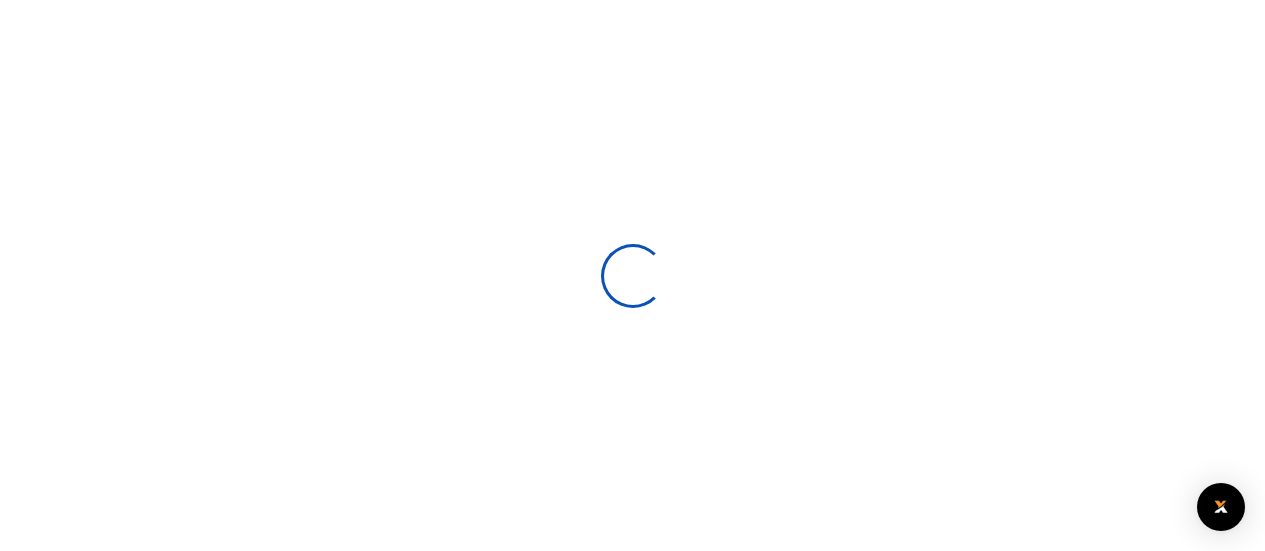 scroll, scrollTop: 0, scrollLeft: 0, axis: both 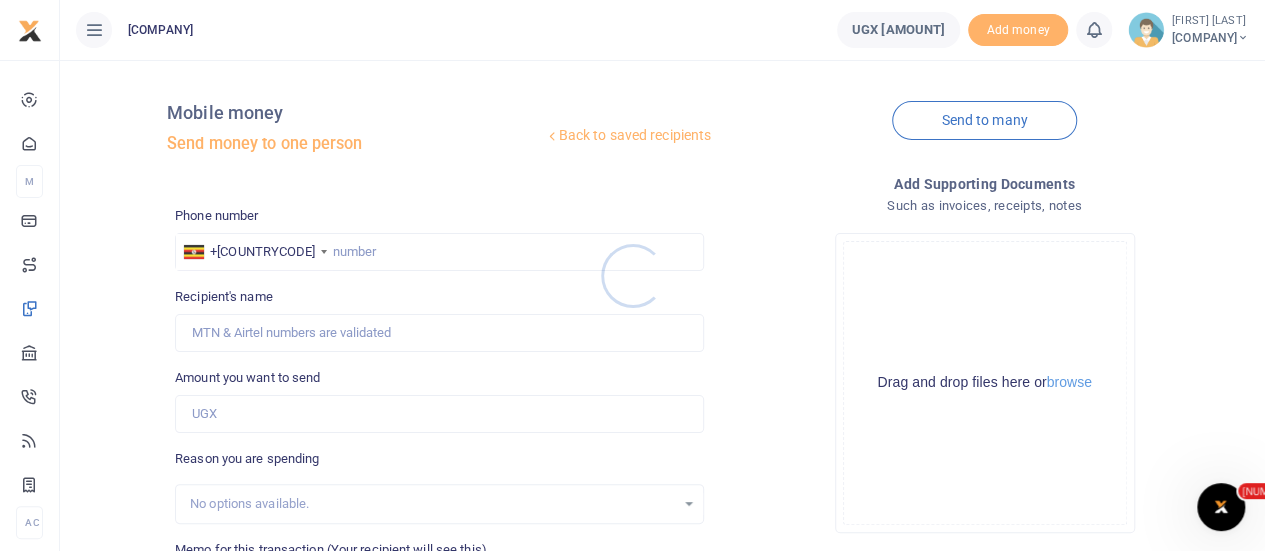 click at bounding box center (632, 275) 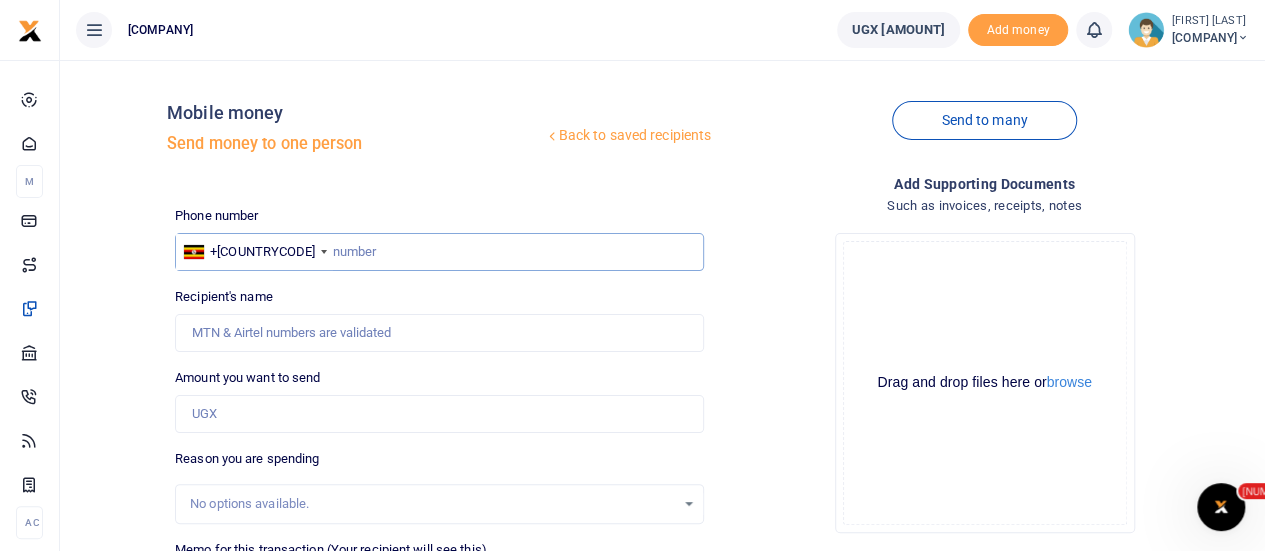 click at bounding box center [439, 252] 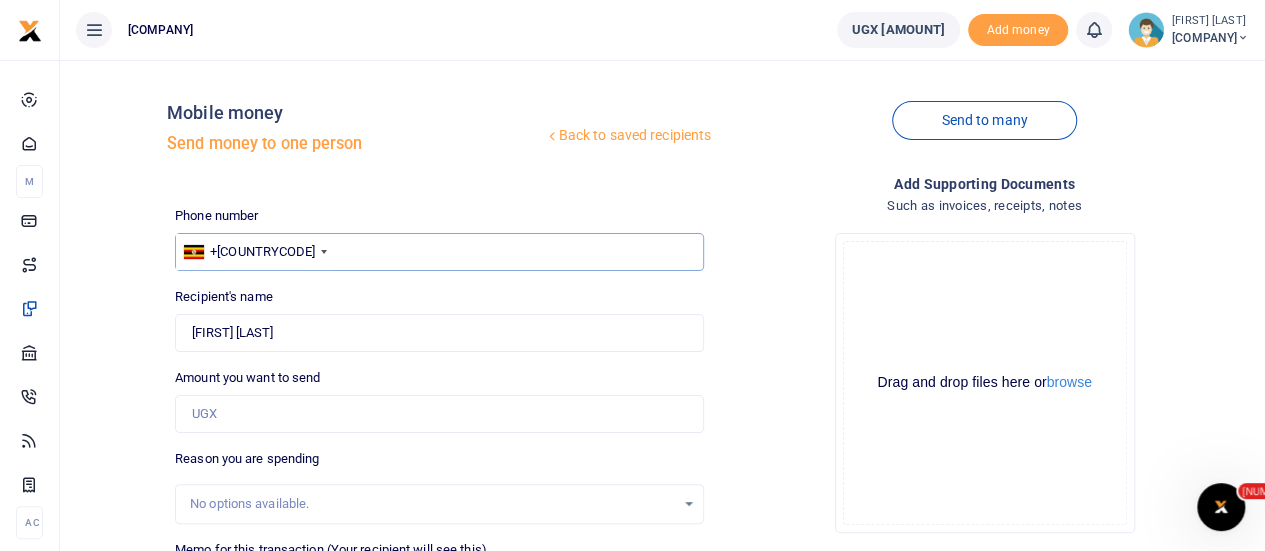 type on "770785074" 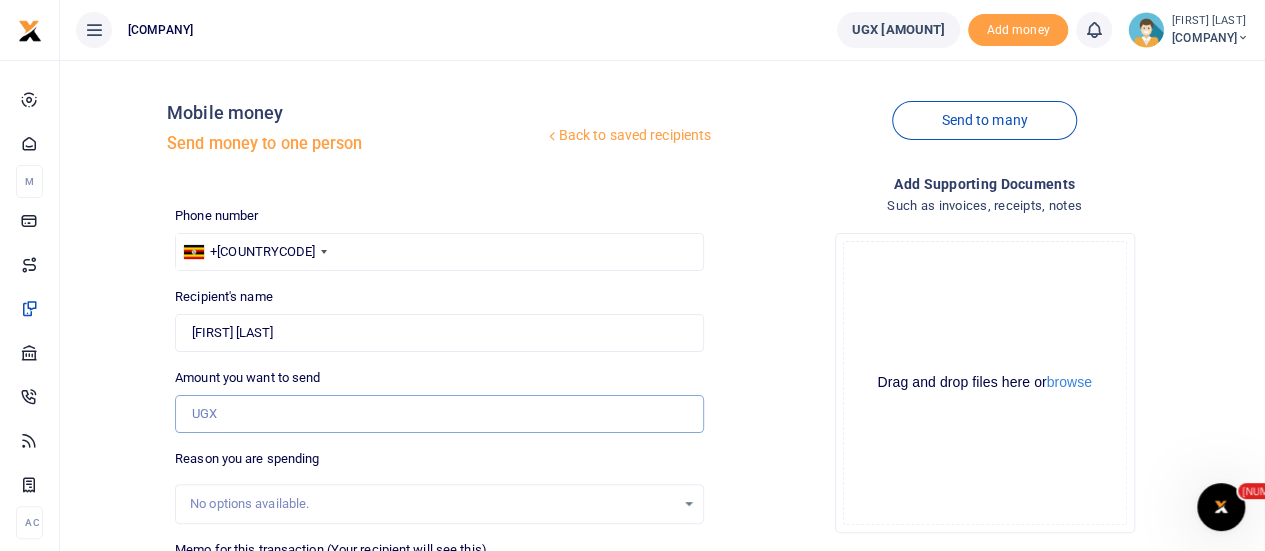click on "Amount you want to send" at bounding box center (439, 414) 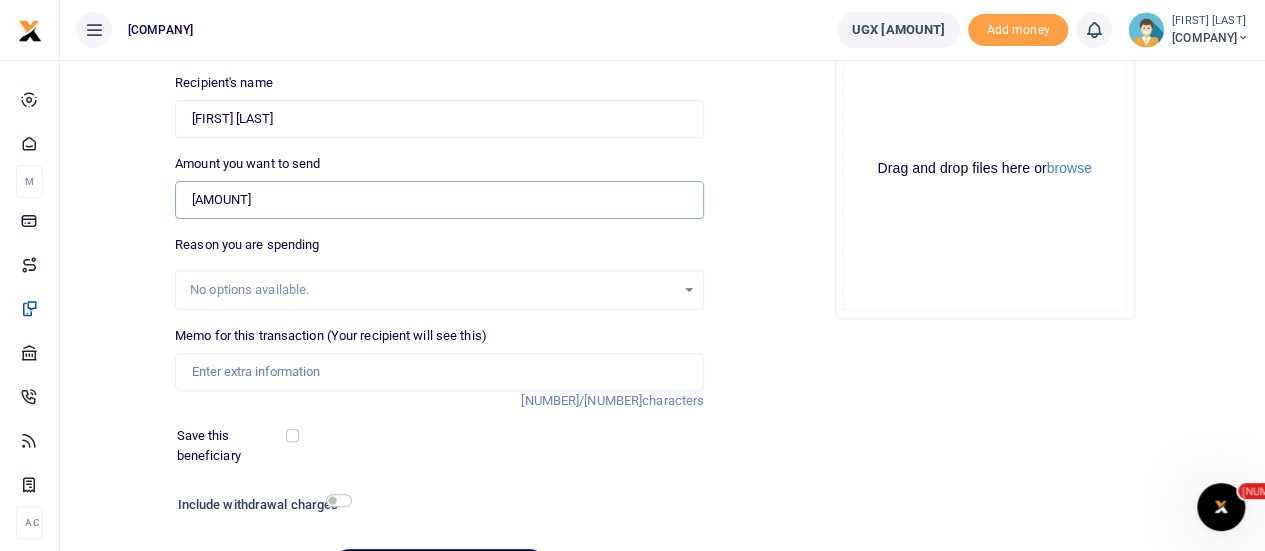 scroll, scrollTop: 300, scrollLeft: 0, axis: vertical 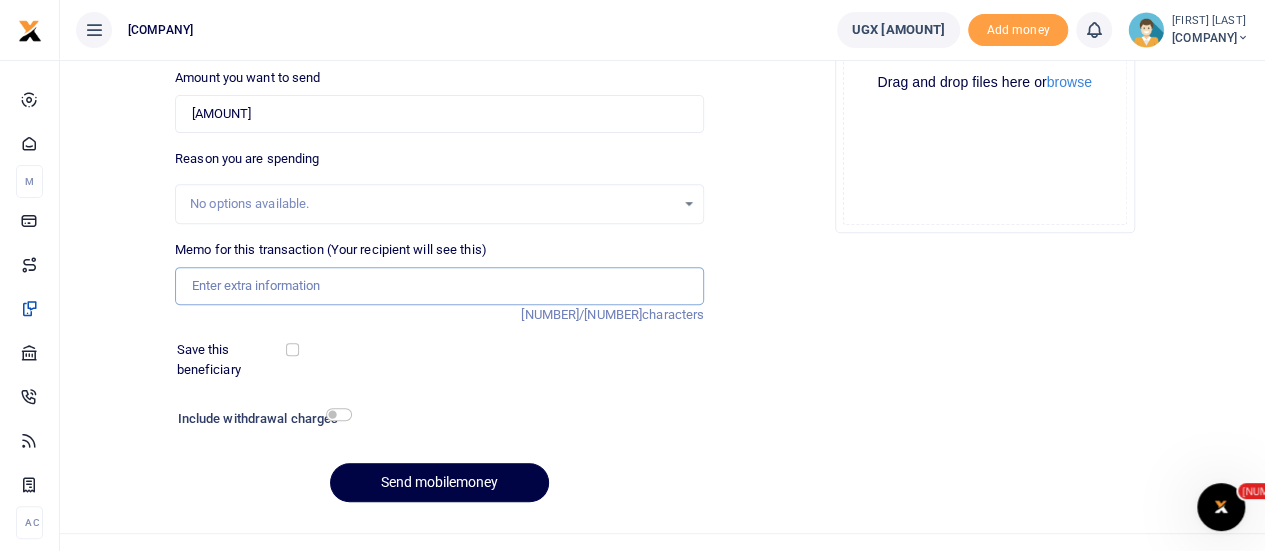 click on "Memo for this transaction (Your recipient will see this)" at bounding box center (439, 286) 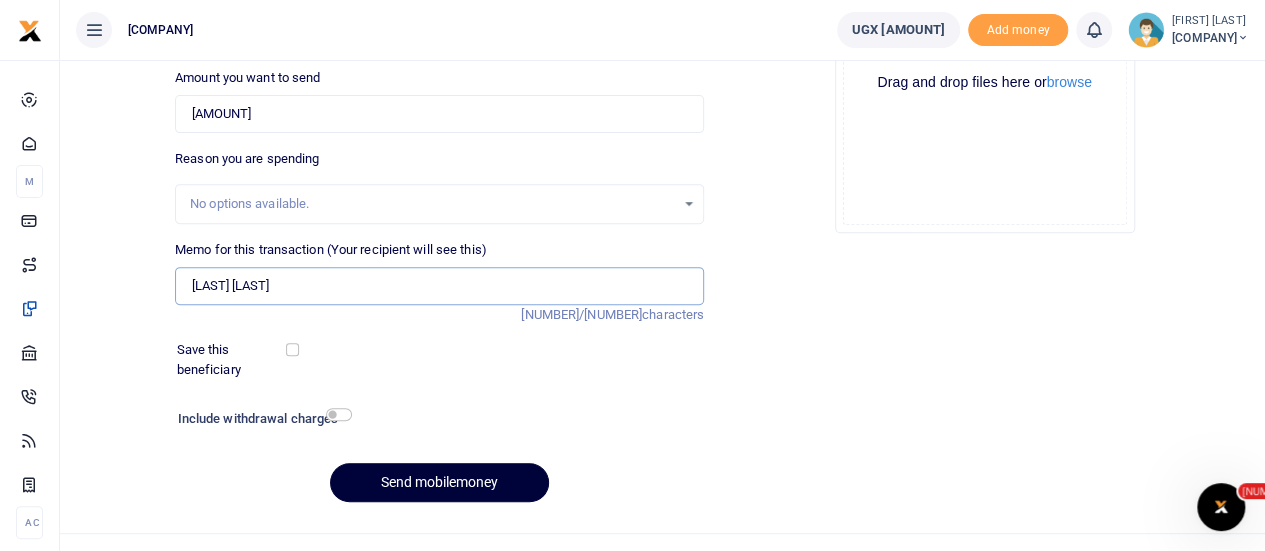 type on "July Field Facilitation" 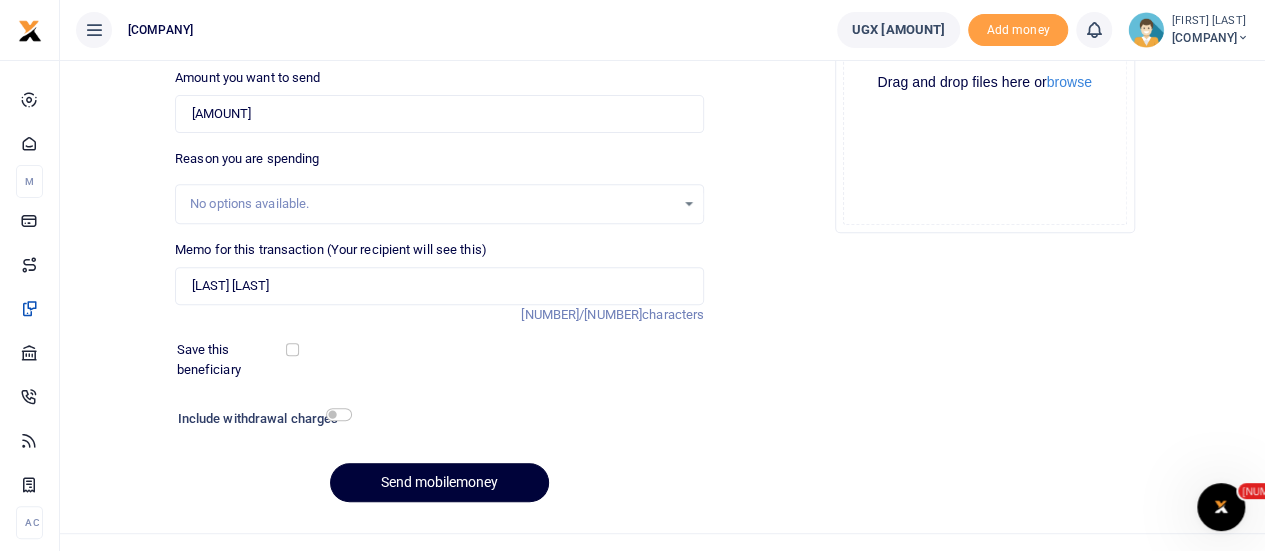 click on "Send mobilemoney" at bounding box center (439, 482) 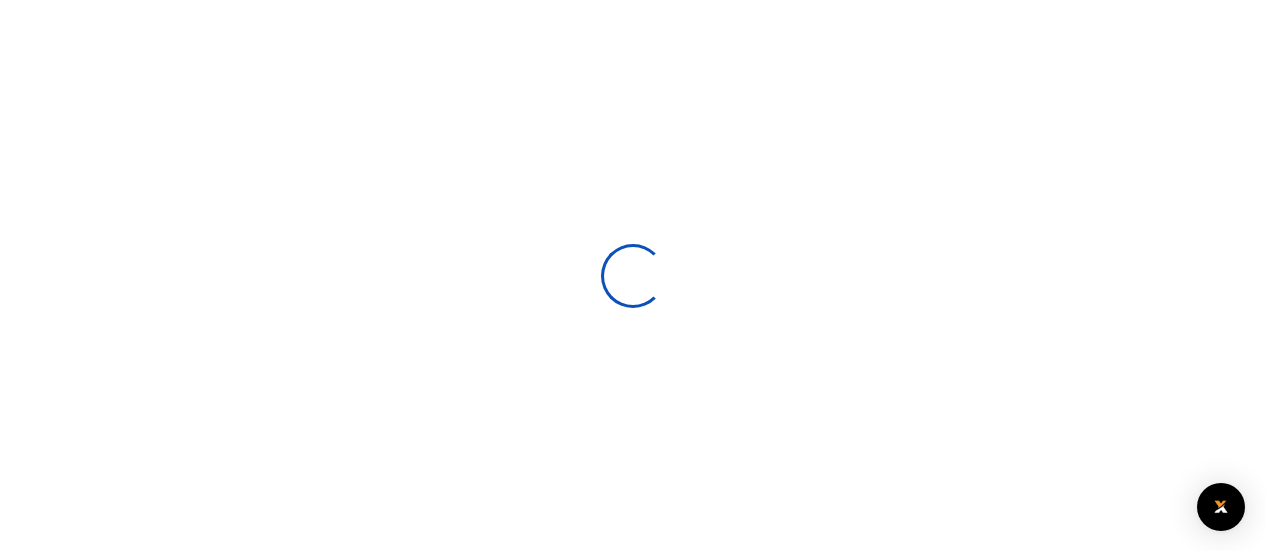 scroll, scrollTop: 298, scrollLeft: 0, axis: vertical 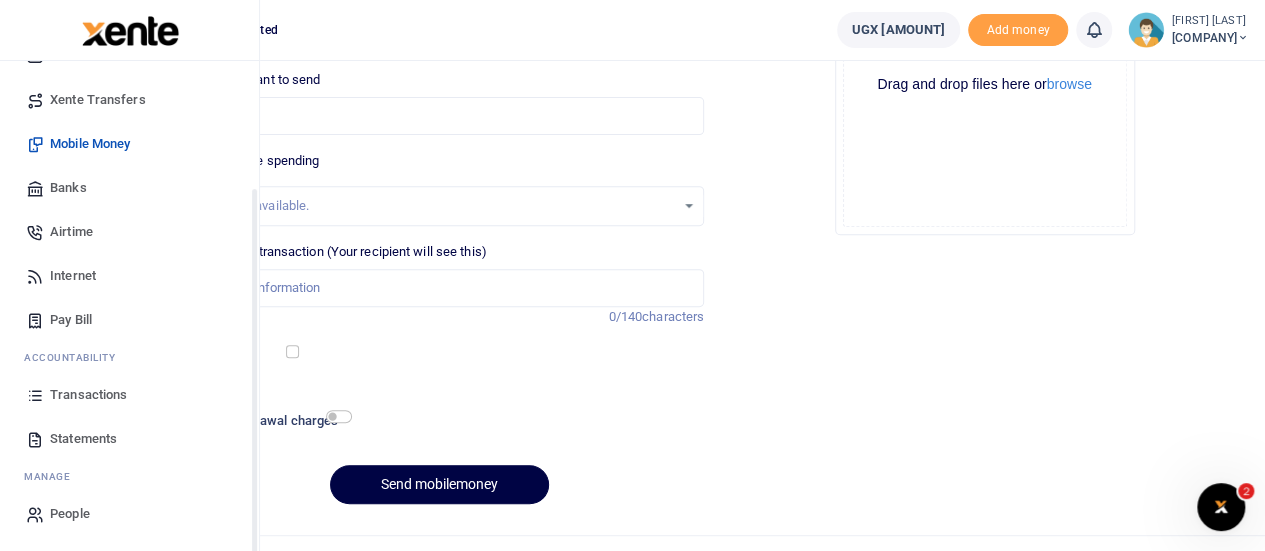 click on "Transactions" at bounding box center (129, 395) 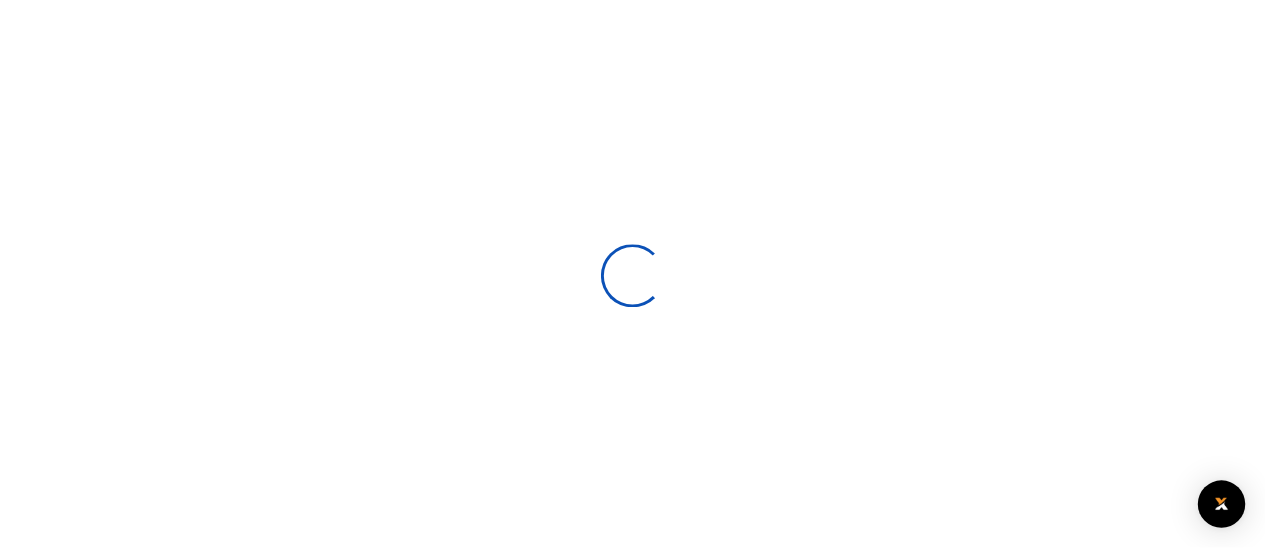 scroll, scrollTop: 0, scrollLeft: 0, axis: both 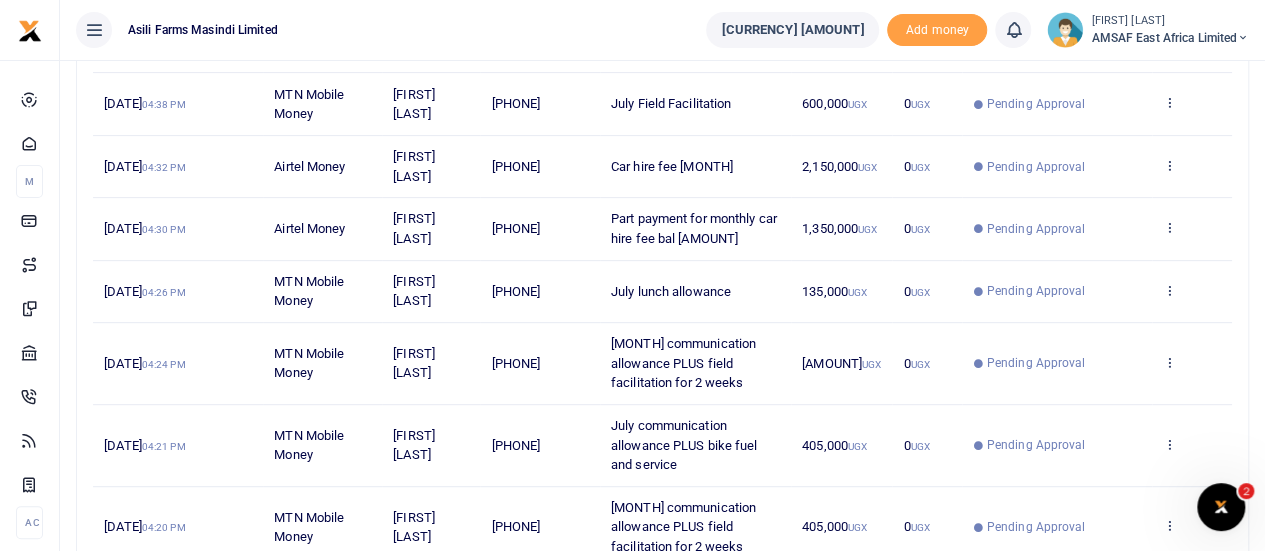 drag, startPoint x: 518, startPoint y: 361, endPoint x: 581, endPoint y: 360, distance: 63.007935 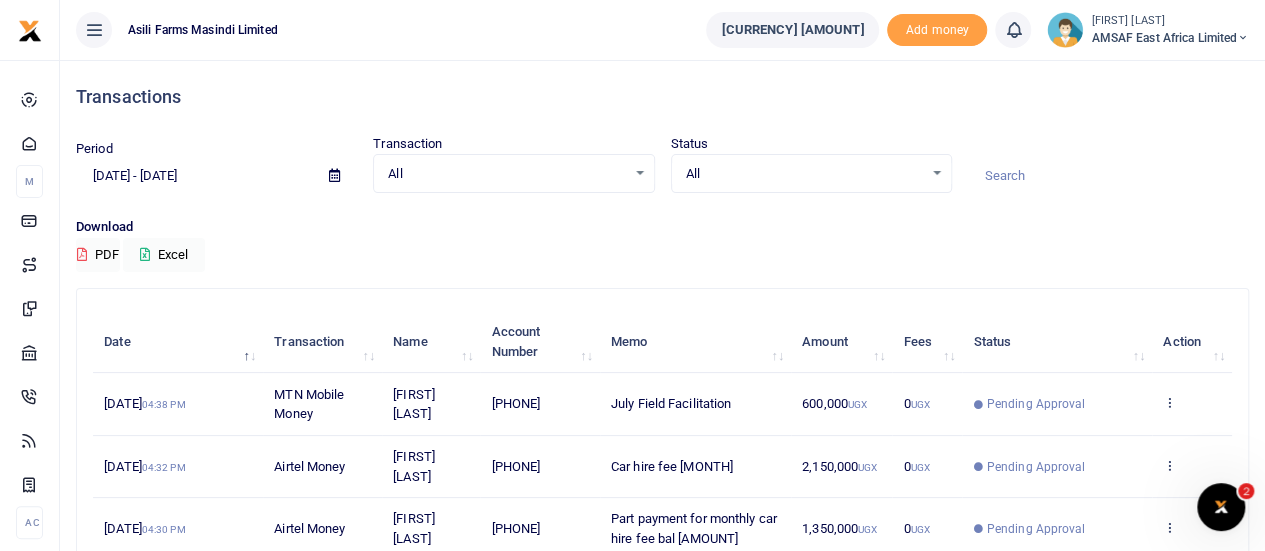scroll, scrollTop: 200, scrollLeft: 0, axis: vertical 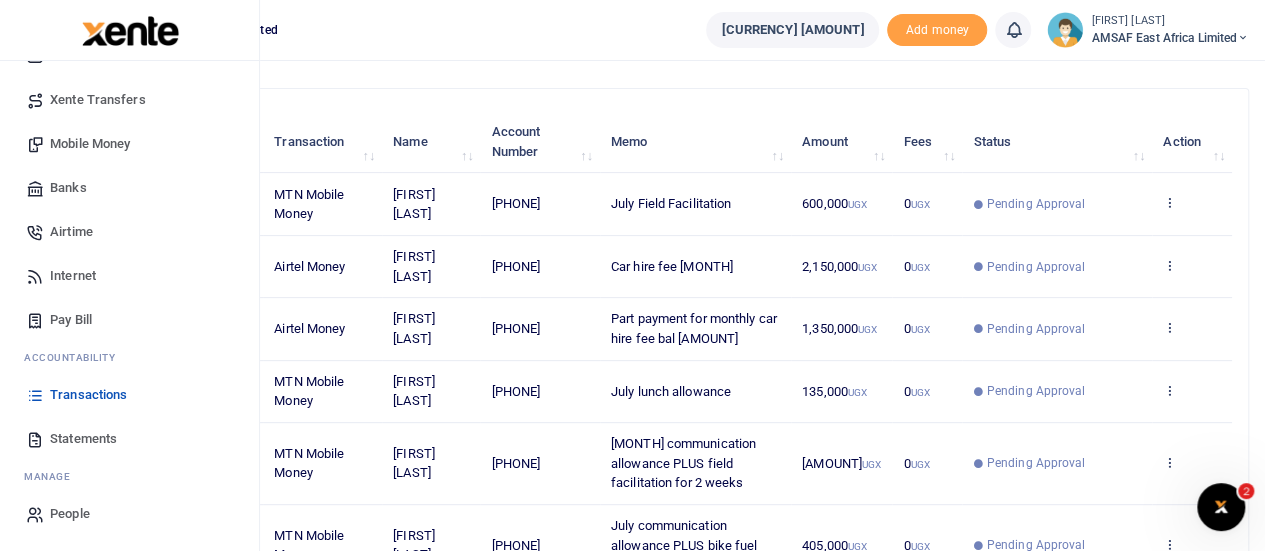 click on "Mobile Money" at bounding box center (90, 144) 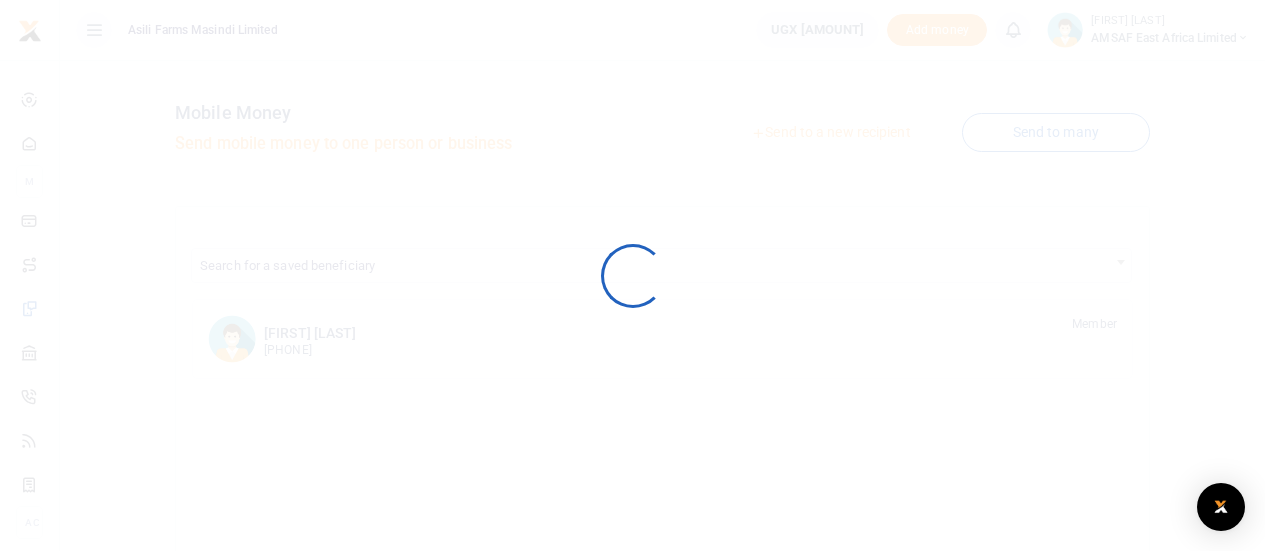 scroll, scrollTop: 0, scrollLeft: 0, axis: both 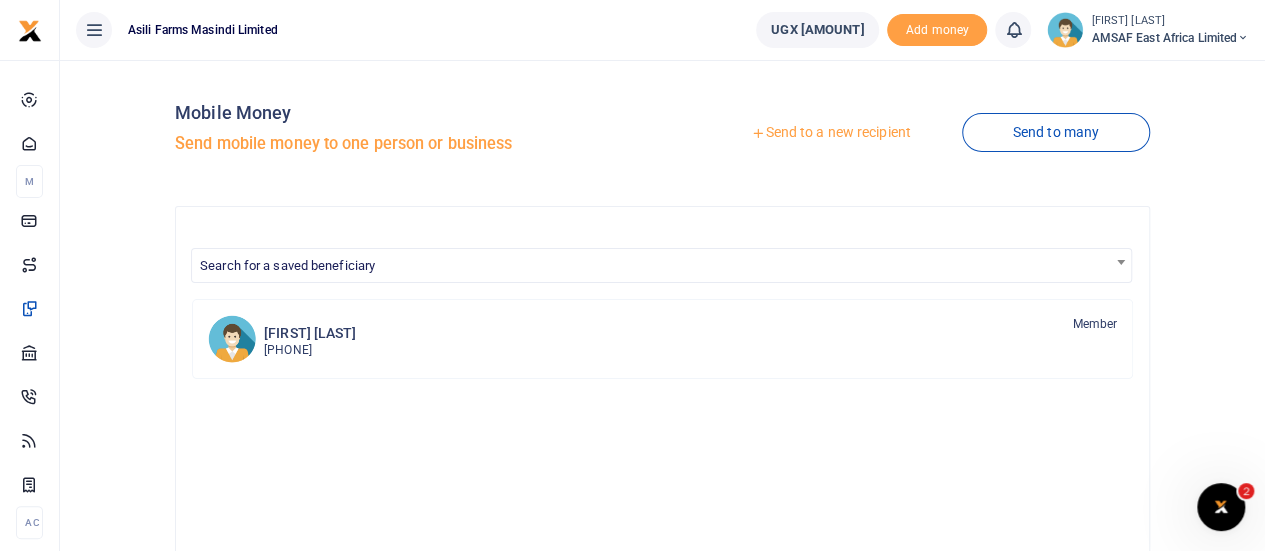 click on "Send to a new recipient" at bounding box center [830, 133] 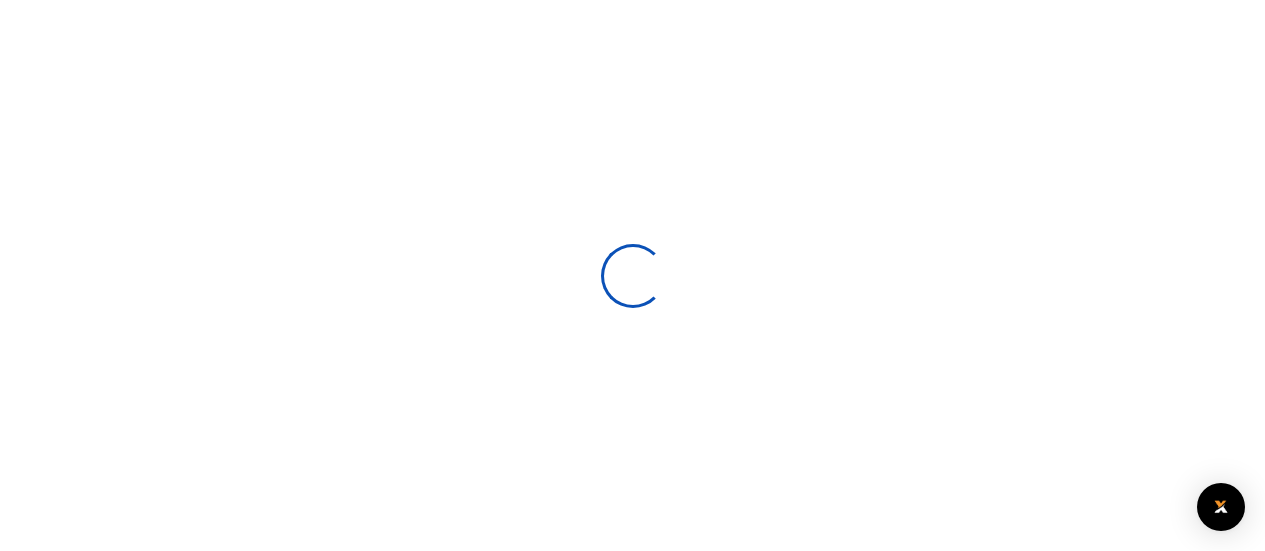 scroll, scrollTop: 0, scrollLeft: 0, axis: both 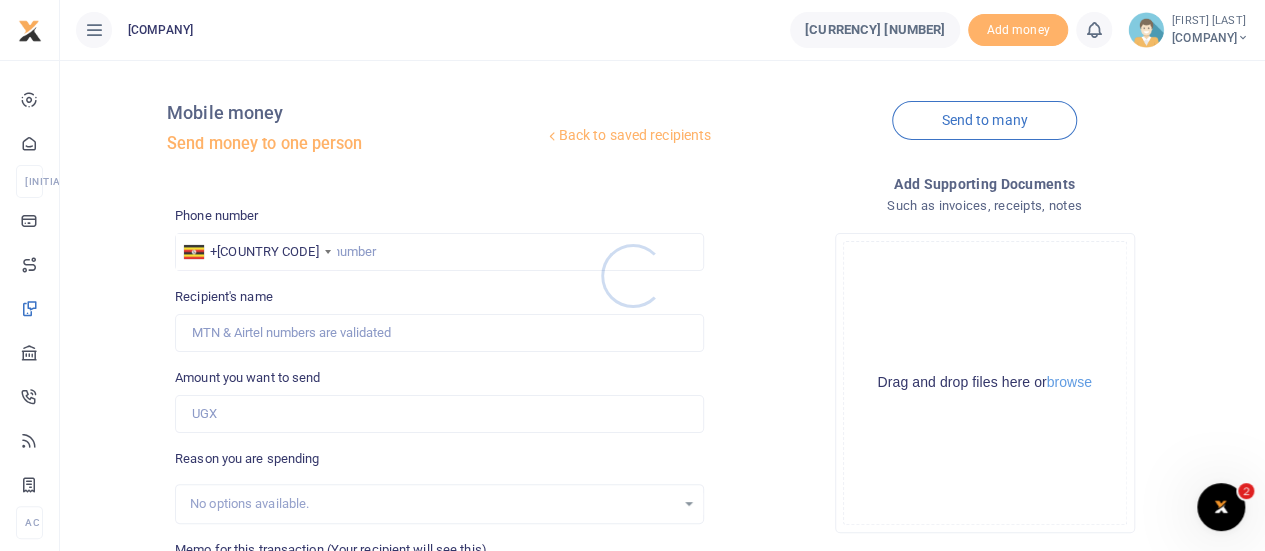 click at bounding box center (632, 275) 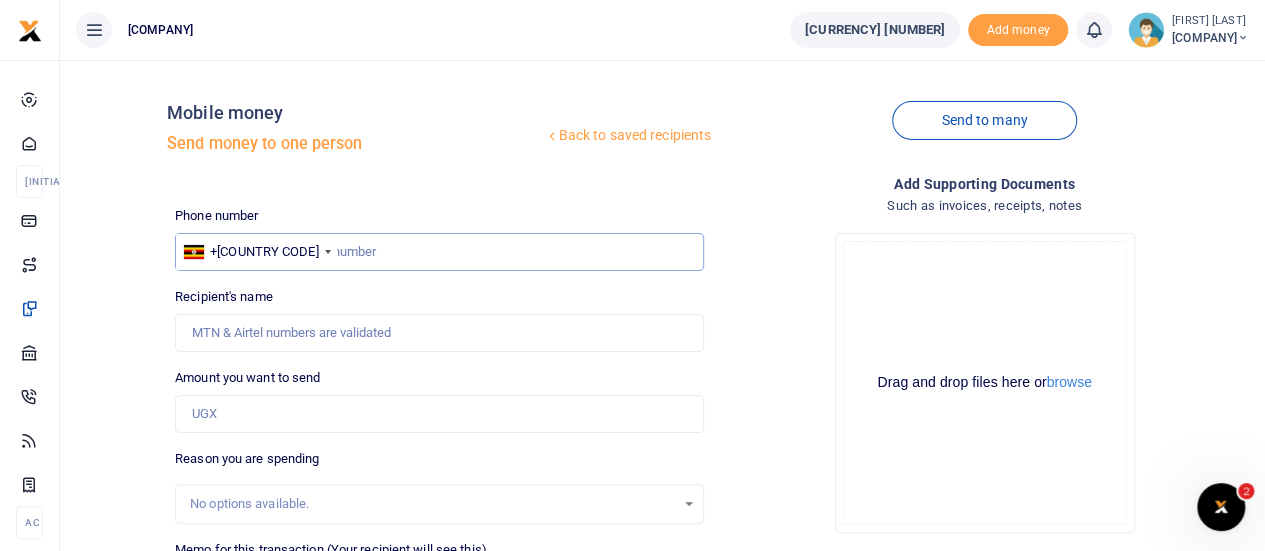 click at bounding box center (439, 252) 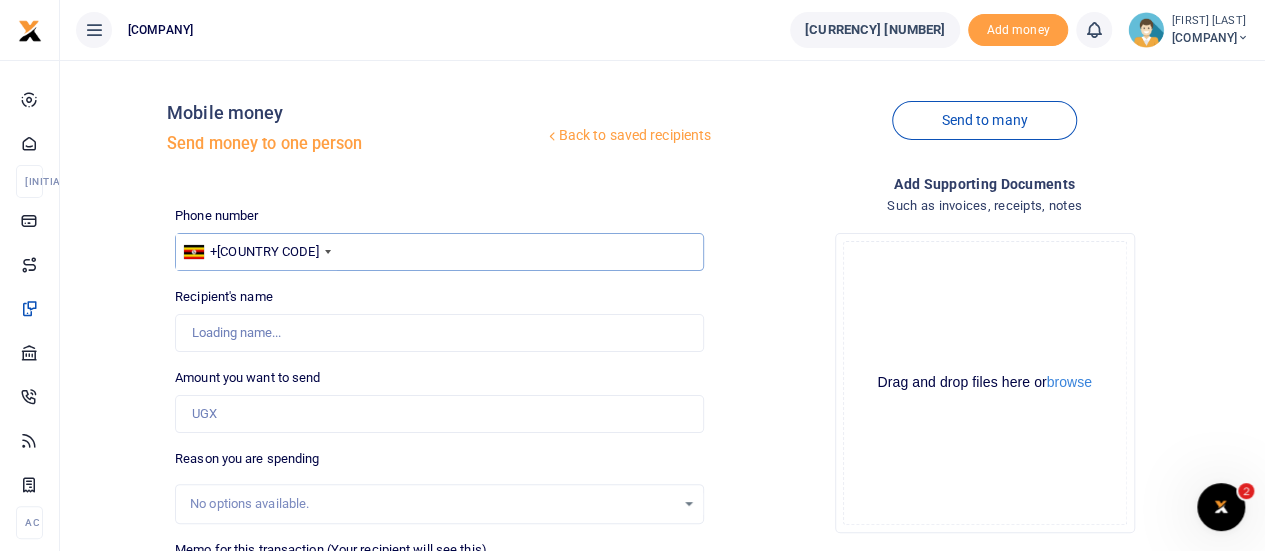 type on "772710167" 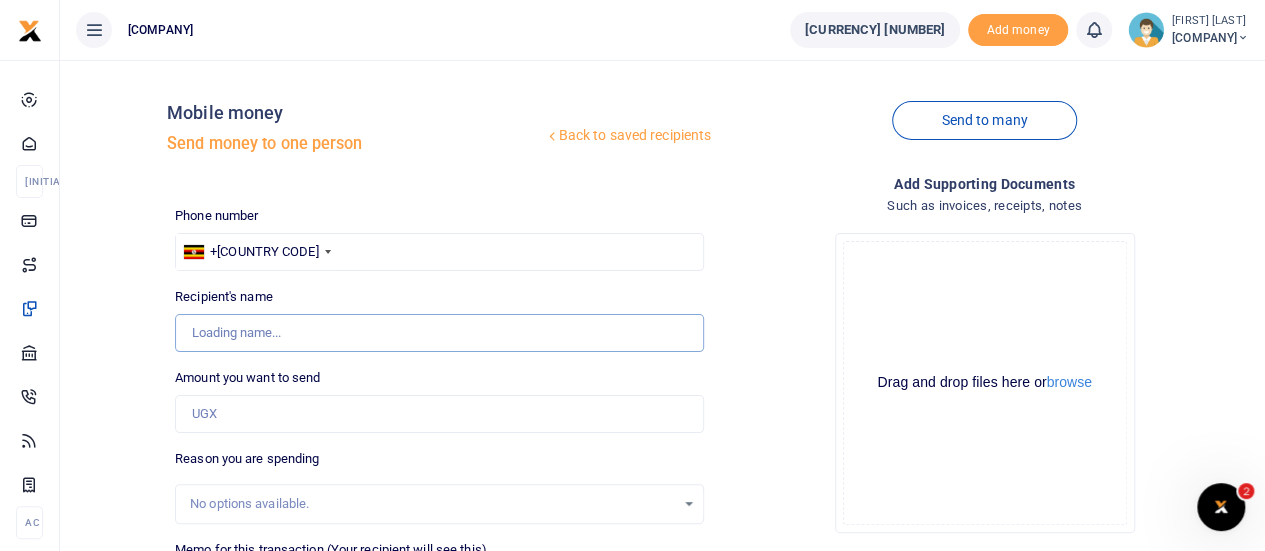 click on "Recipient's name" at bounding box center (439, 333) 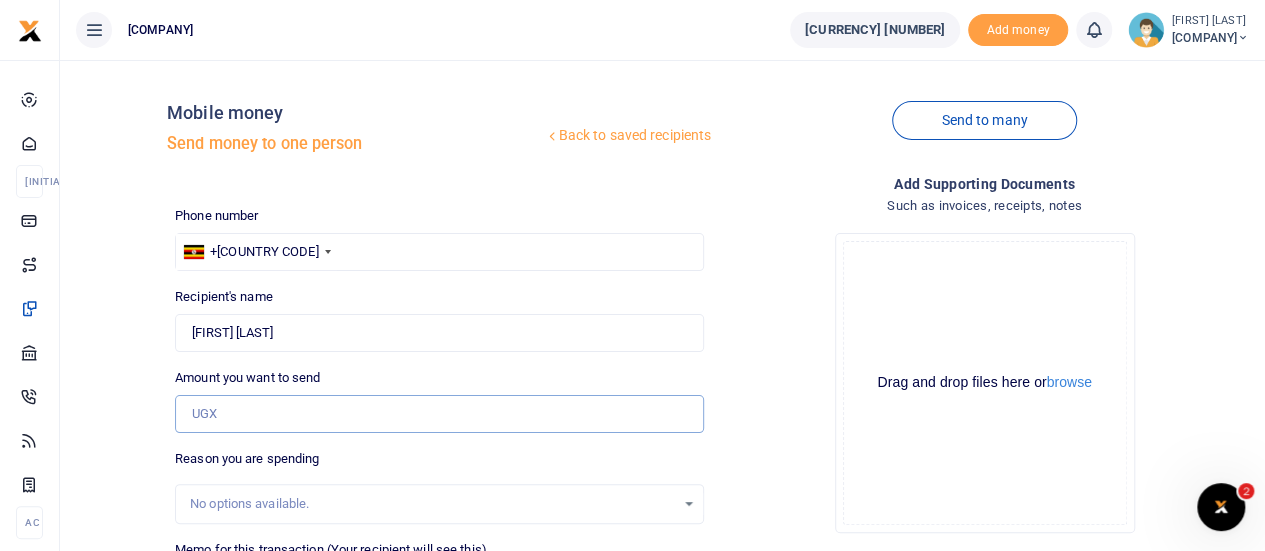 click on "Amount you want to send" at bounding box center [439, 414] 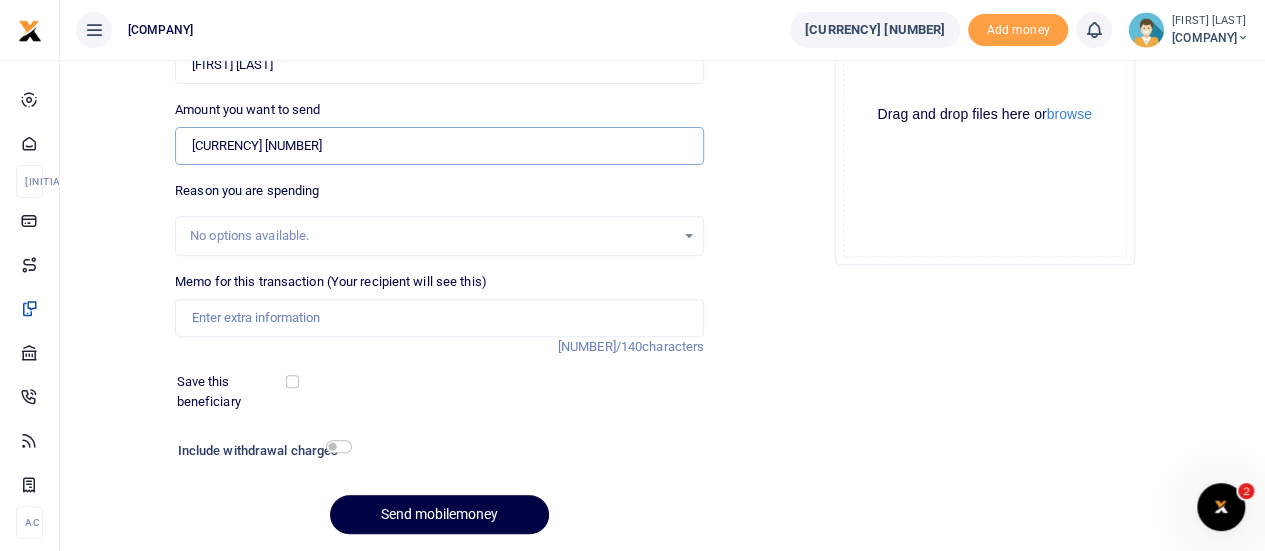 scroll, scrollTop: 300, scrollLeft: 0, axis: vertical 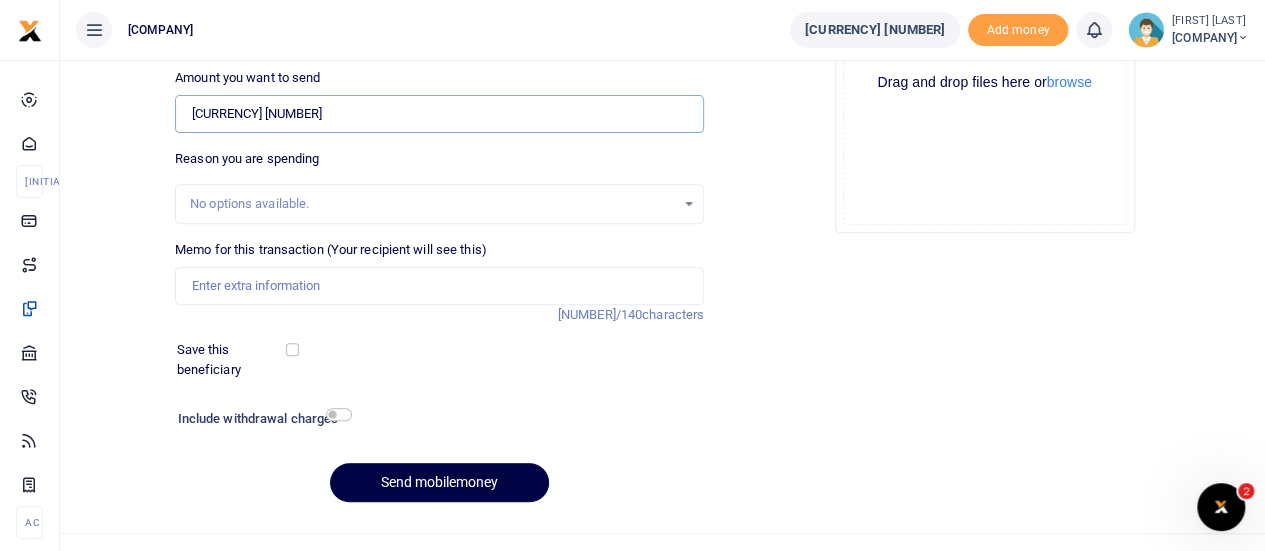 type on "260,000" 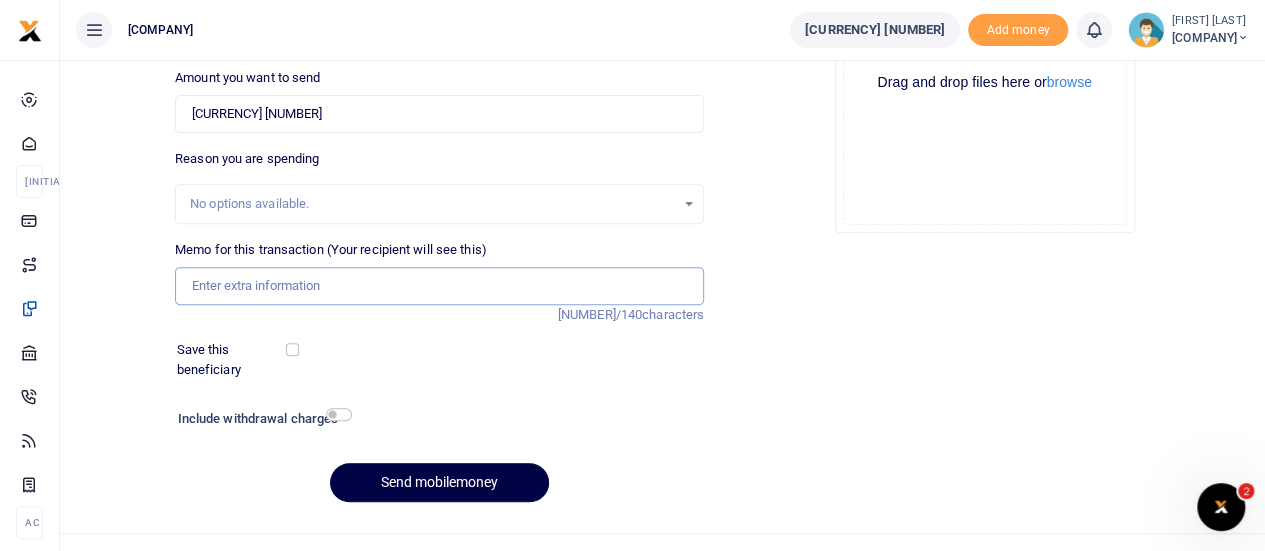 click on "Memo for this transaction (Your recipient will see this)" at bounding box center (439, 286) 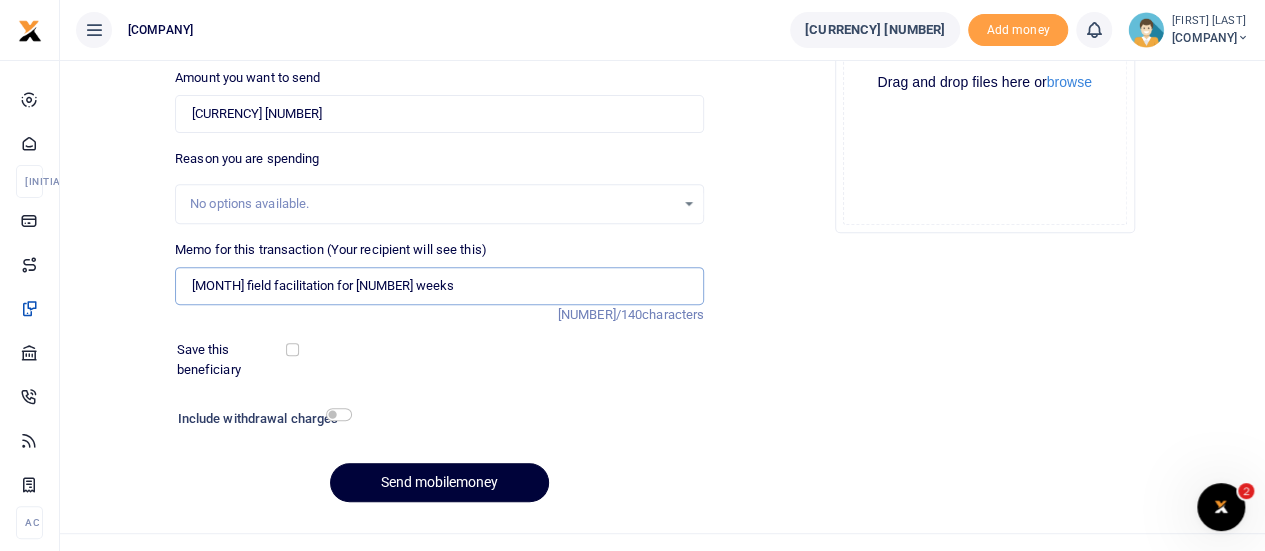 type on "July Field Facilitation for 2 weeks" 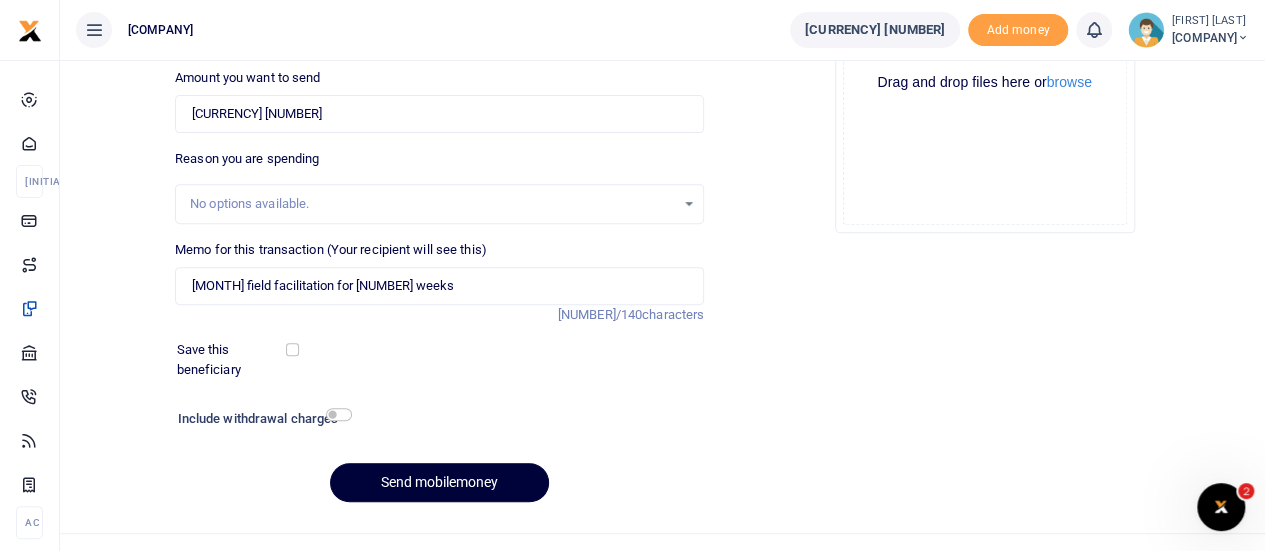click on "Send mobilemoney" at bounding box center [439, 482] 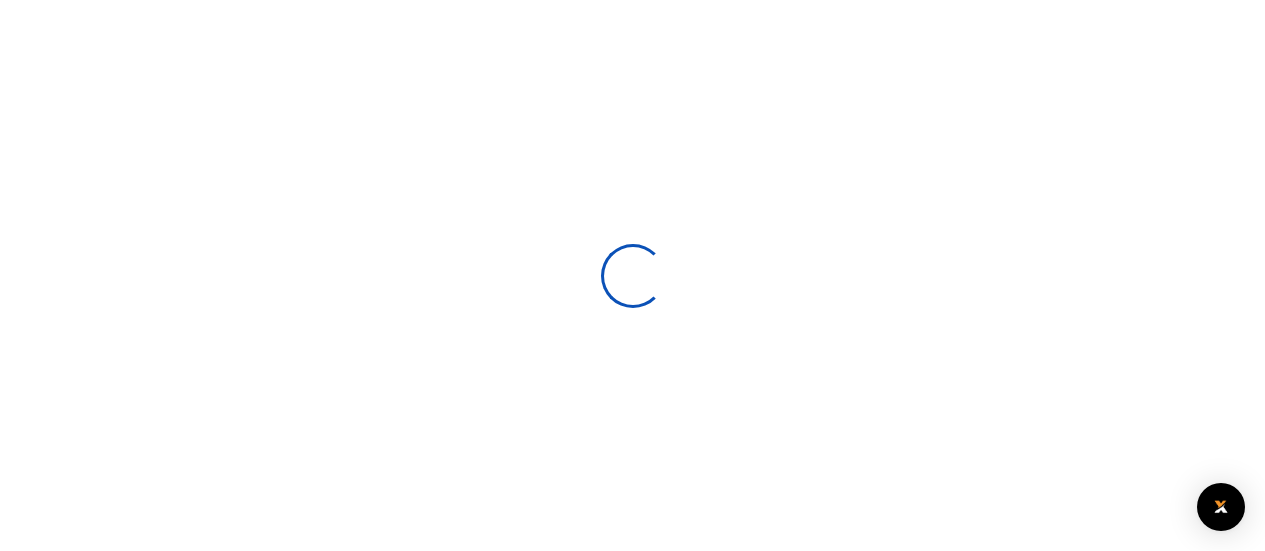 scroll, scrollTop: 298, scrollLeft: 0, axis: vertical 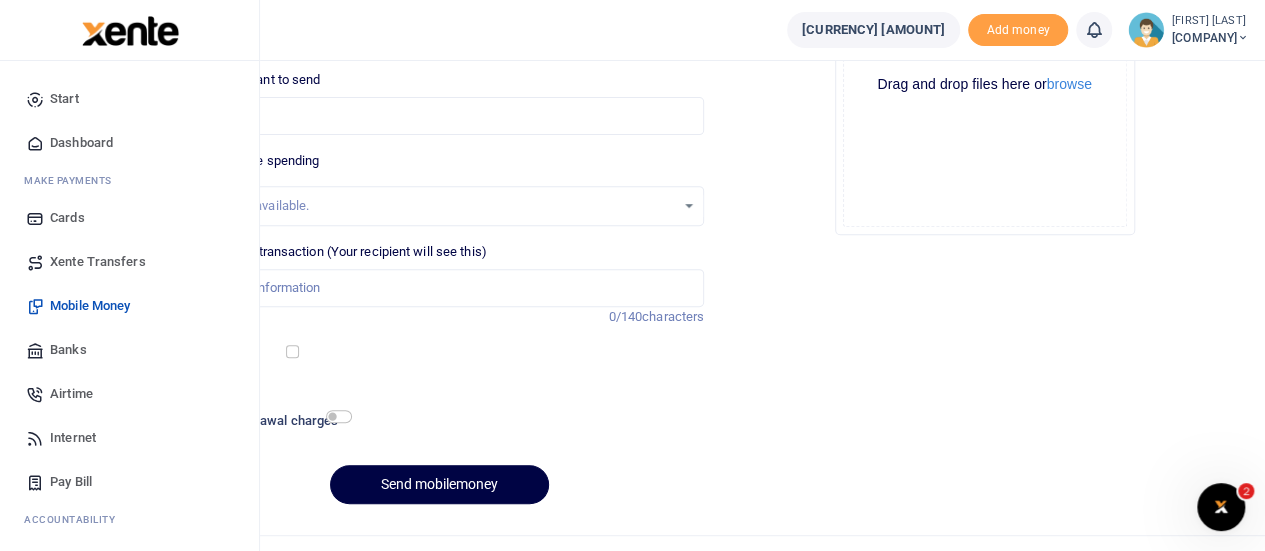 click on "Start" at bounding box center (129, 99) 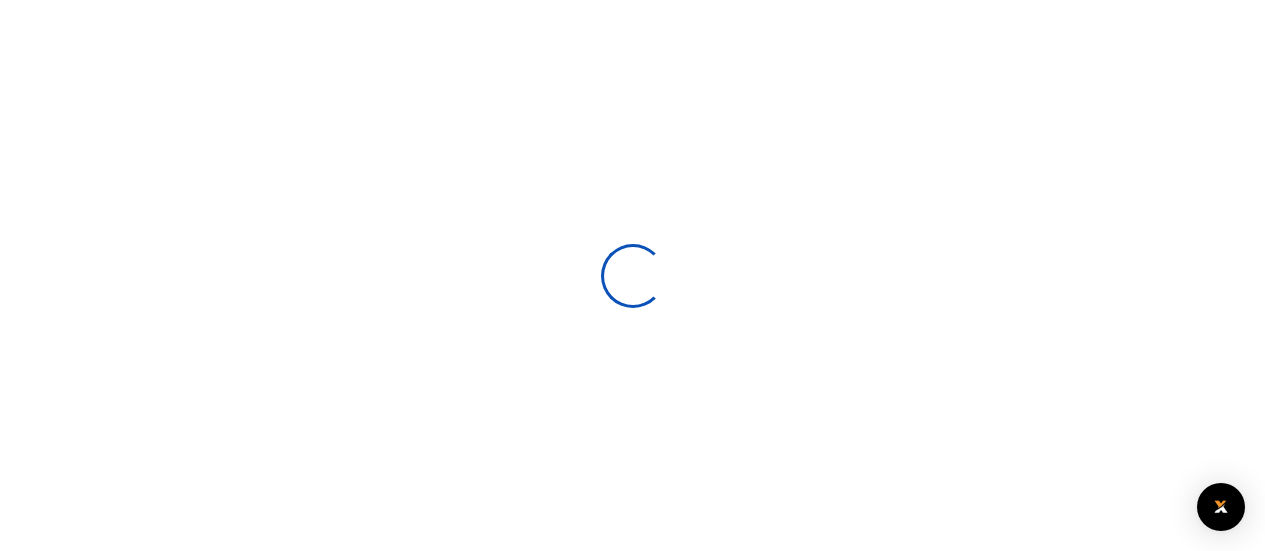 scroll, scrollTop: 0, scrollLeft: 0, axis: both 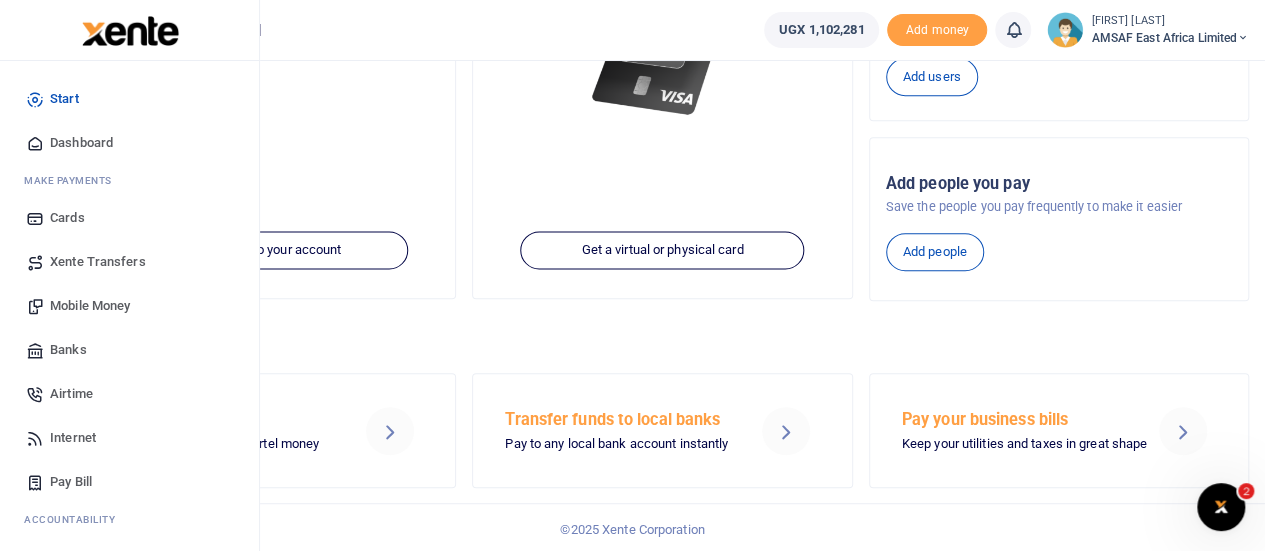 click on "Mobile Money" at bounding box center [90, 306] 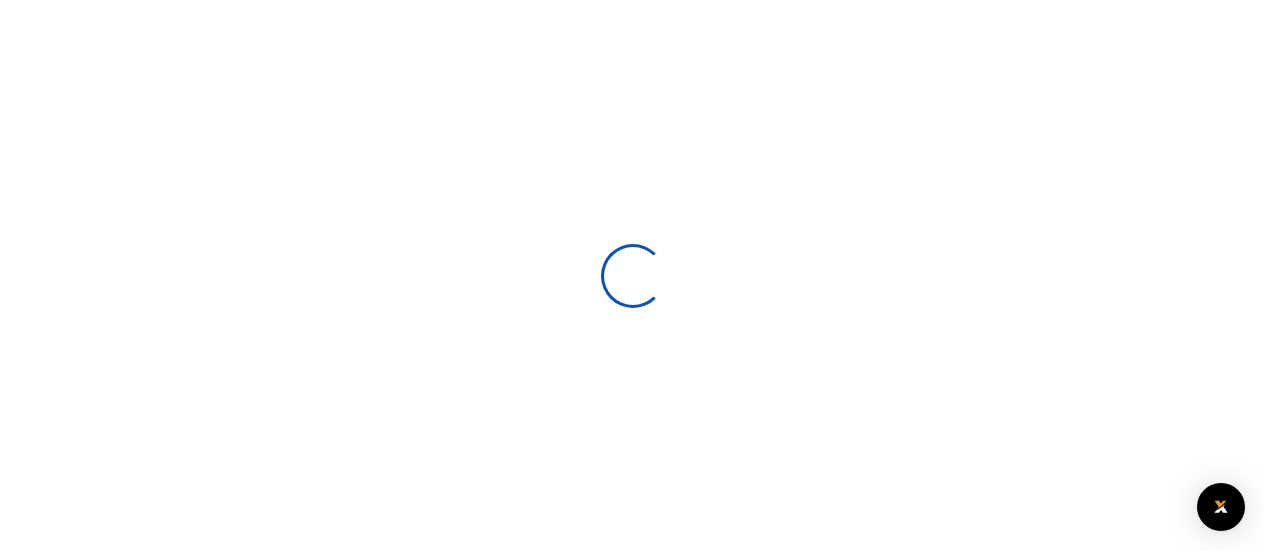 scroll, scrollTop: 0, scrollLeft: 0, axis: both 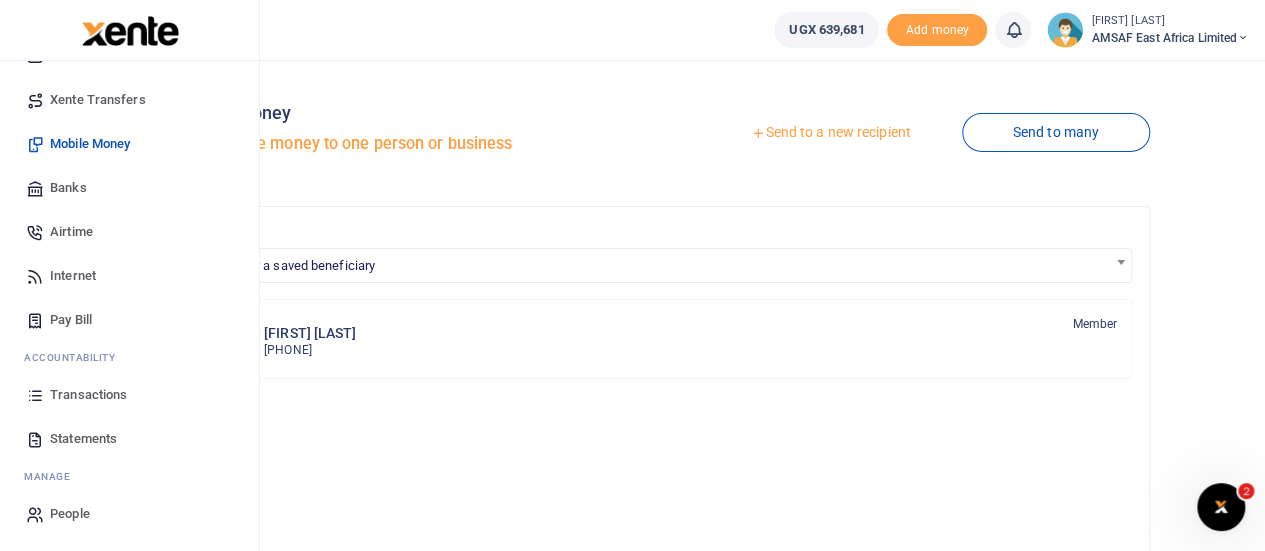 click on "Transactions" at bounding box center [129, 395] 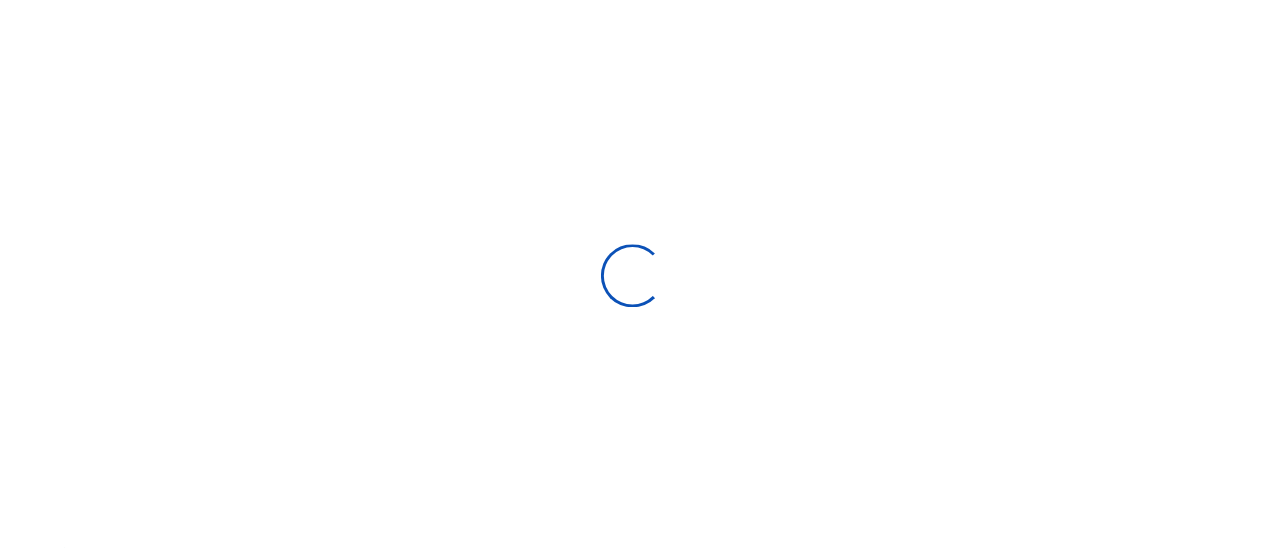 scroll, scrollTop: 0, scrollLeft: 0, axis: both 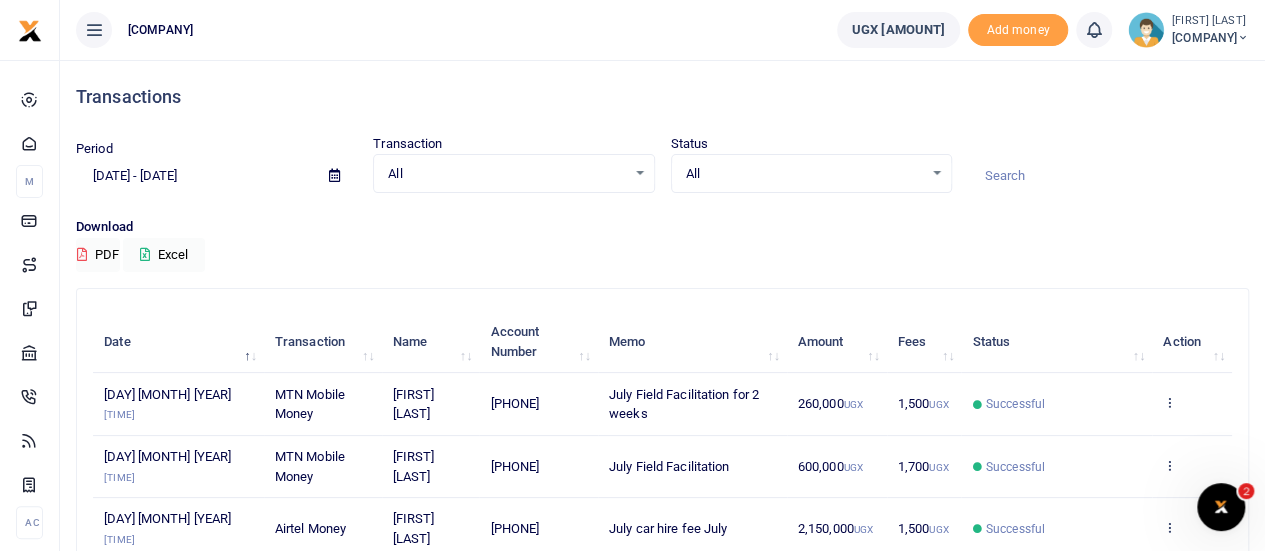 click on "Download
PDF
Excel" at bounding box center [662, 163] 